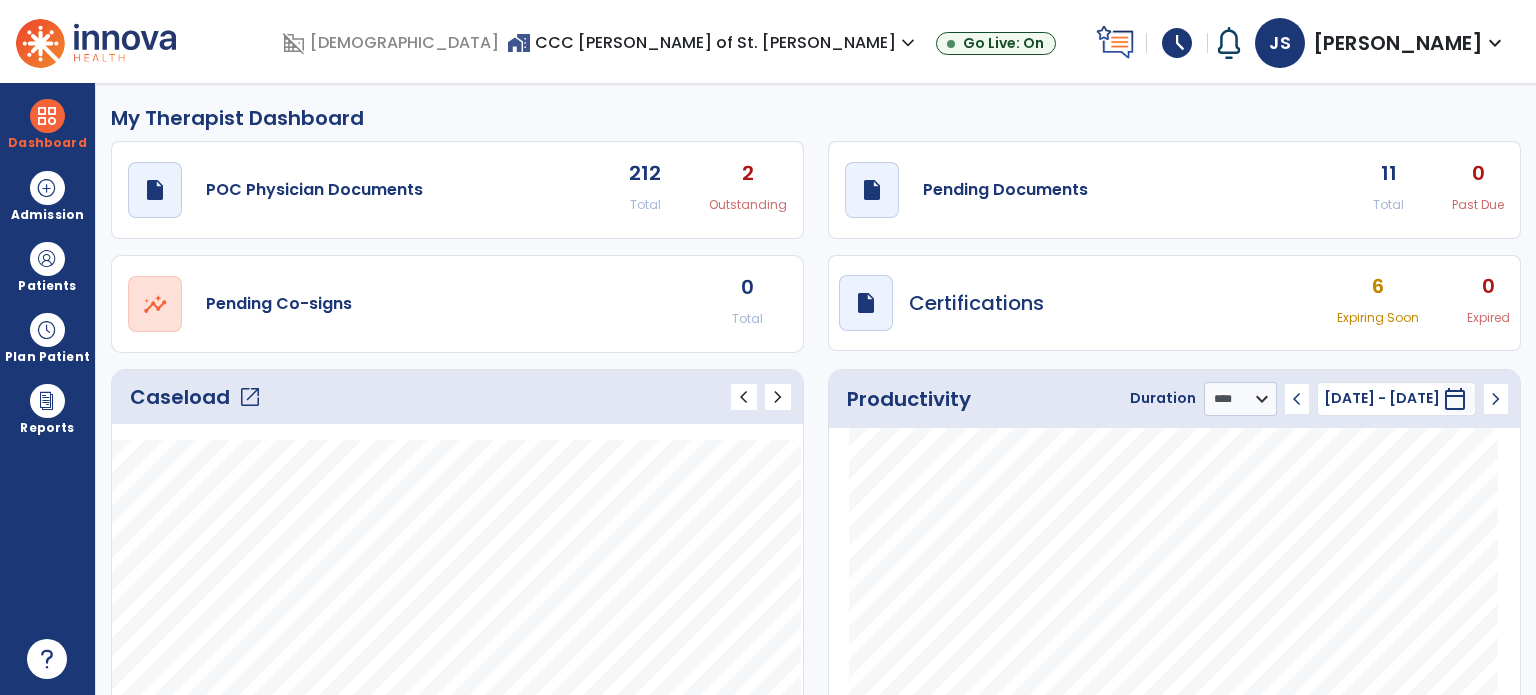 select on "****" 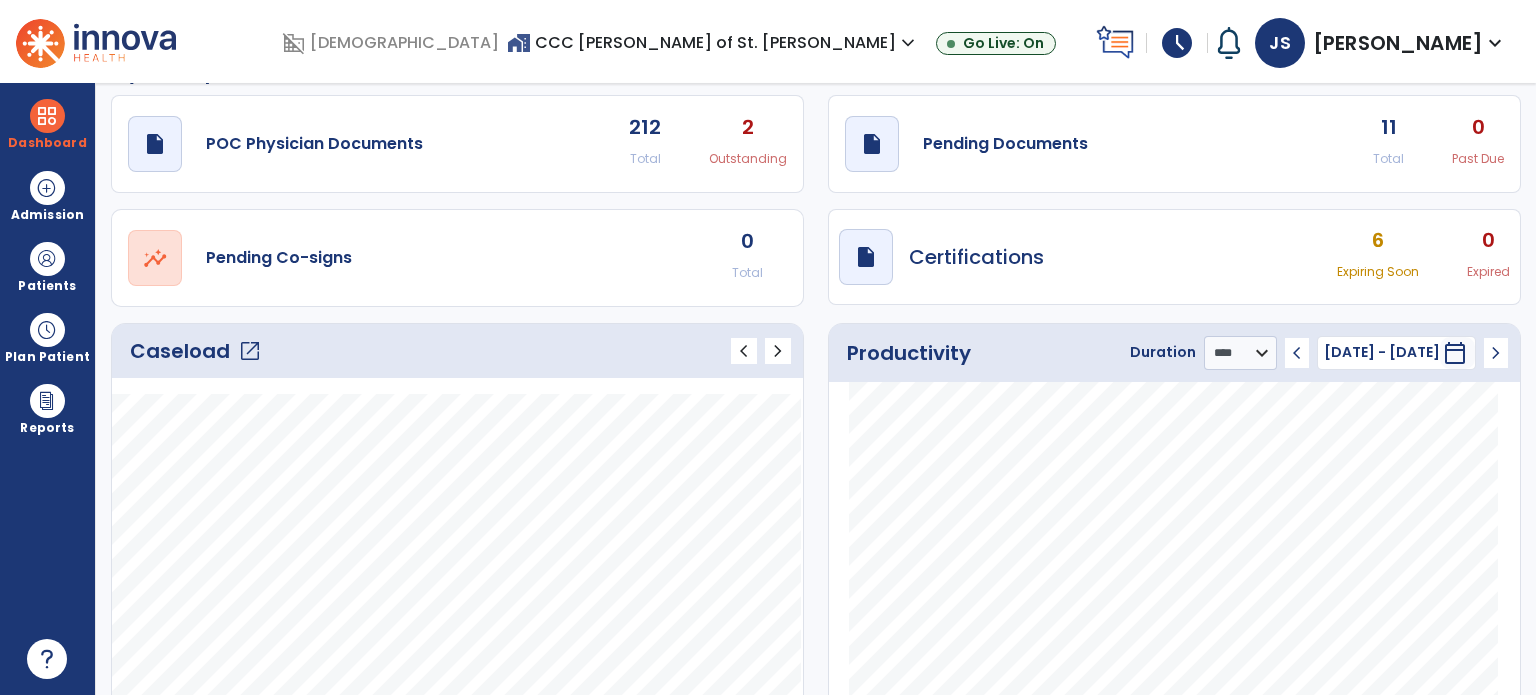 click on "open_in_new" 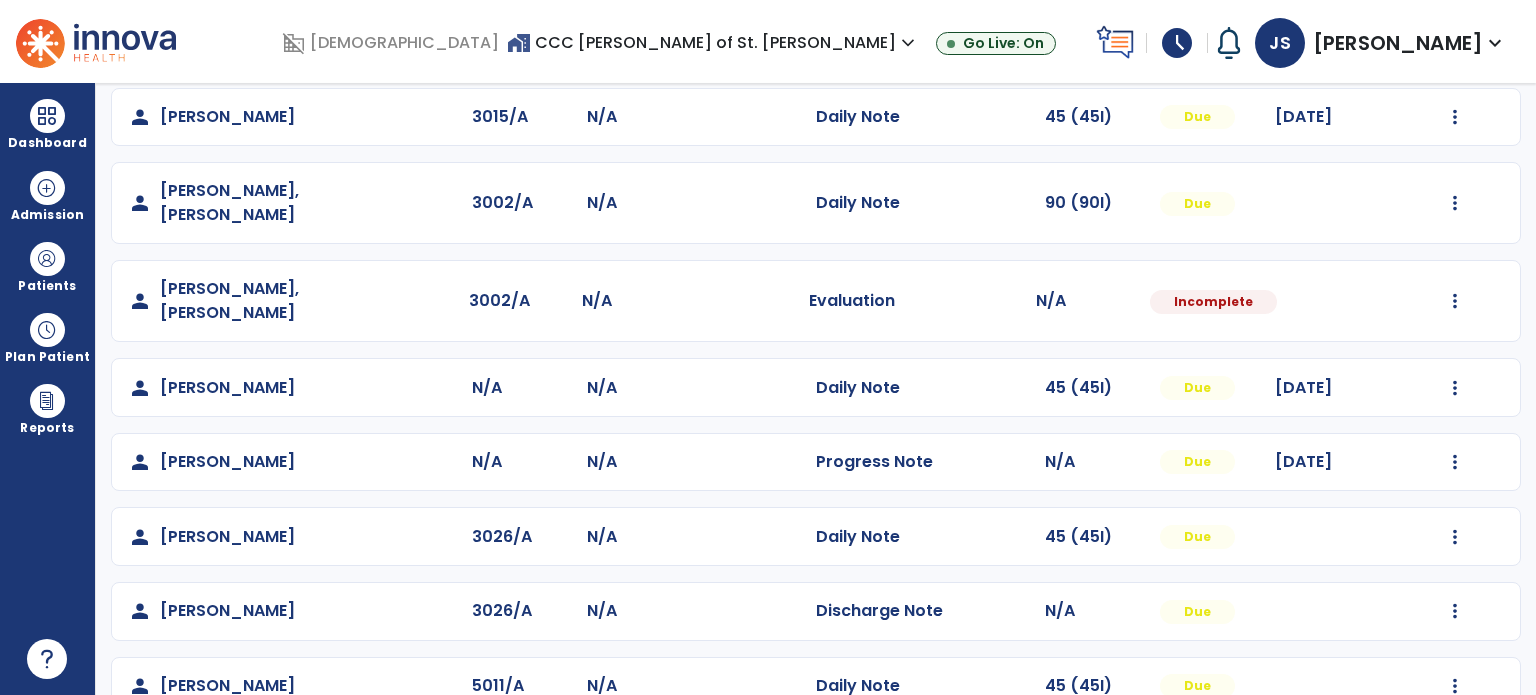 scroll, scrollTop: 218, scrollLeft: 0, axis: vertical 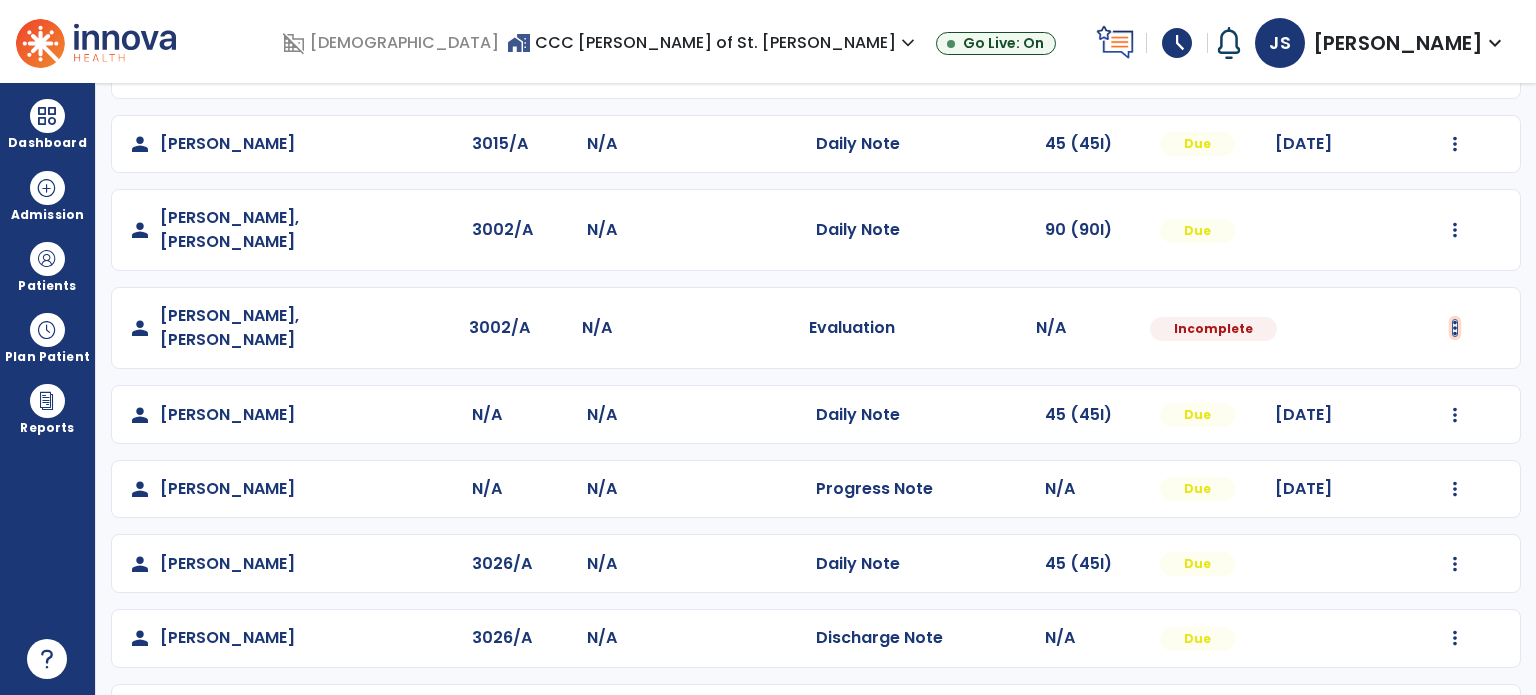 click at bounding box center (1455, 144) 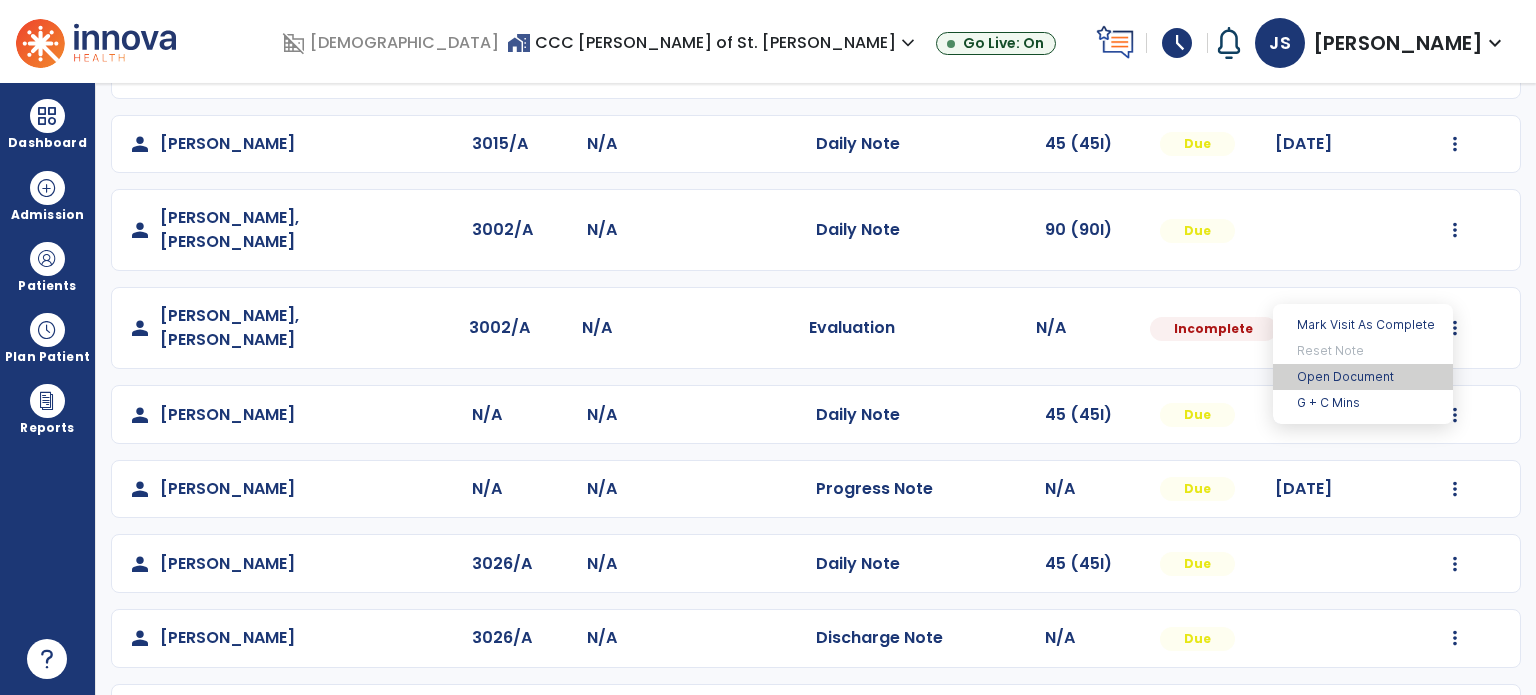 click on "Open Document" at bounding box center [1363, 377] 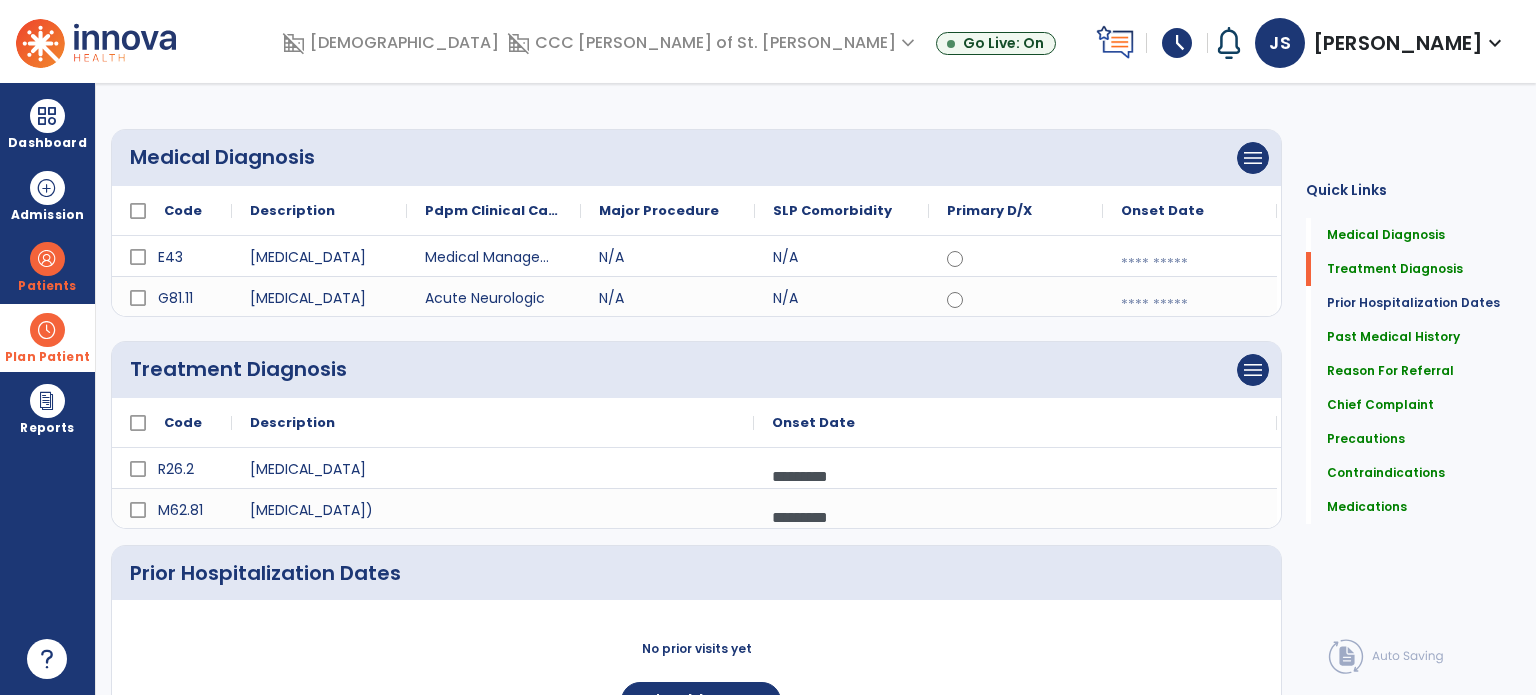 click on "Plan Patient" at bounding box center [47, 286] 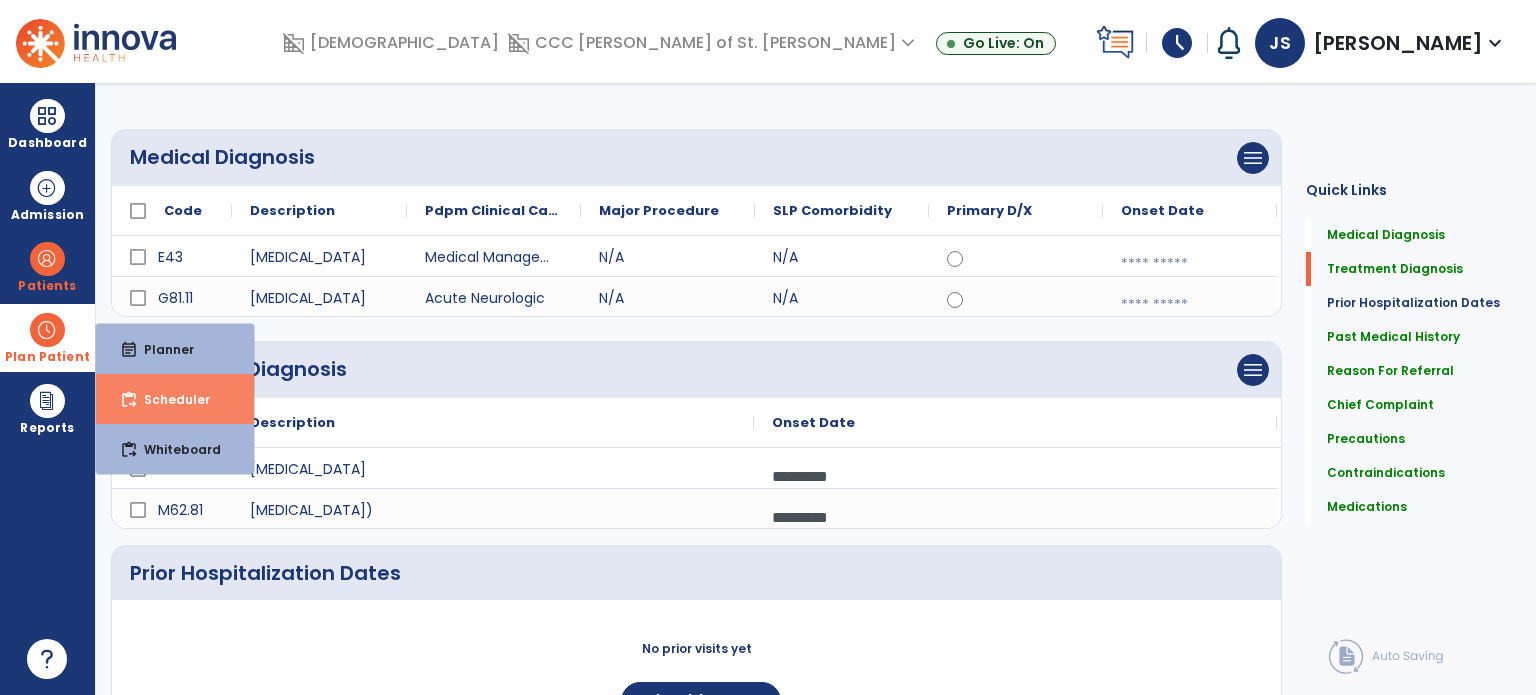 click on "content_paste_go  Scheduler" at bounding box center [175, 399] 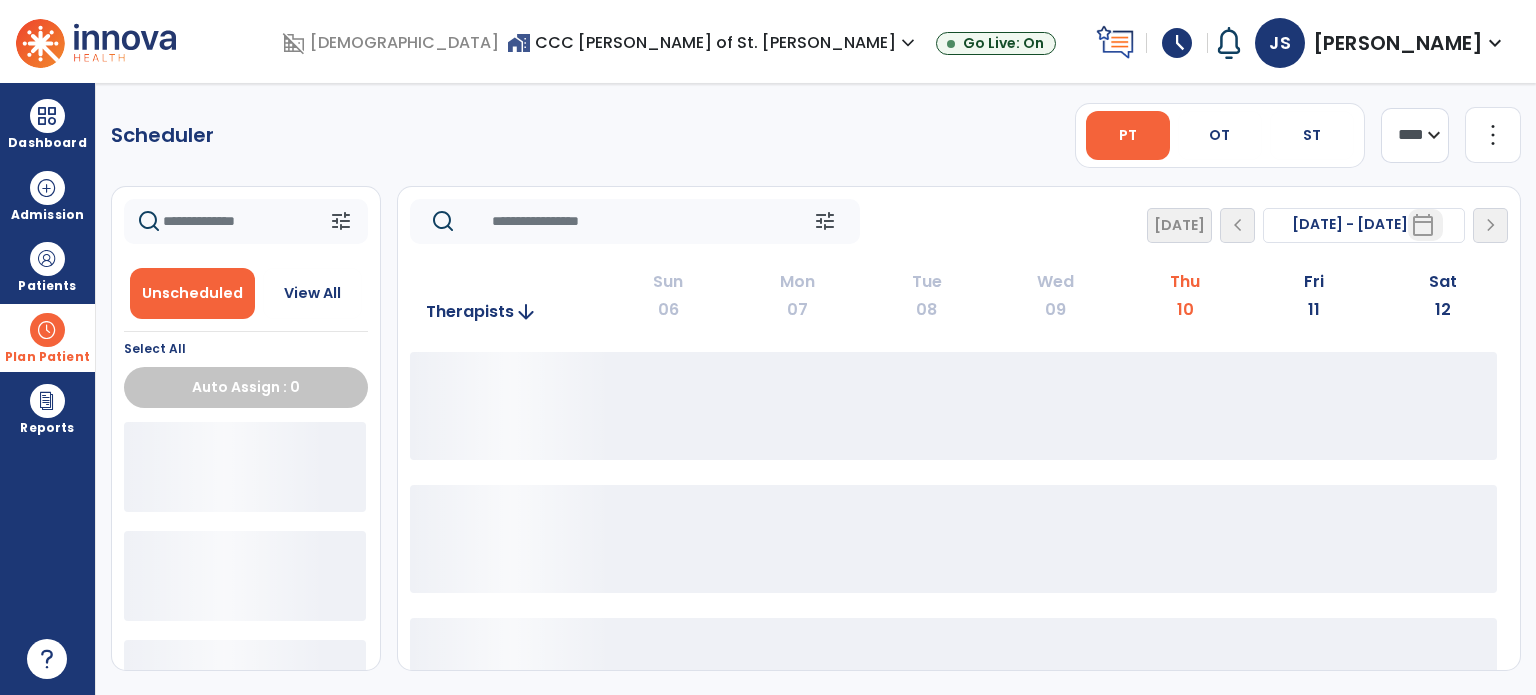 scroll, scrollTop: 0, scrollLeft: 0, axis: both 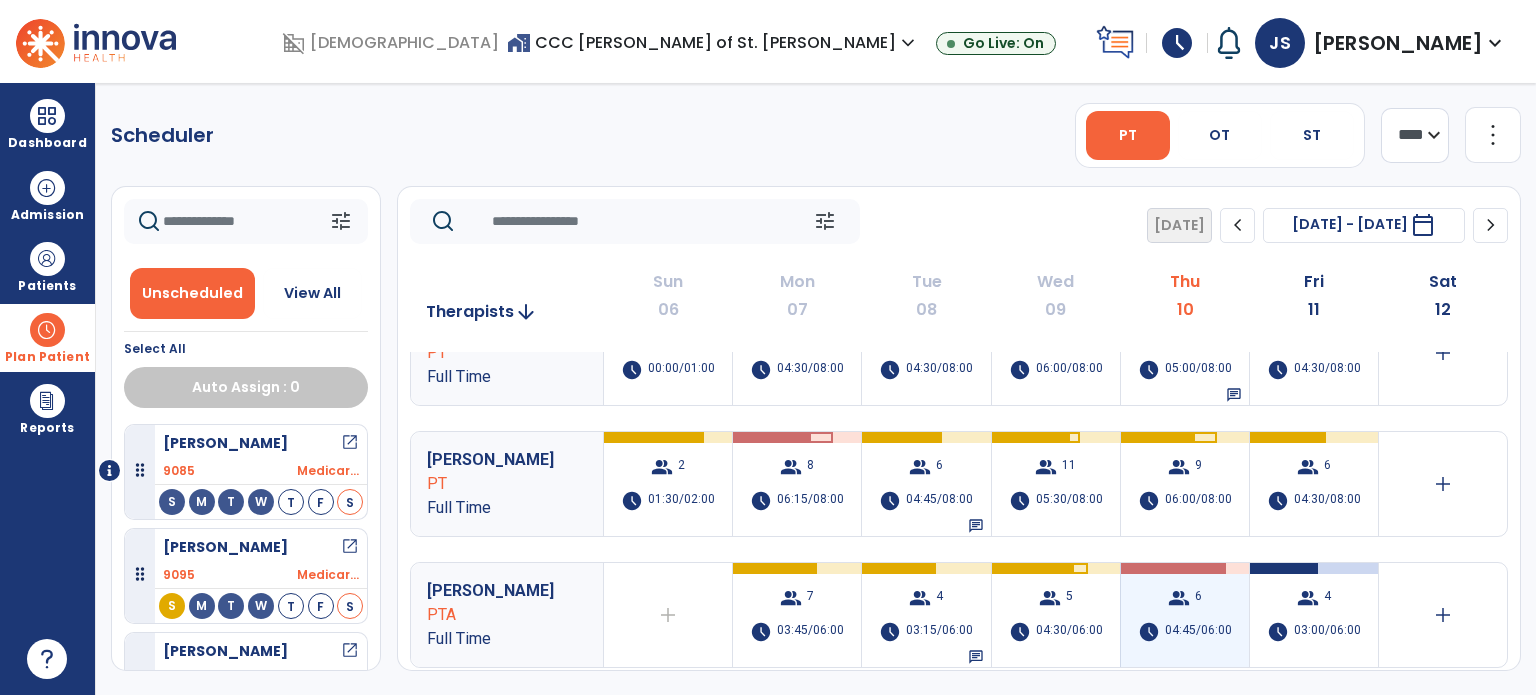 click on "group  6  schedule  04:45/06:00" at bounding box center [1185, 615] 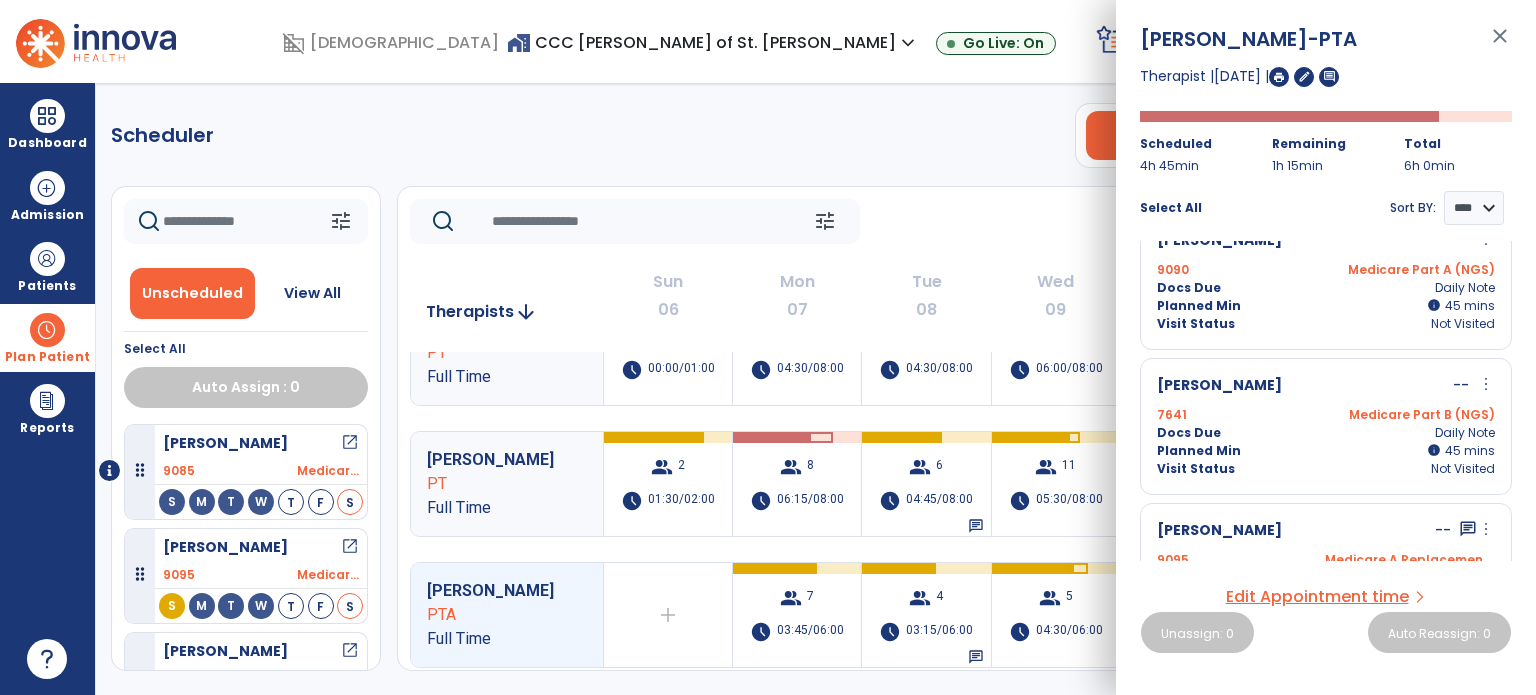 scroll, scrollTop: 546, scrollLeft: 0, axis: vertical 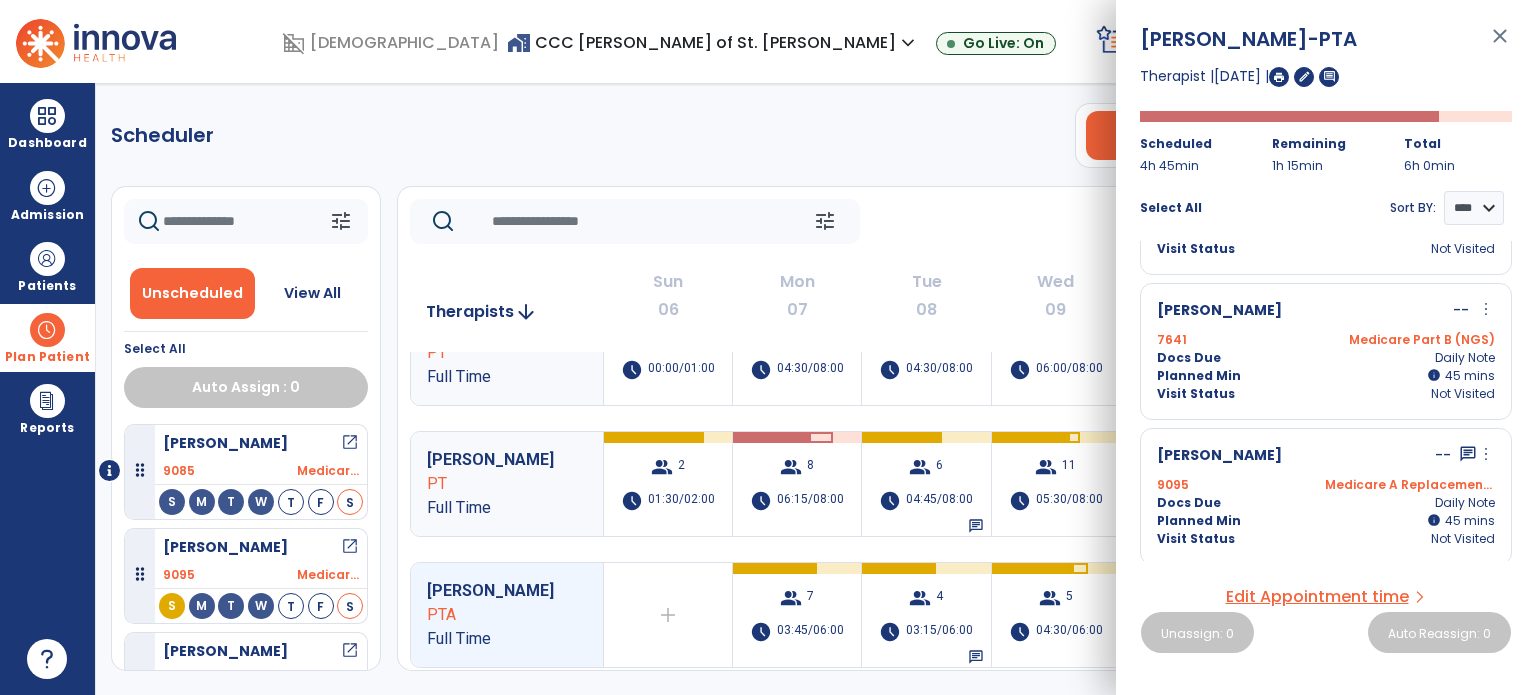 click on "tune   [DATE]  chevron_left [DATE] - [DATE]  *********  calendar_today  chevron_right" 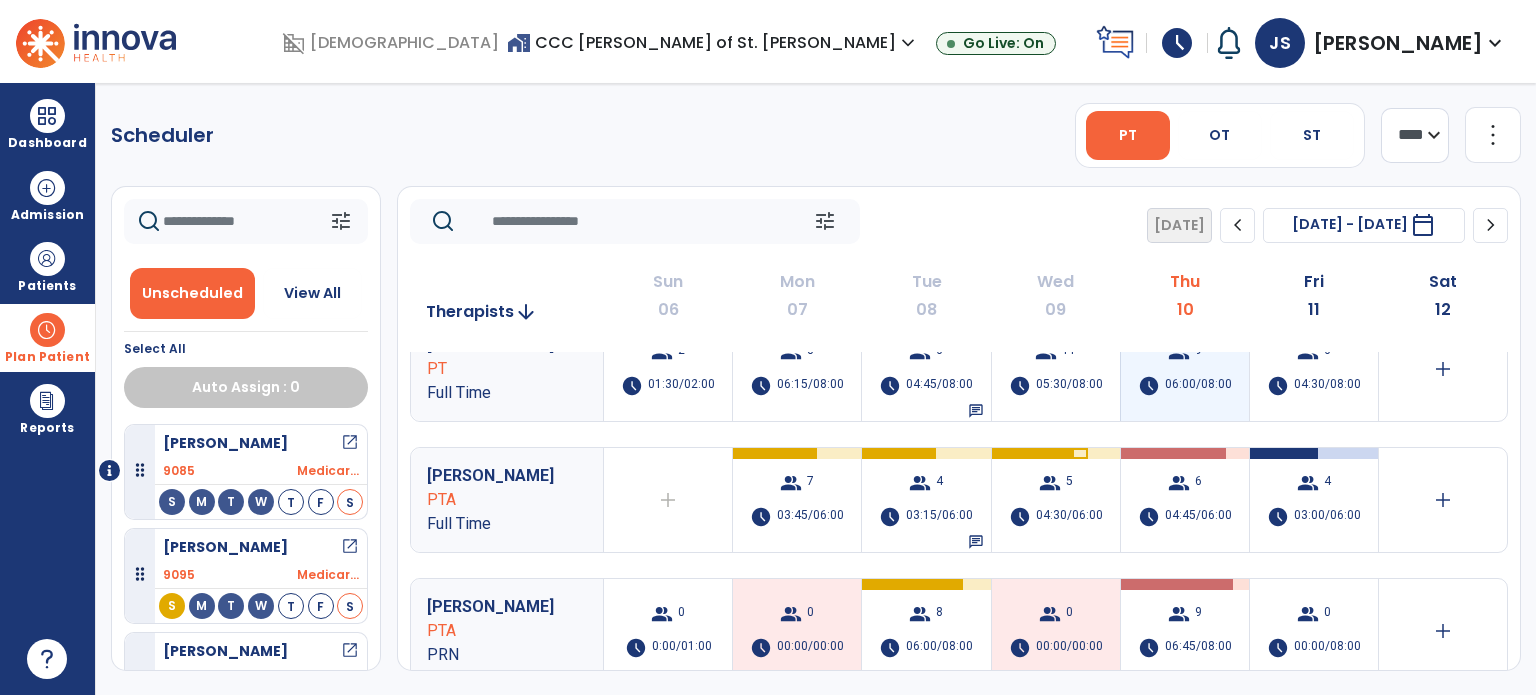 scroll, scrollTop: 214, scrollLeft: 0, axis: vertical 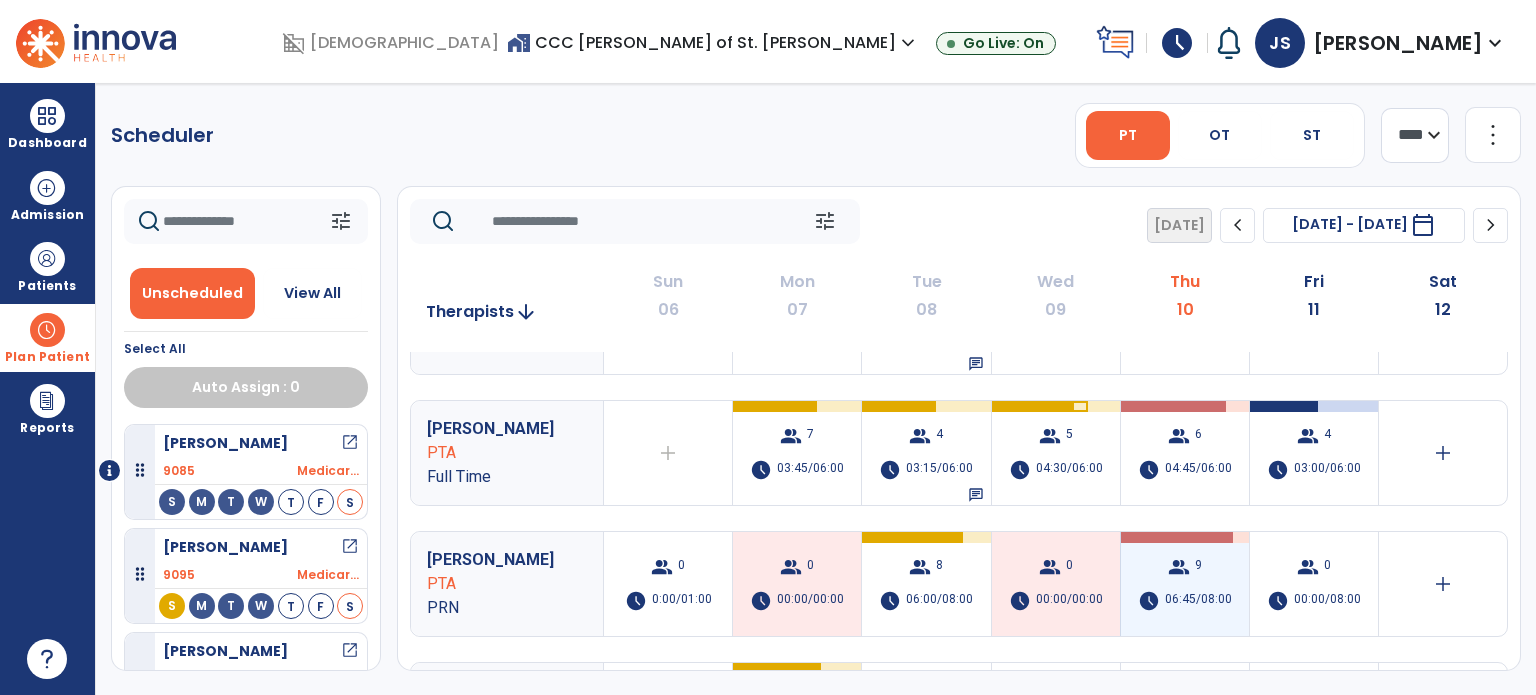 click on "group" at bounding box center [1179, 567] 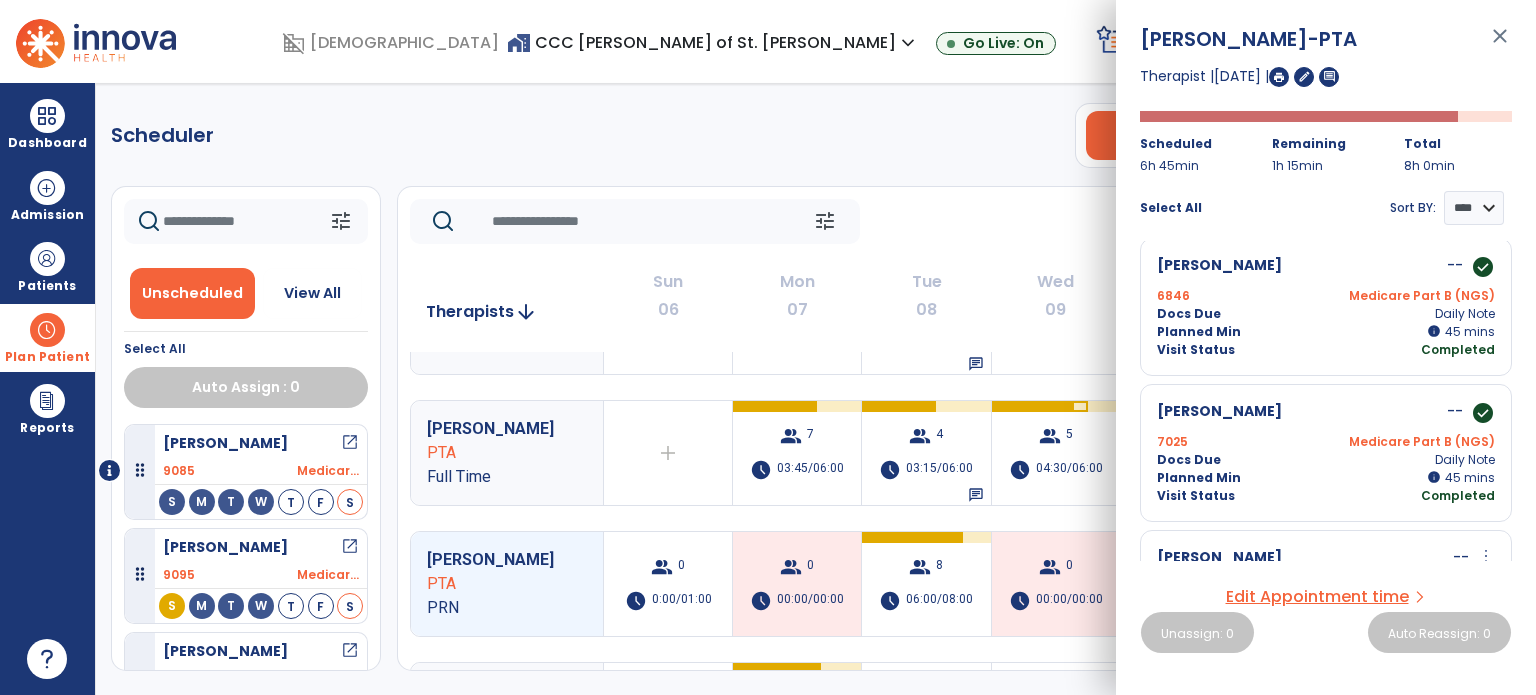 scroll, scrollTop: 983, scrollLeft: 0, axis: vertical 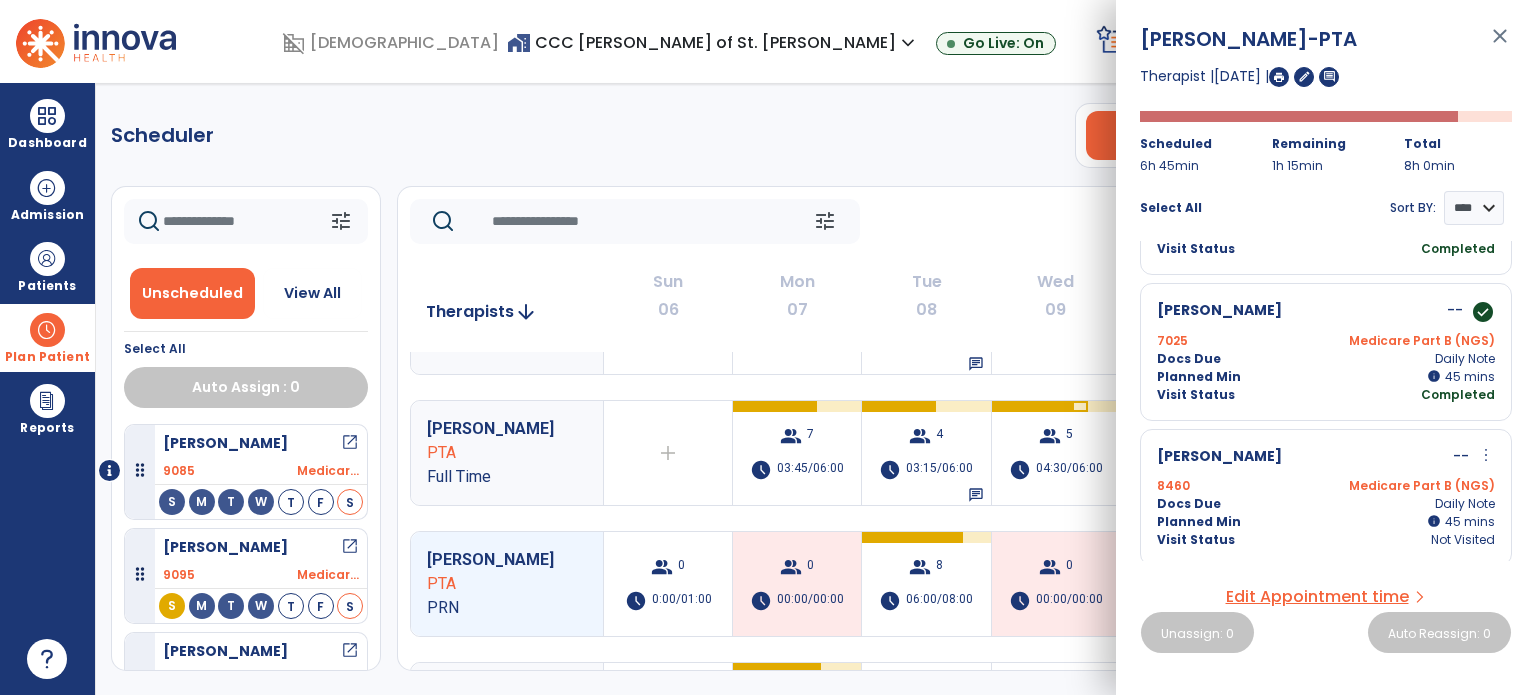 click on "tune   [DATE]  chevron_left [DATE] - [DATE]  *********  calendar_today  chevron_right" 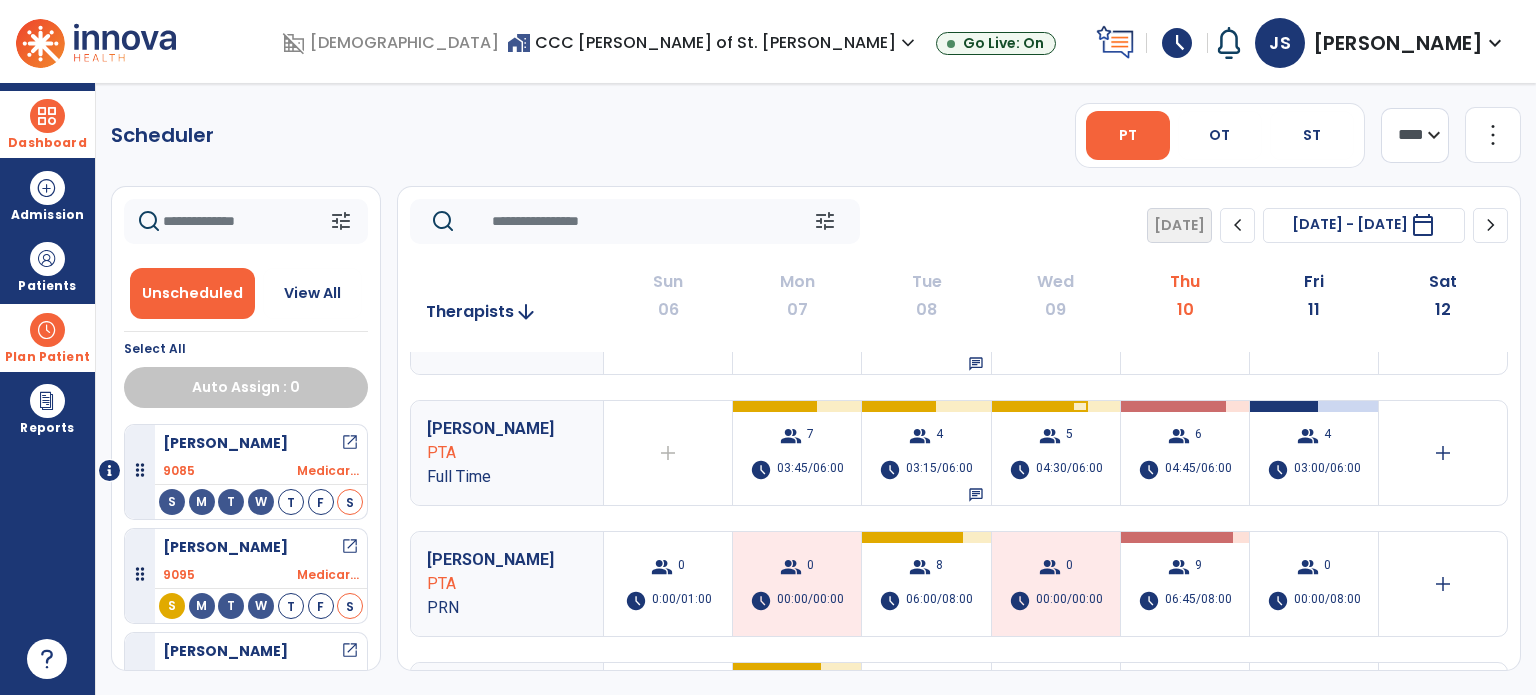 click at bounding box center (47, 116) 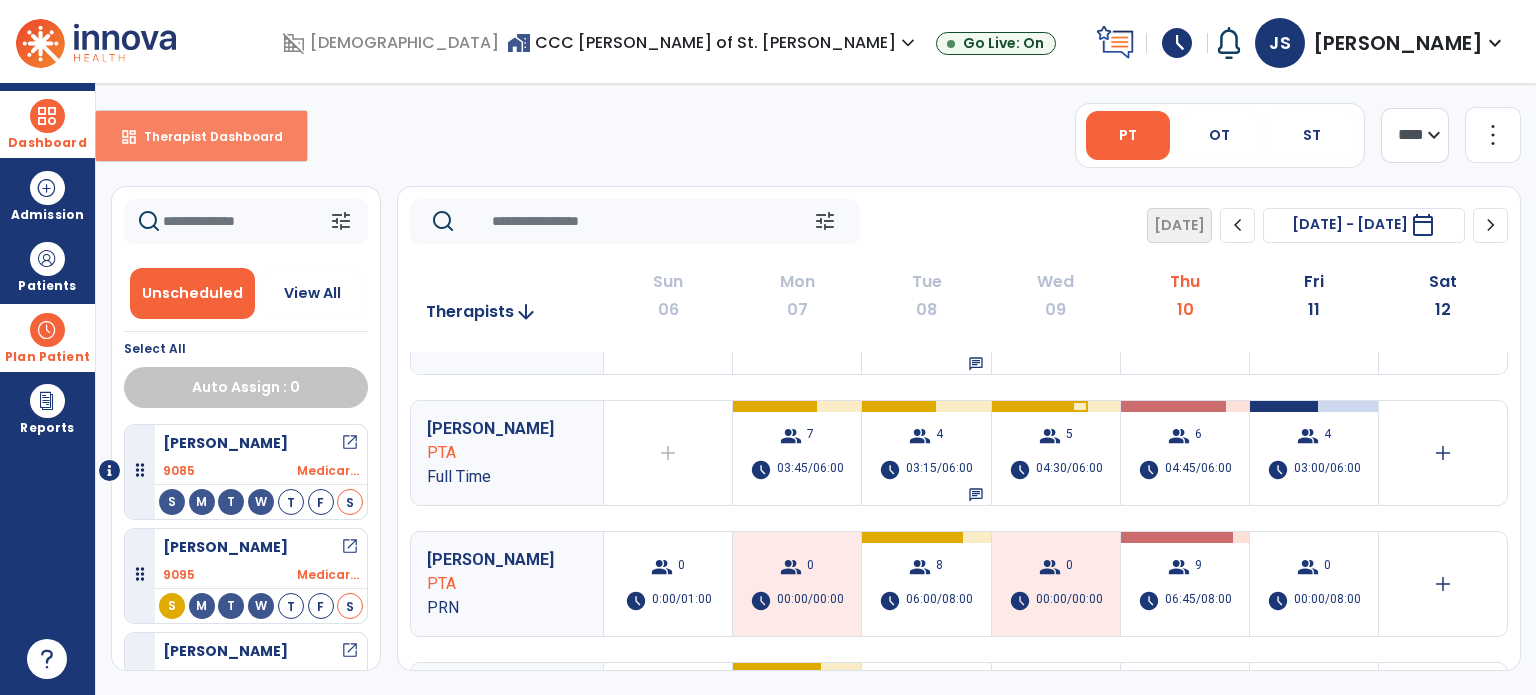 click on "dashboard  Therapist Dashboard" at bounding box center (201, 136) 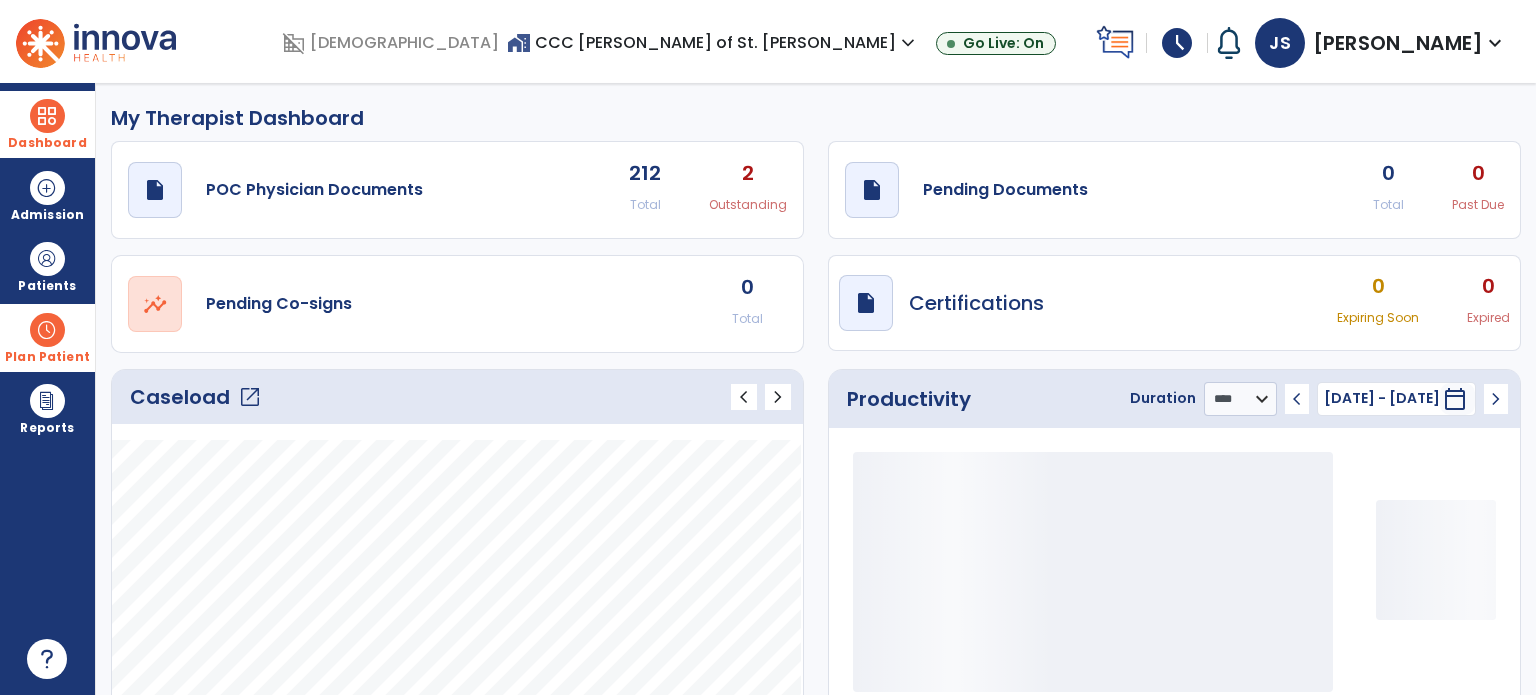 click on "open_in_new" 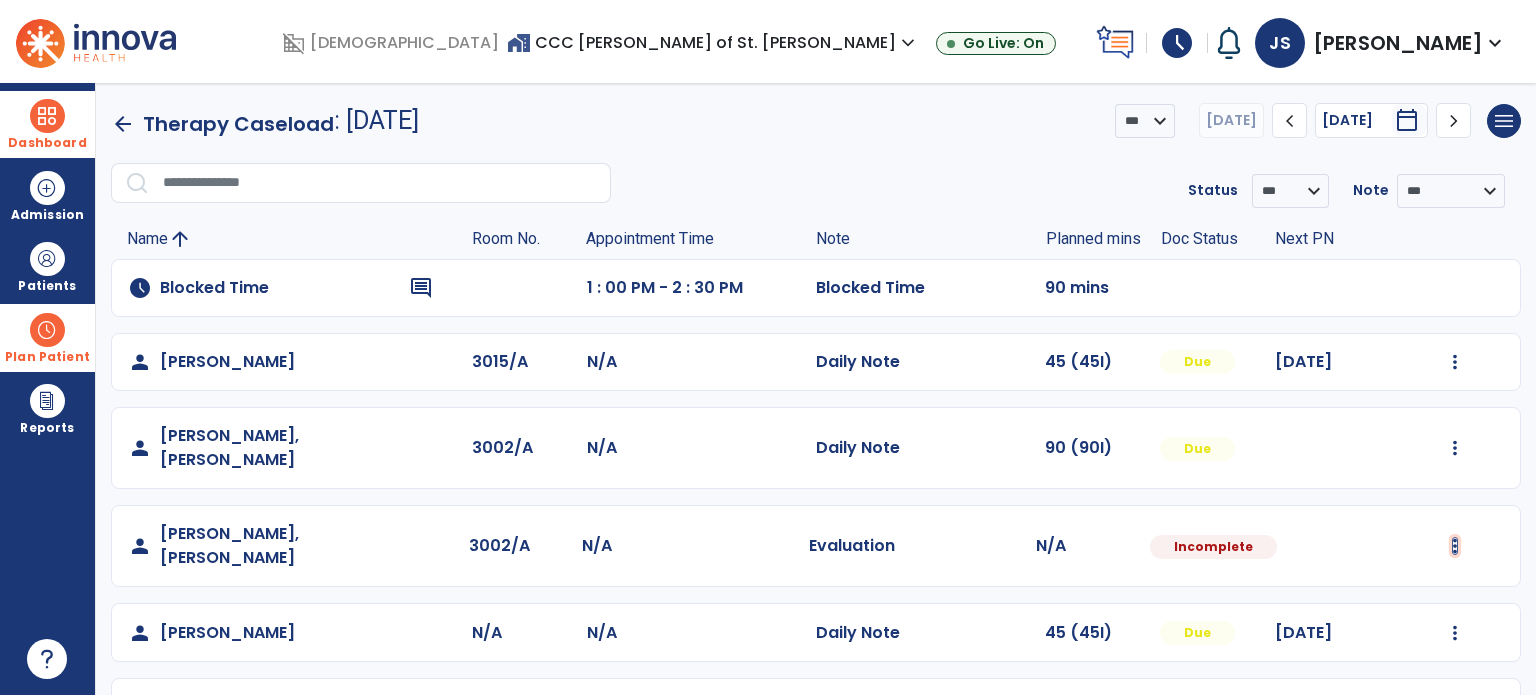 click at bounding box center [1455, 362] 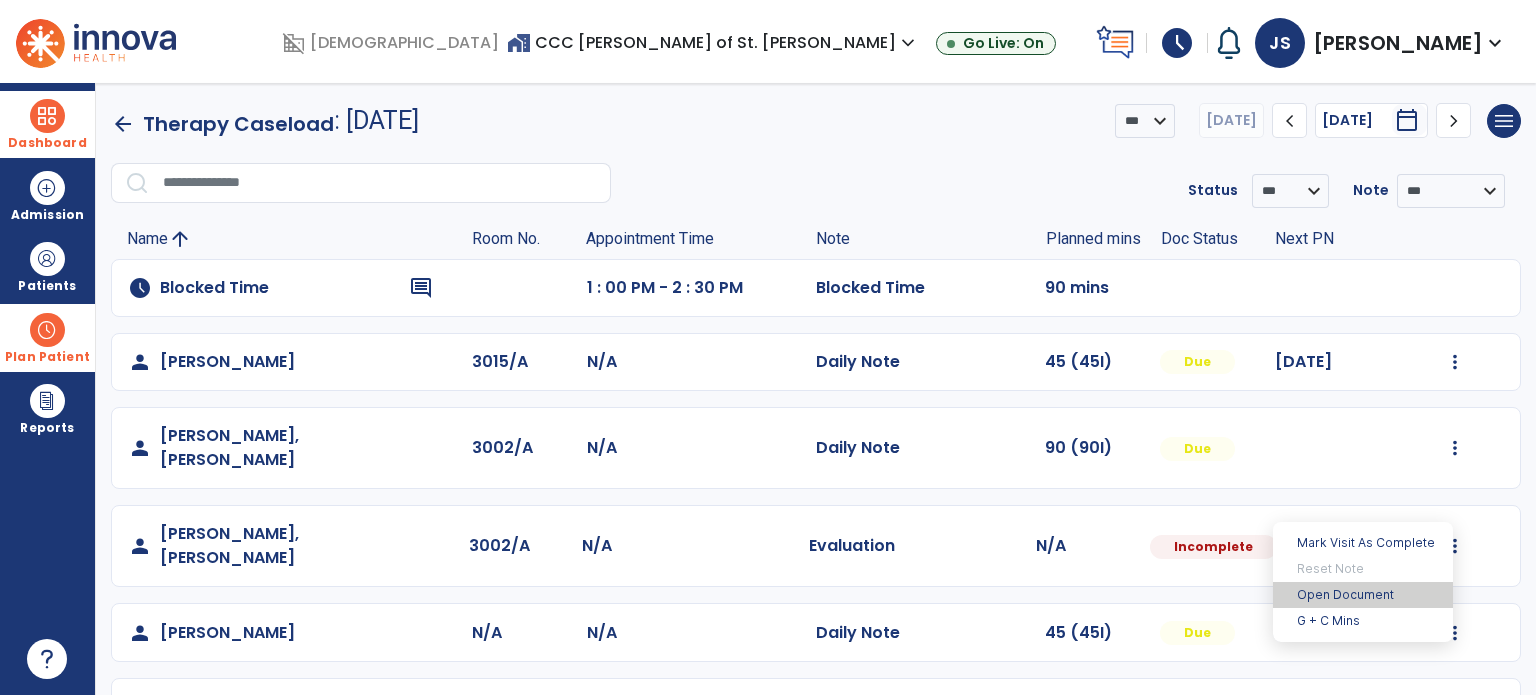 click on "Open Document" at bounding box center (1363, 595) 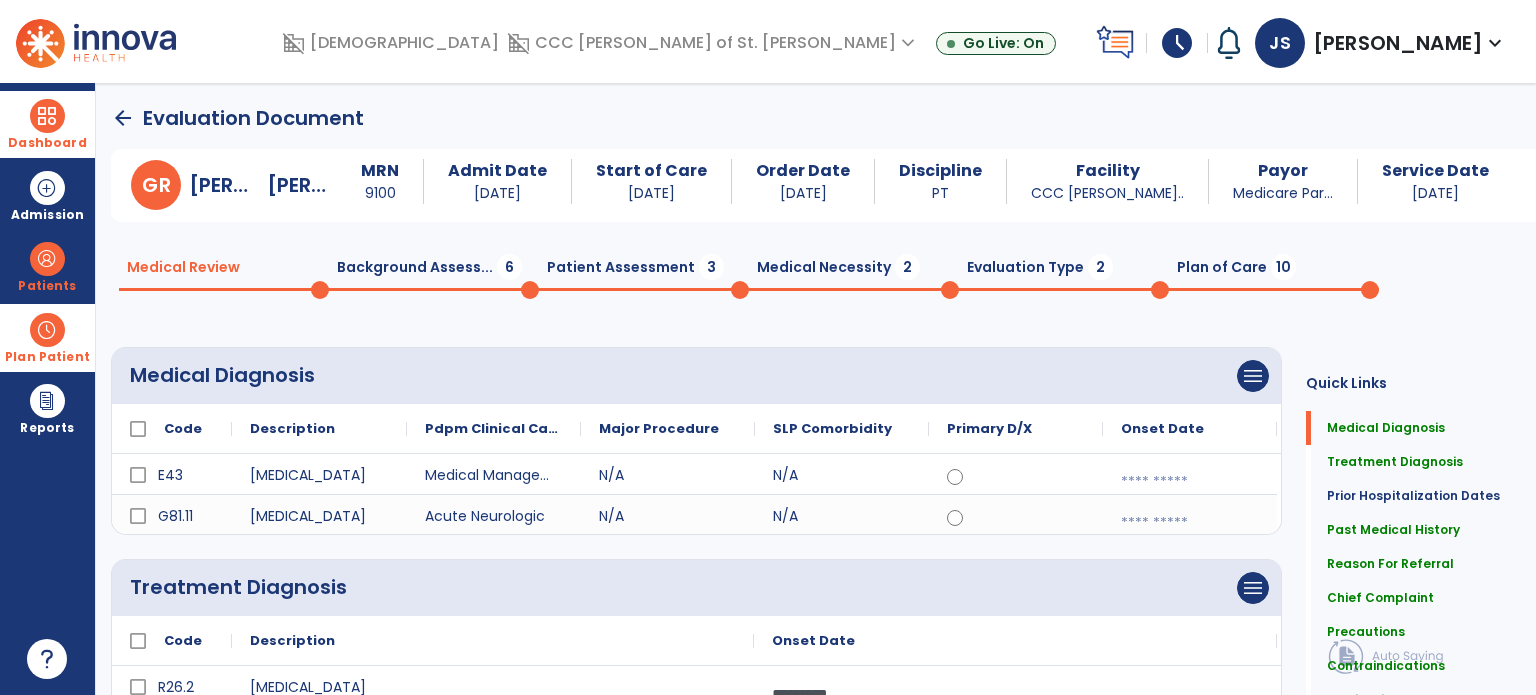 click on "Background Assess...  6" 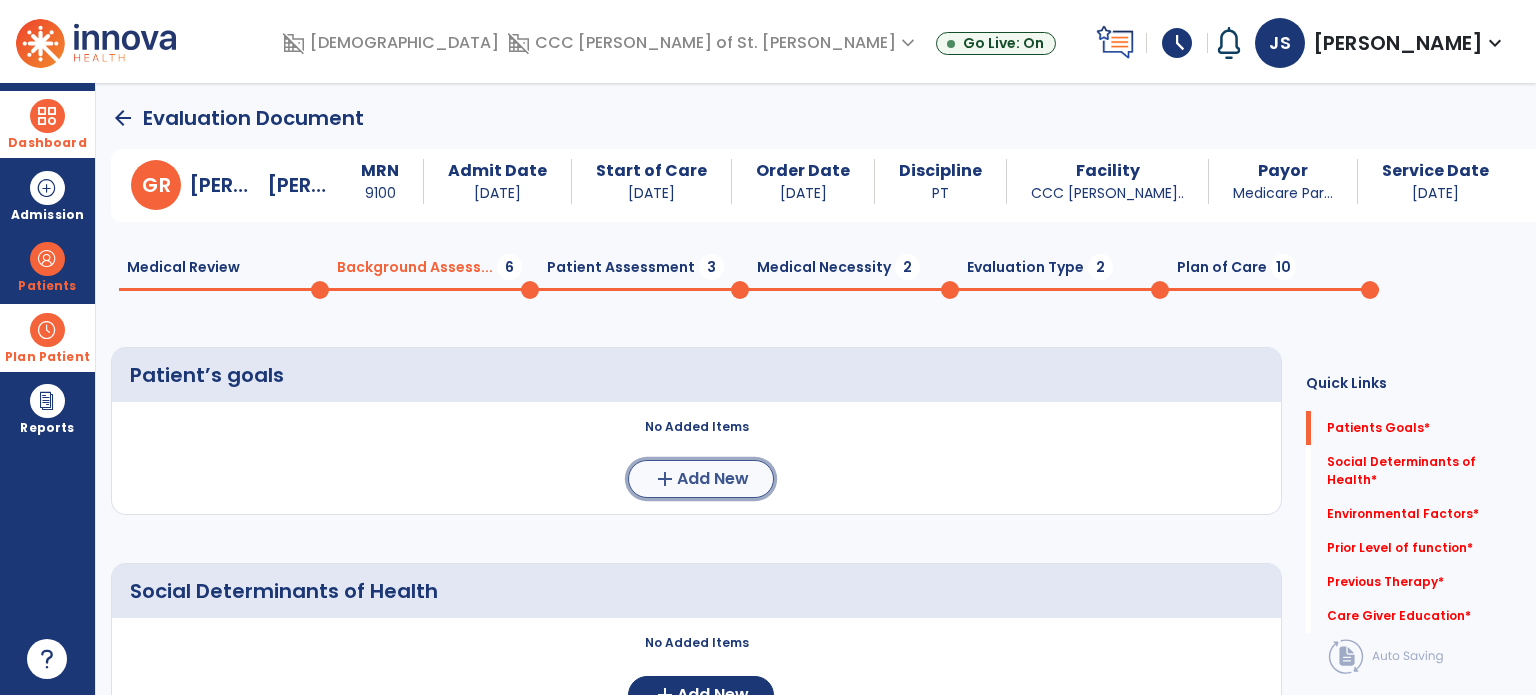 click on "add" 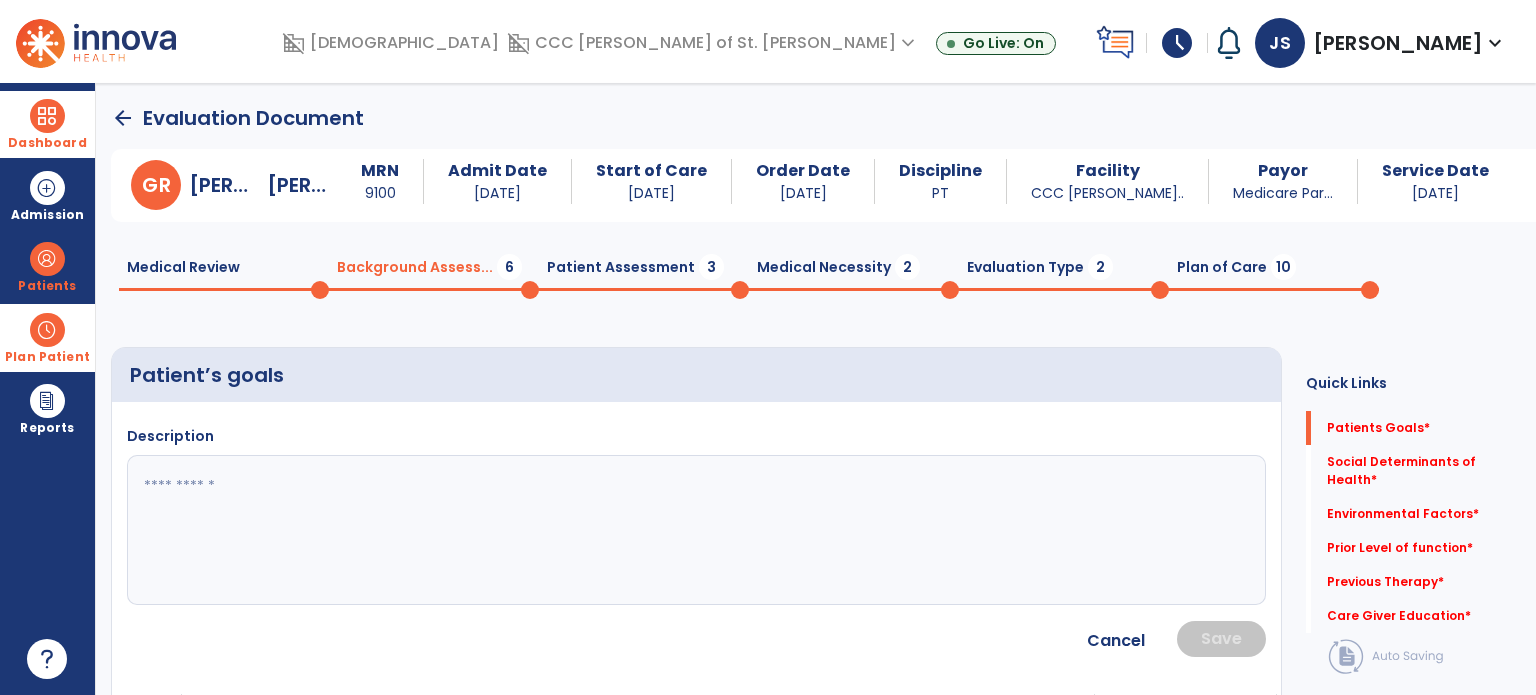 click 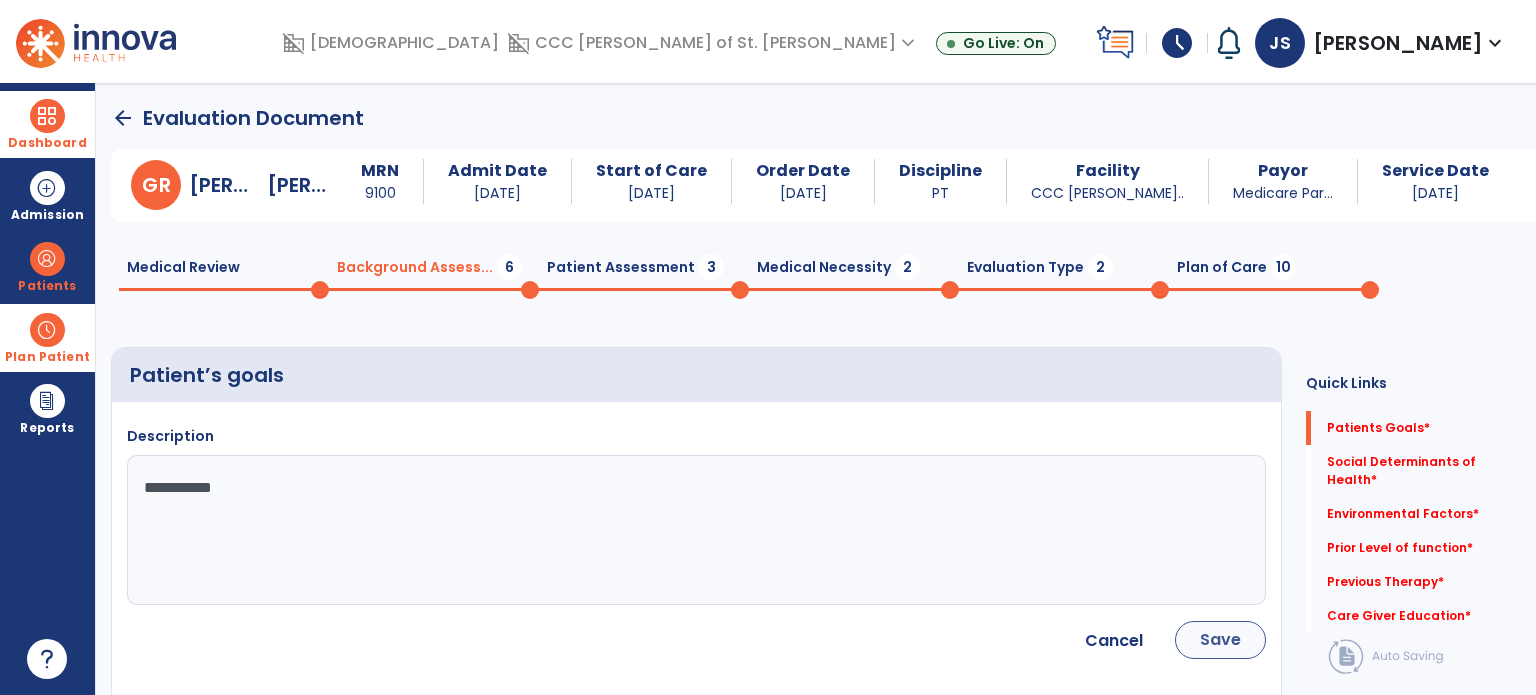 type on "**********" 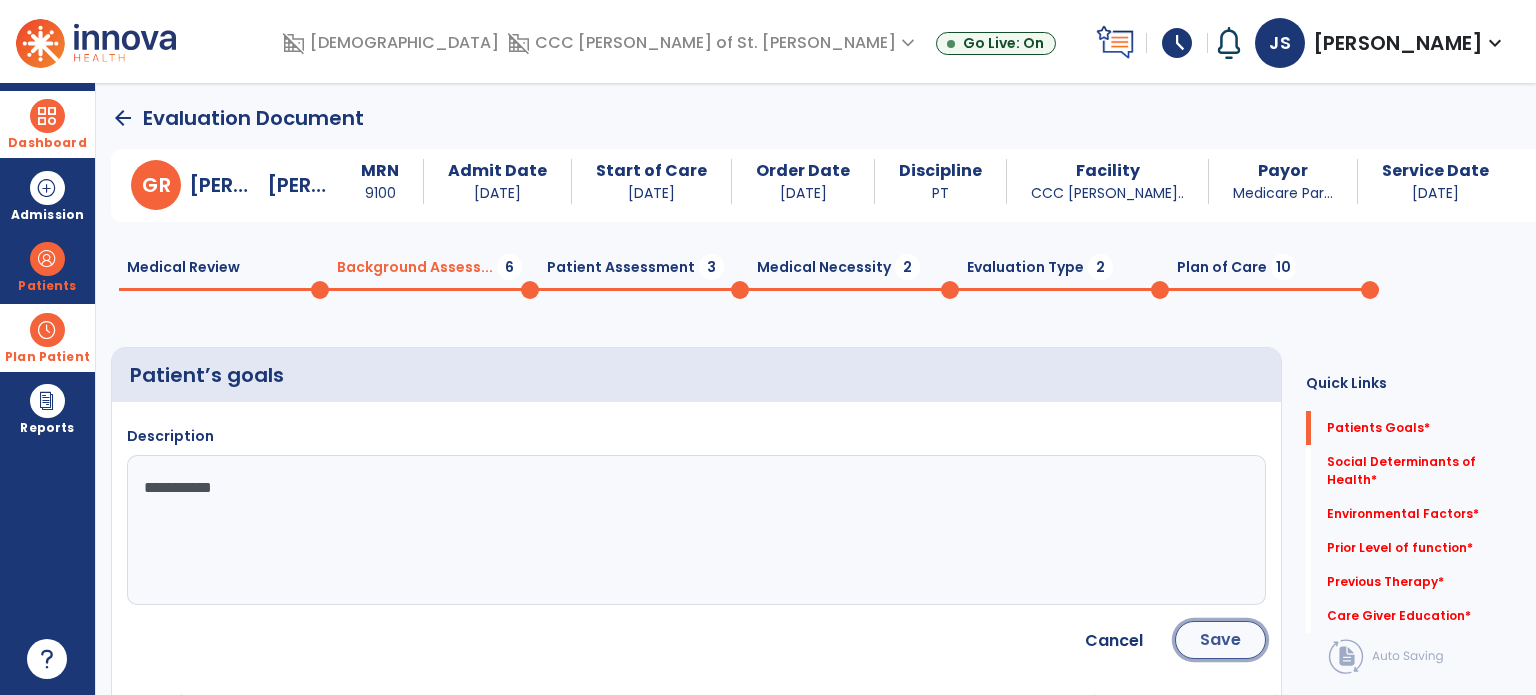 click on "Save" 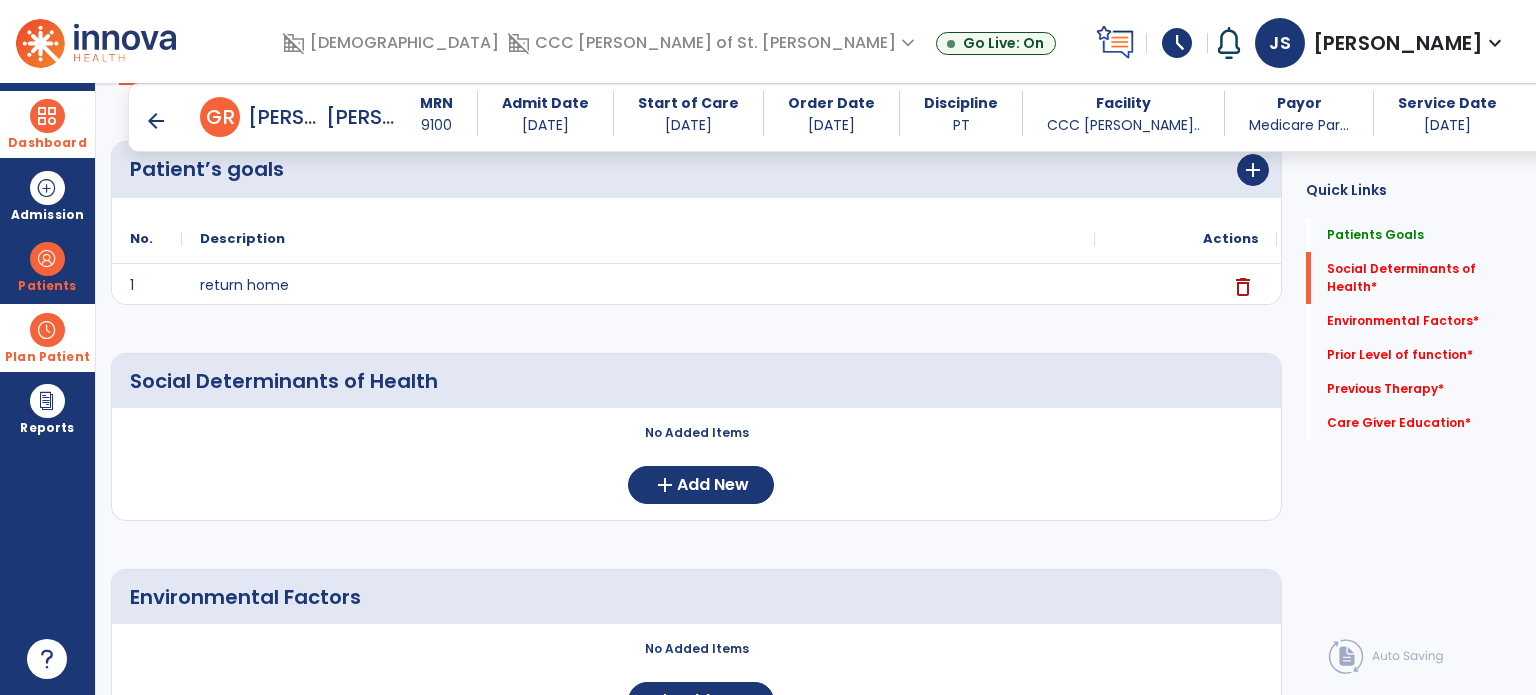 scroll, scrollTop: 188, scrollLeft: 0, axis: vertical 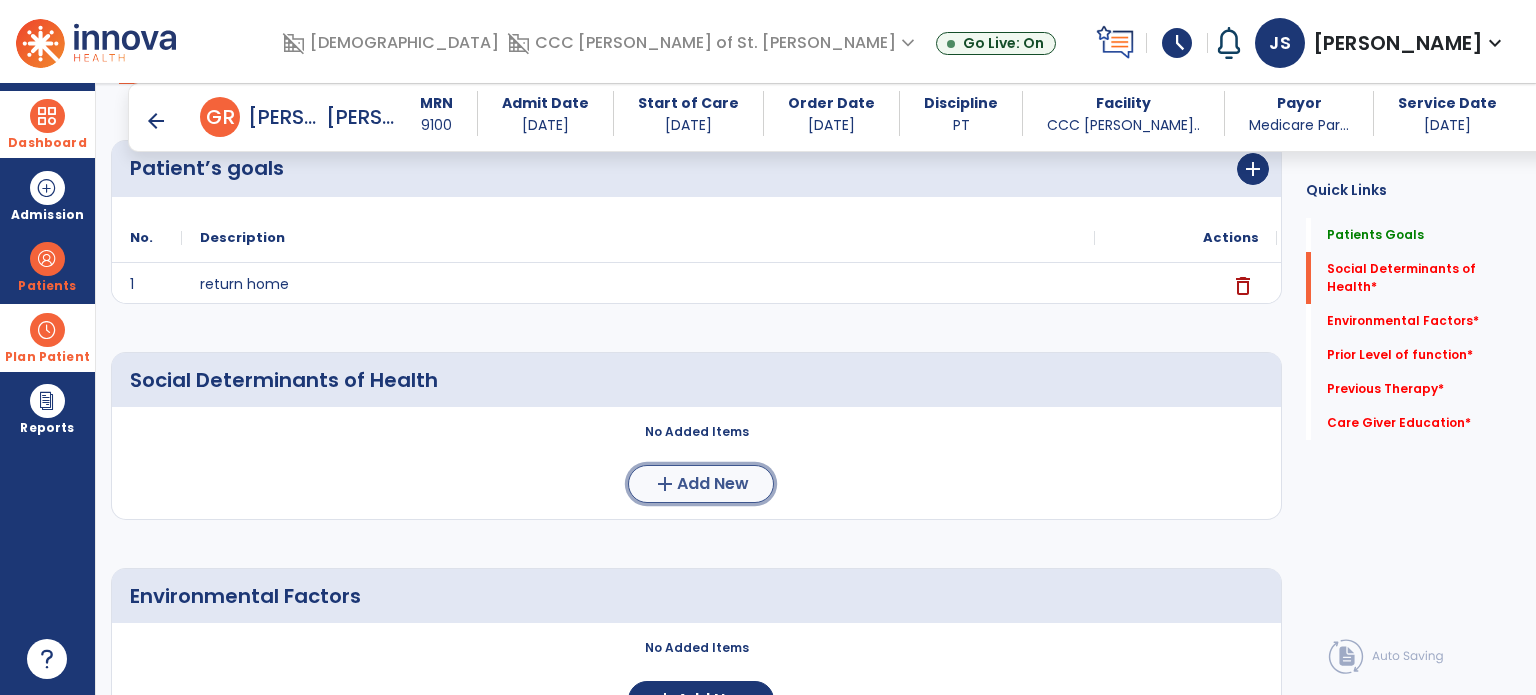 click on "add" 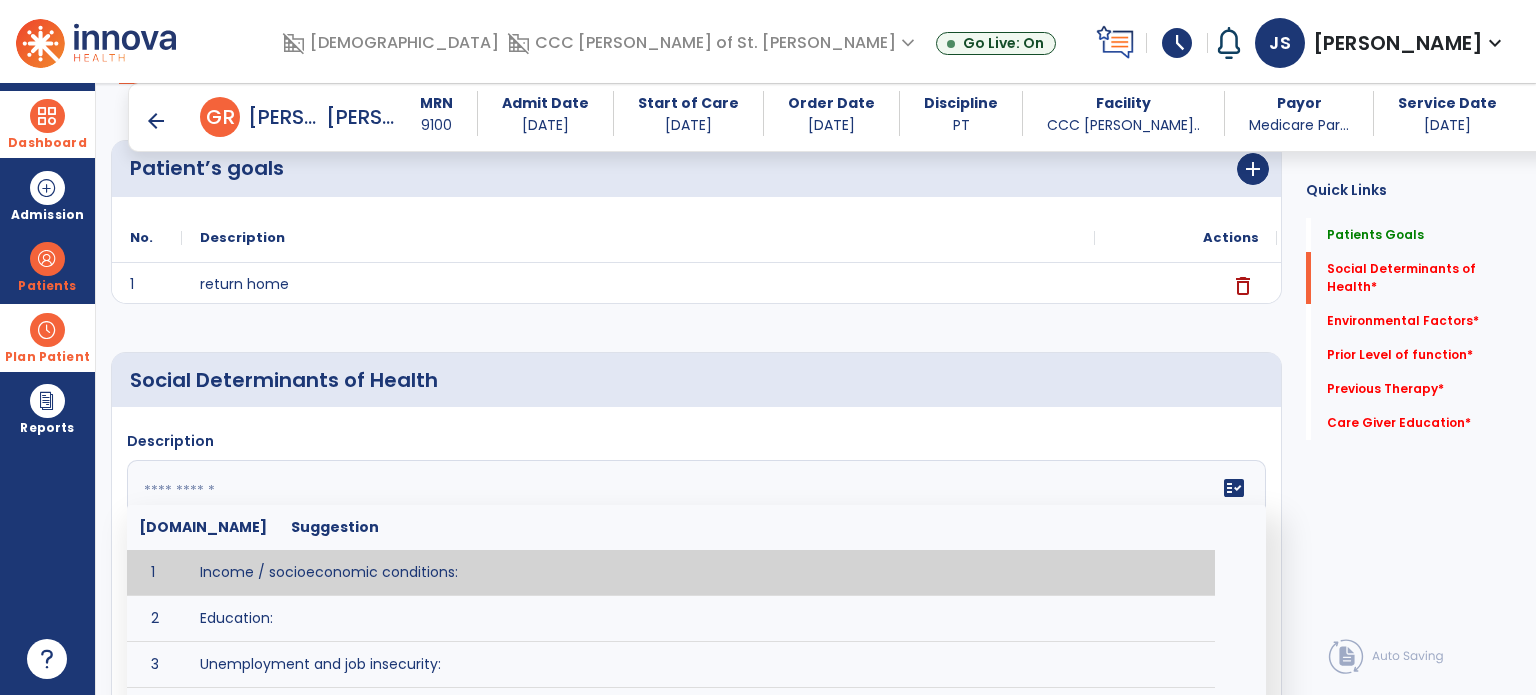 click 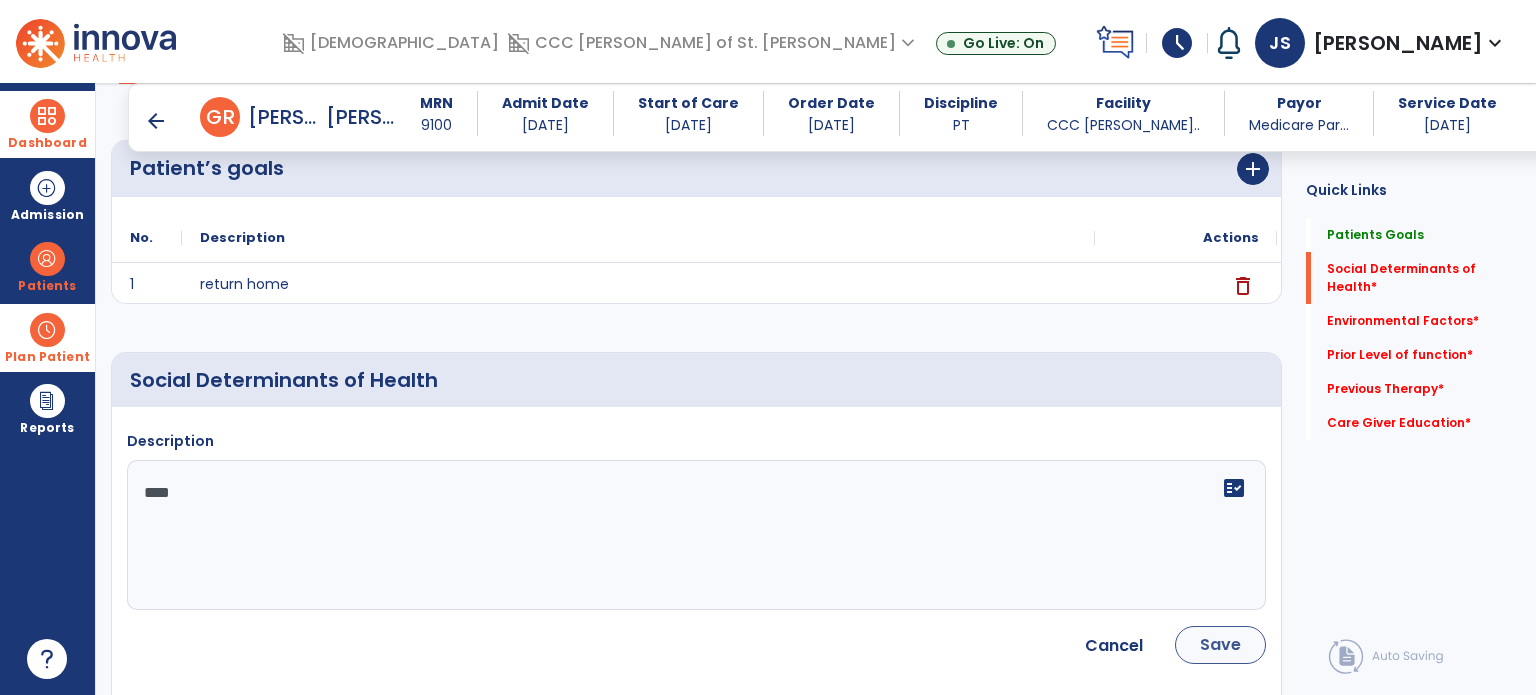 type on "****" 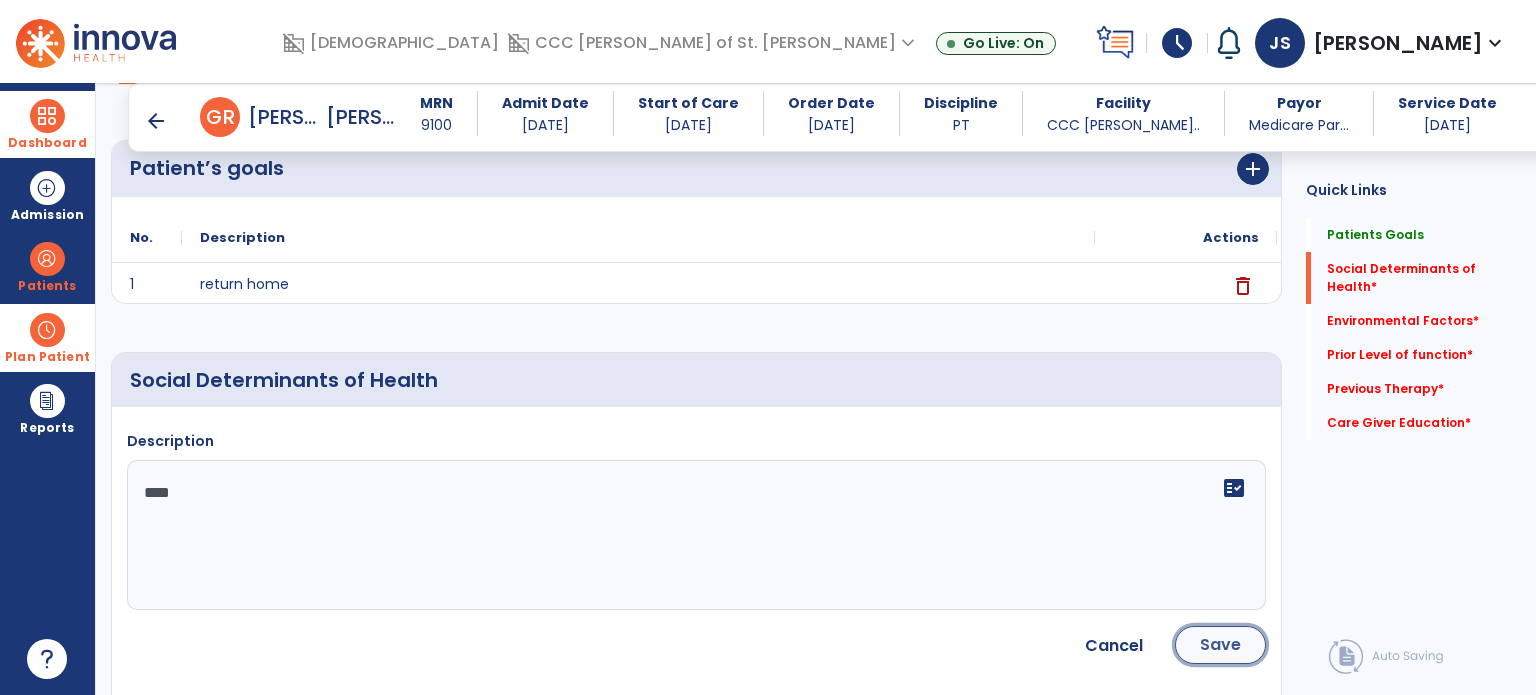 click on "Save" 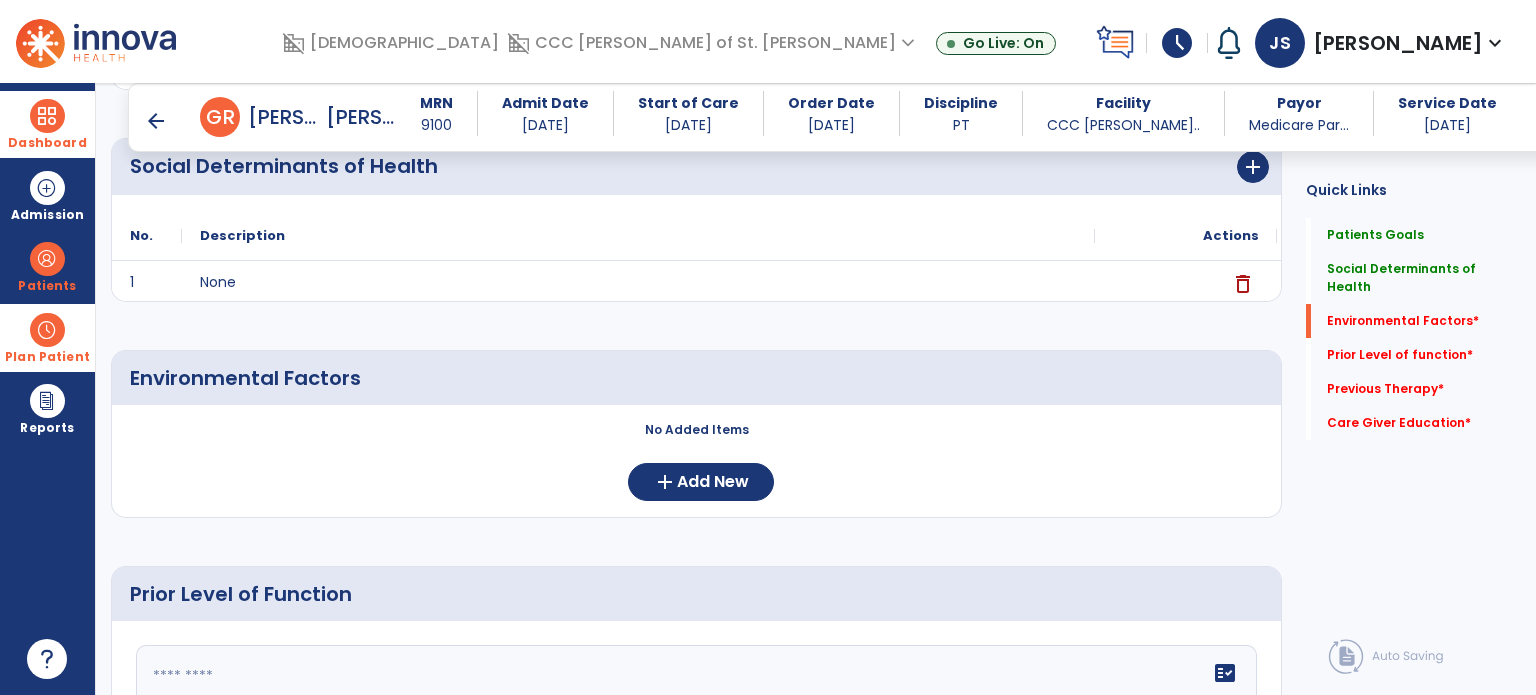 scroll, scrollTop: 404, scrollLeft: 0, axis: vertical 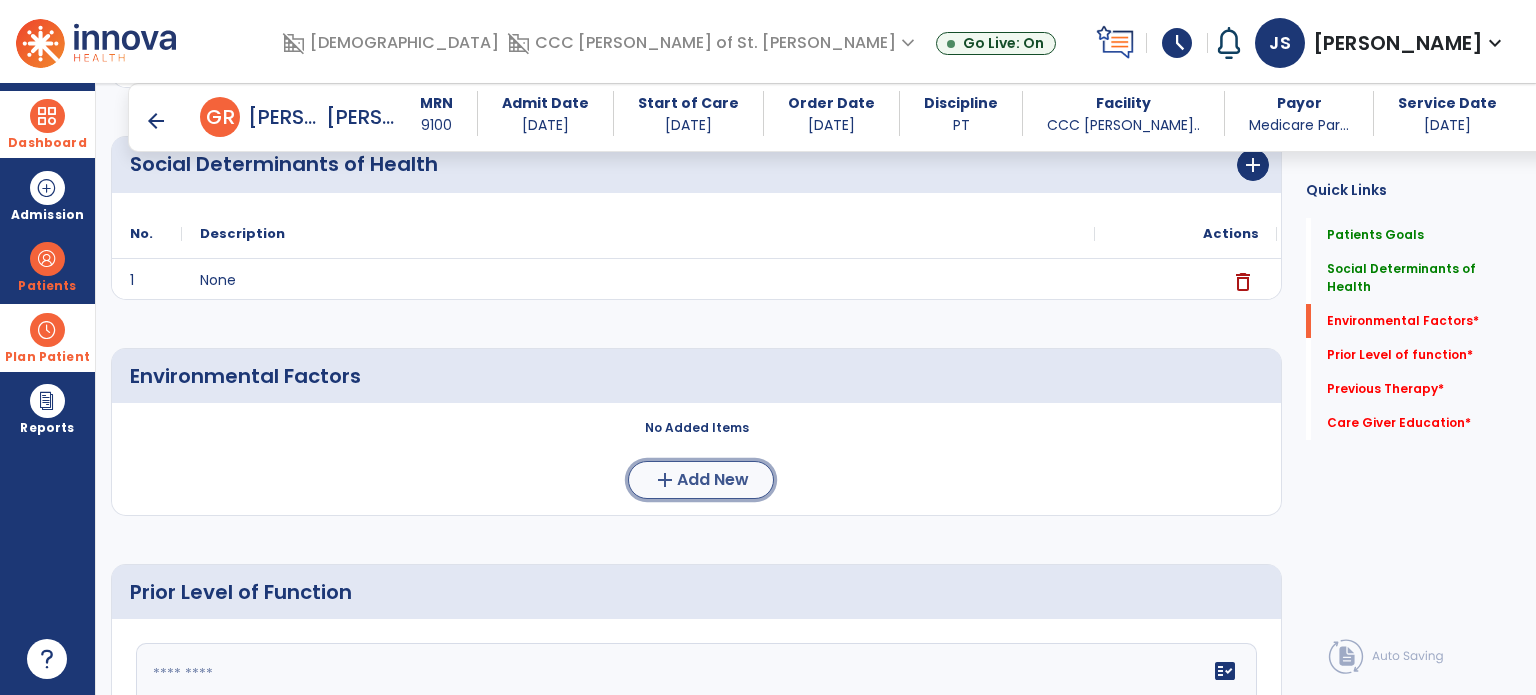 click on "add  Add New" 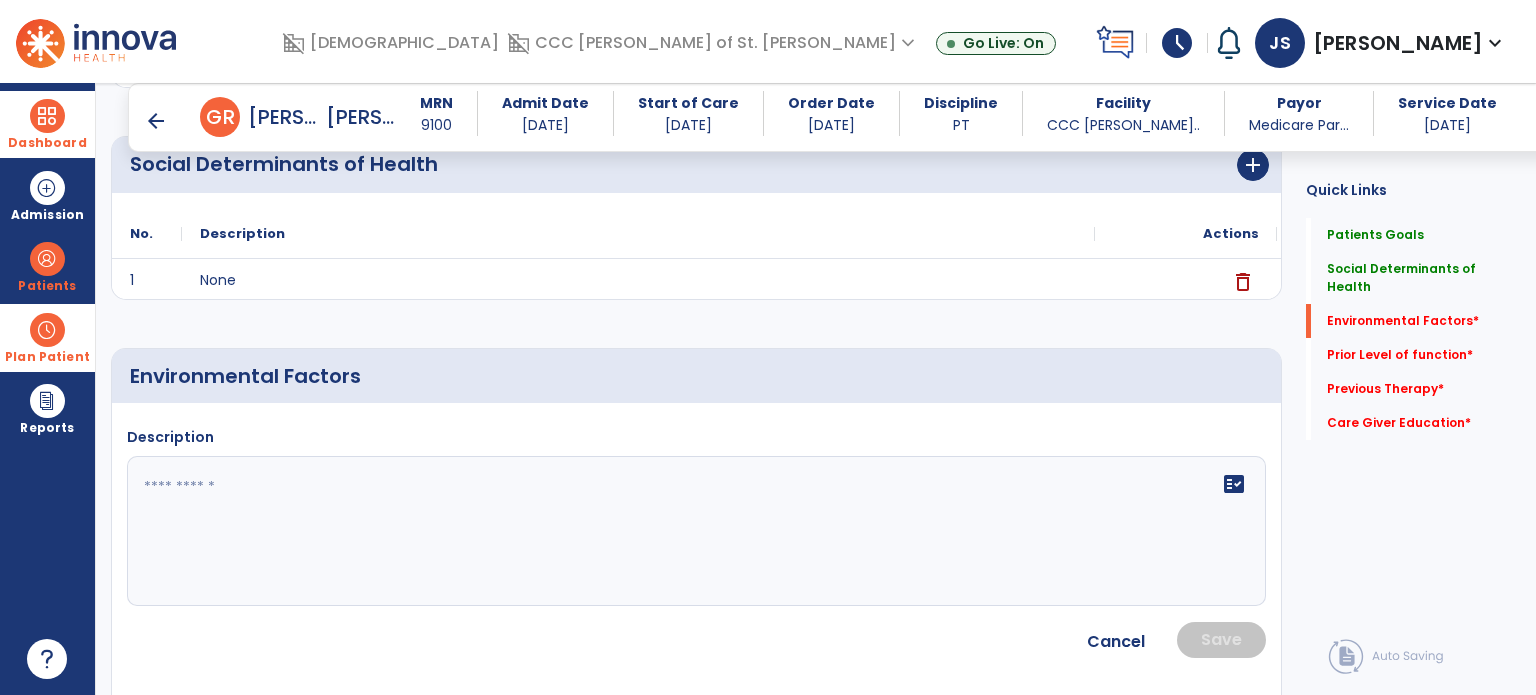 click 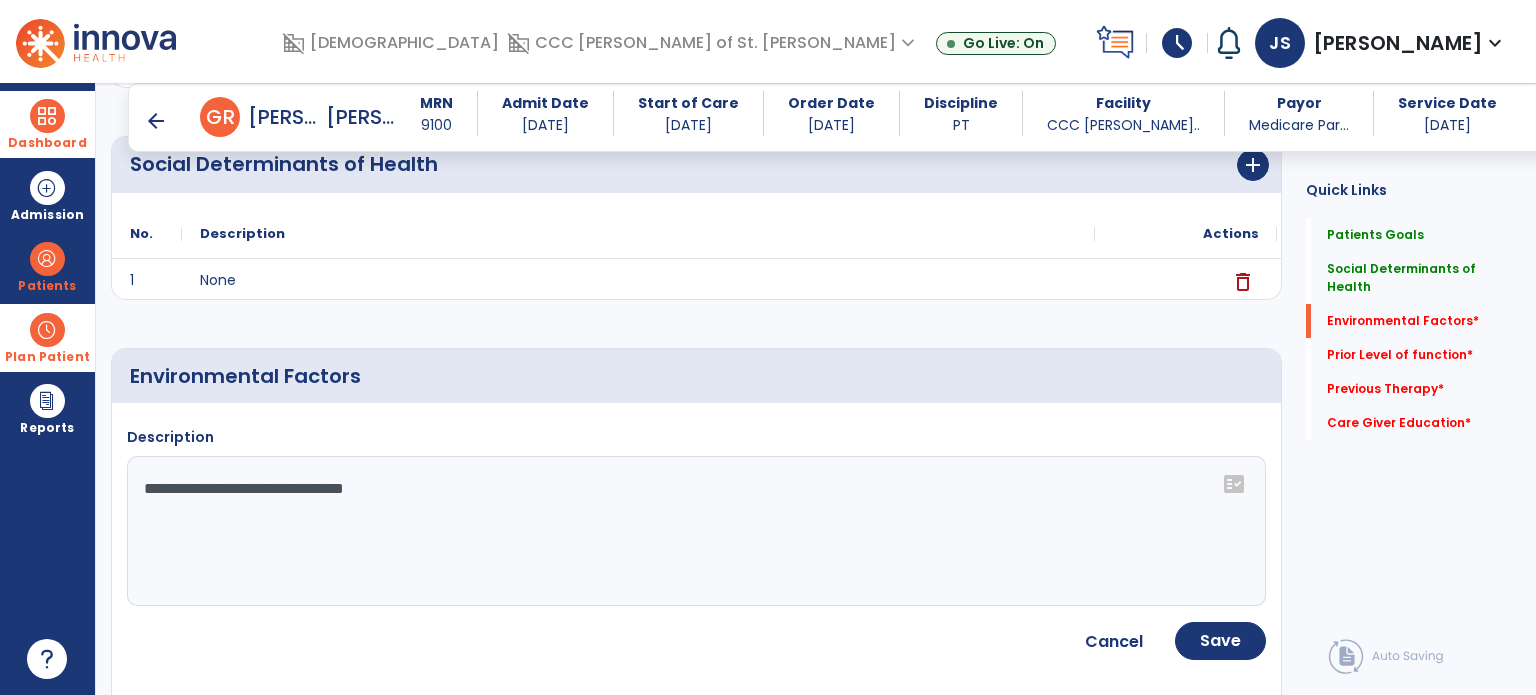 click on "**********" 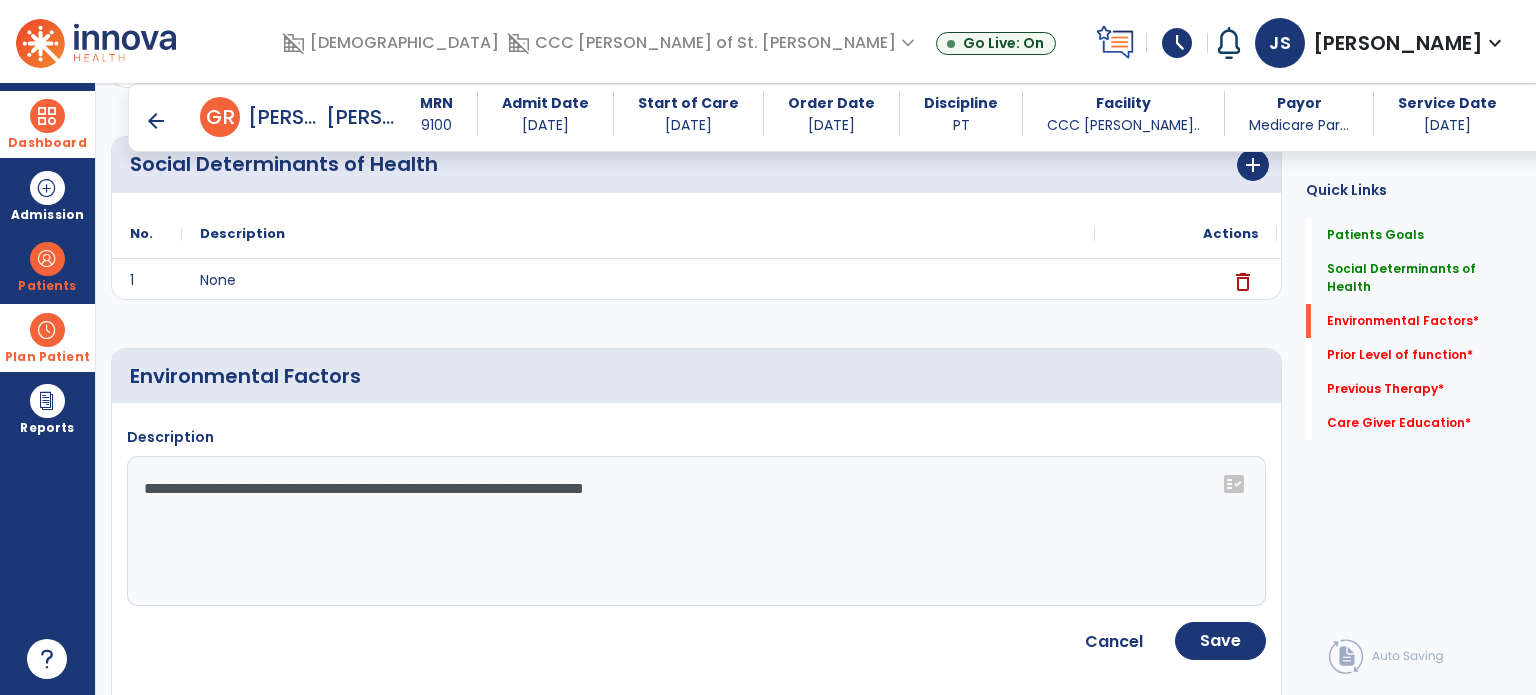 type on "**********" 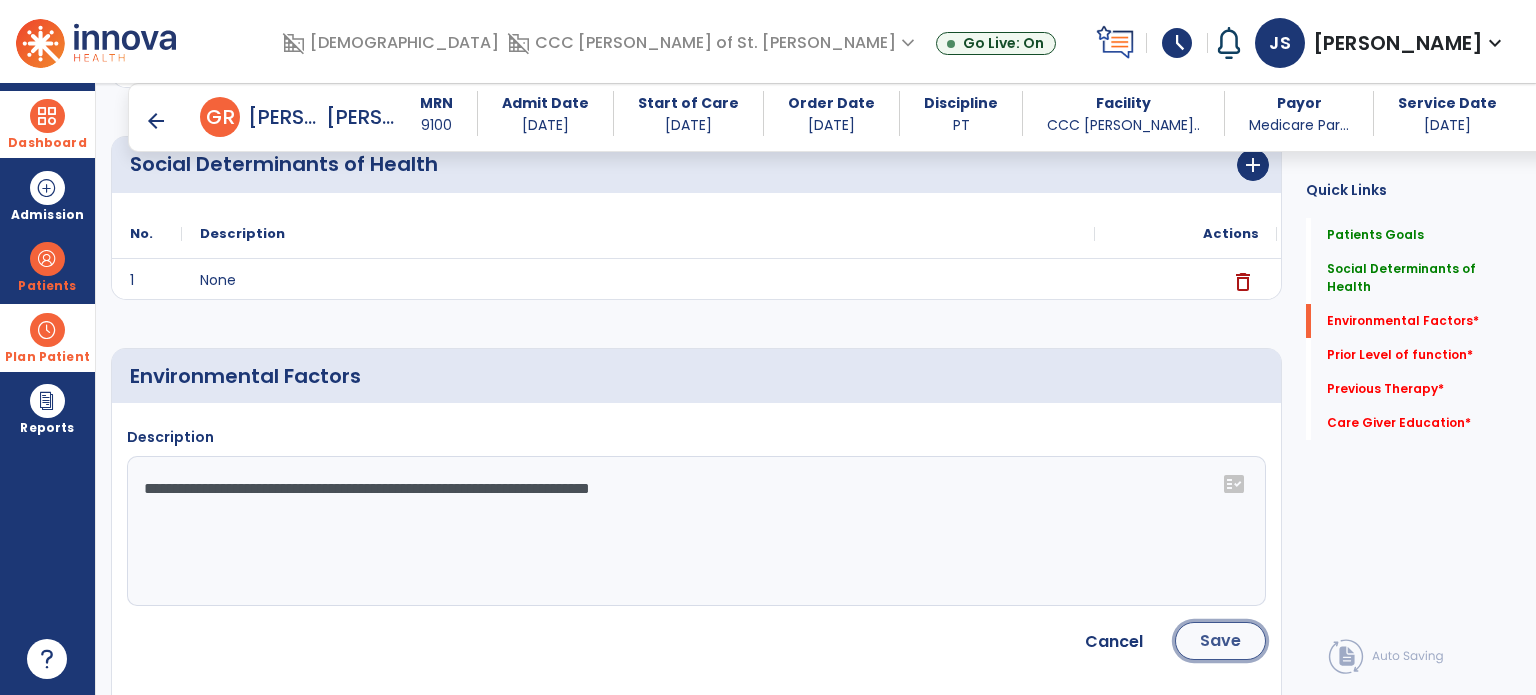 click on "Save" 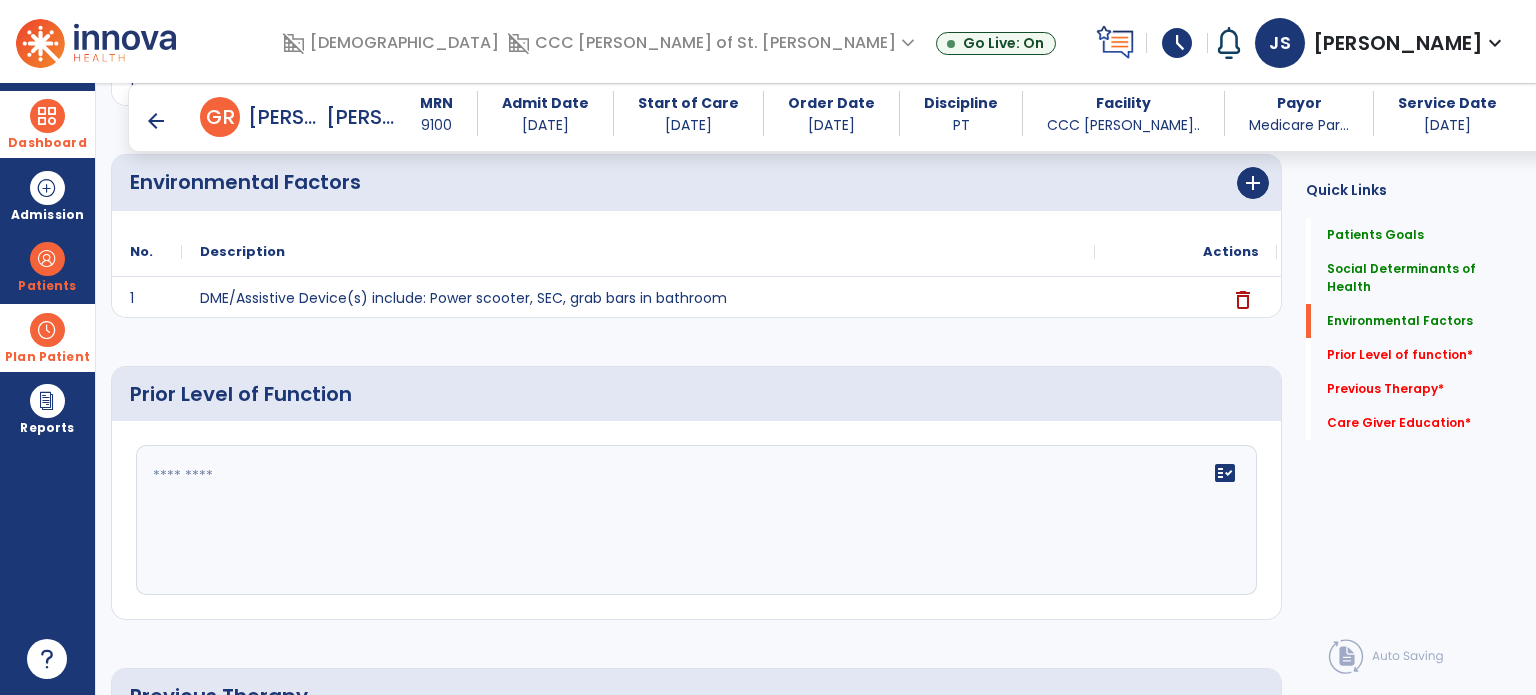 scroll, scrollTop: 606, scrollLeft: 0, axis: vertical 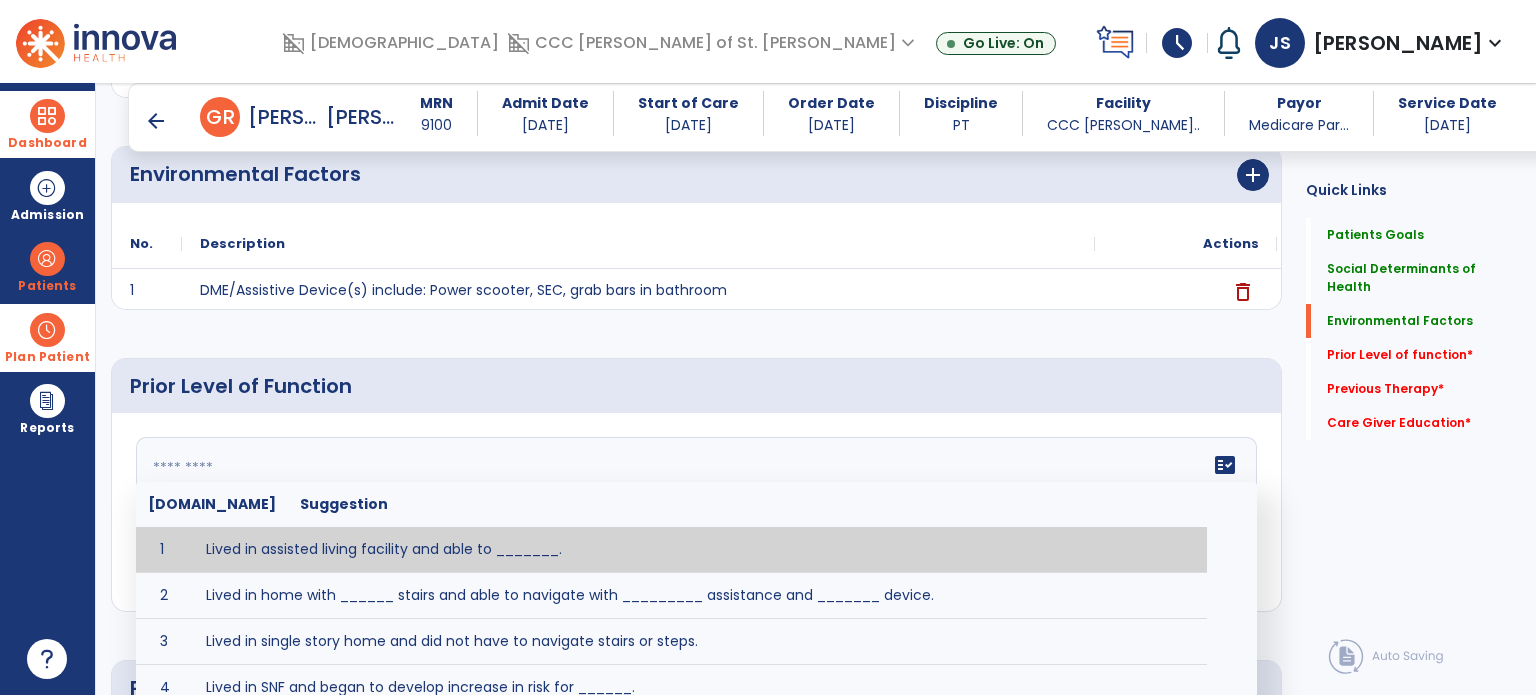 click on "fact_check  [DOMAIN_NAME] Suggestion 1 Lived in assisted living facility and able to _______. 2 Lived in home with ______ stairs and able to navigate with _________ assistance and _______ device. 3 Lived in single story home and did not have to navigate stairs or steps. 4 Lived in SNF and began to develop increase in risk for ______. 5 Lived in SNF and skin was intact without pressure sores or wounds. 6 Lived independently at home with _________ and able to __________. 7 Wheelchair bound, non ambulatory and able to ______. 8 Worked as a __________." 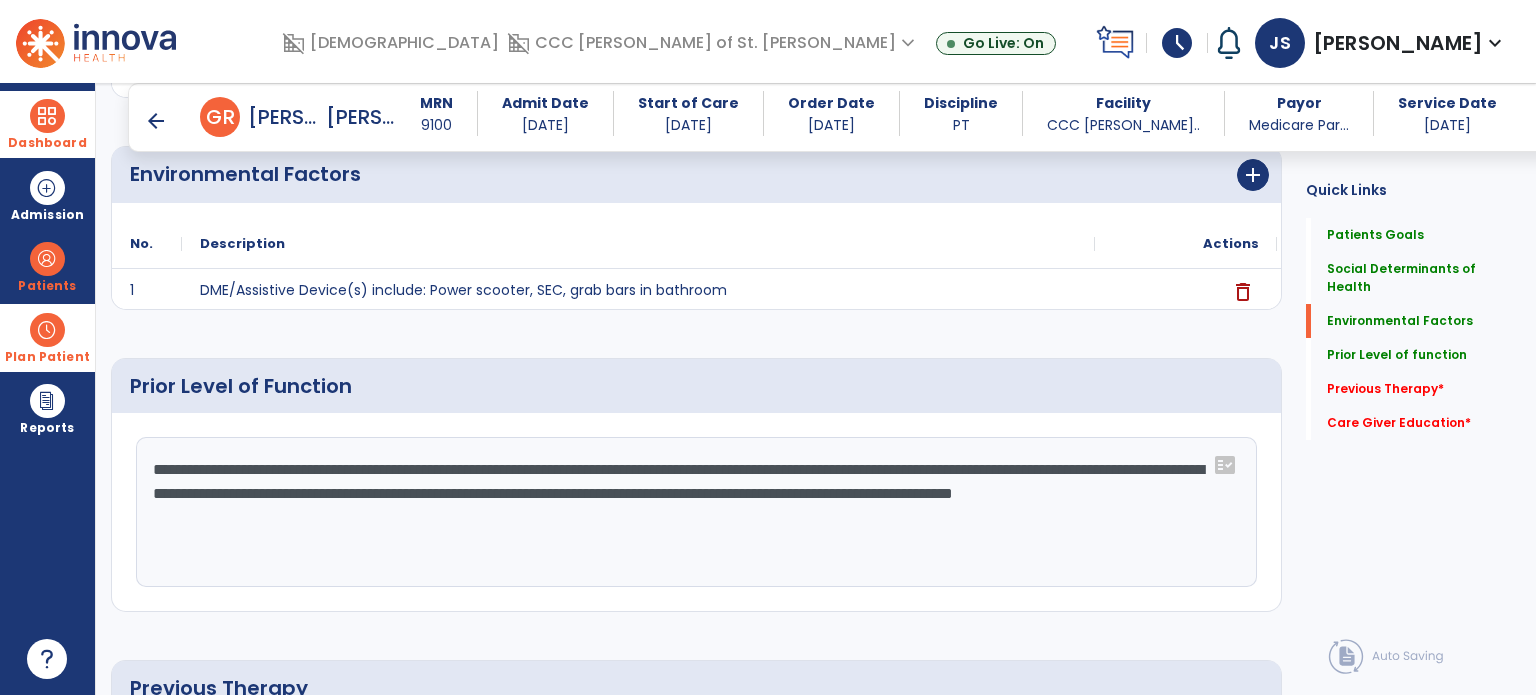 click on "**********" 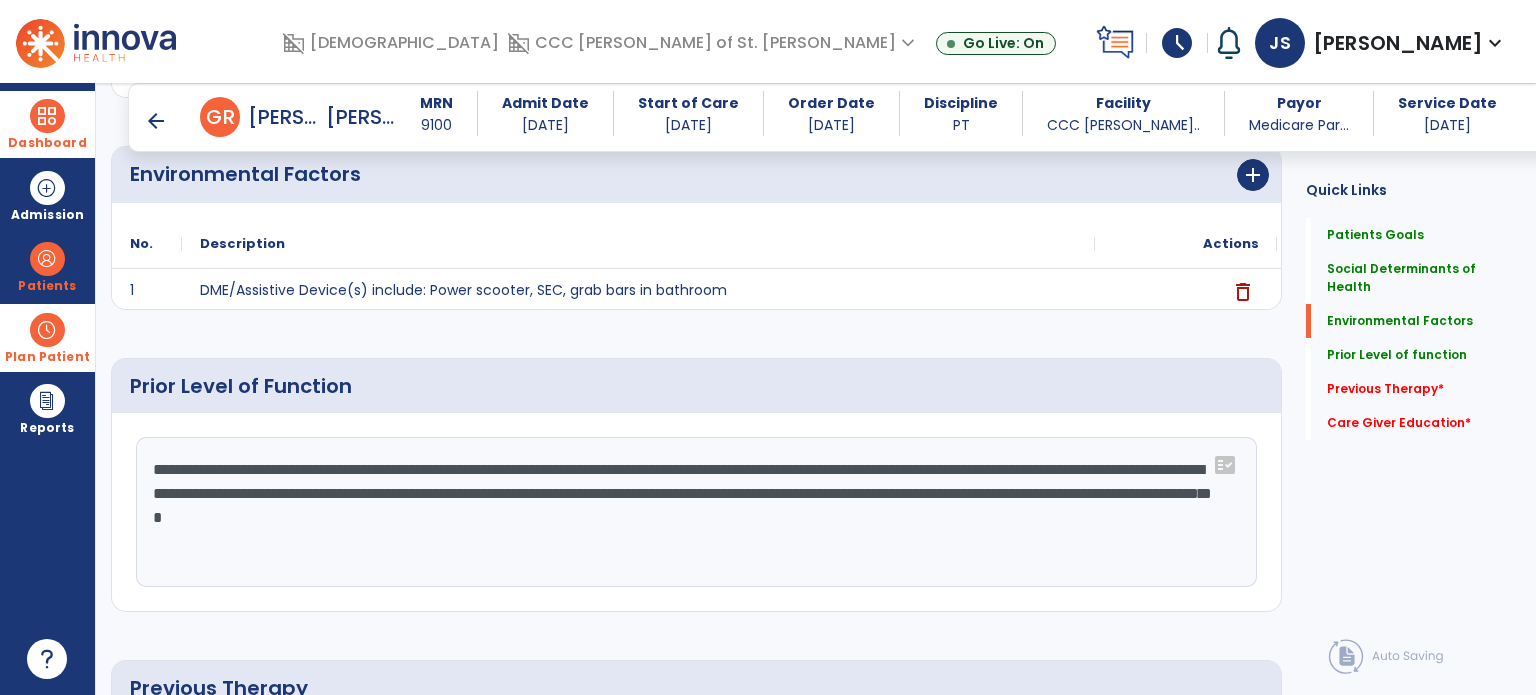 click on "**********" 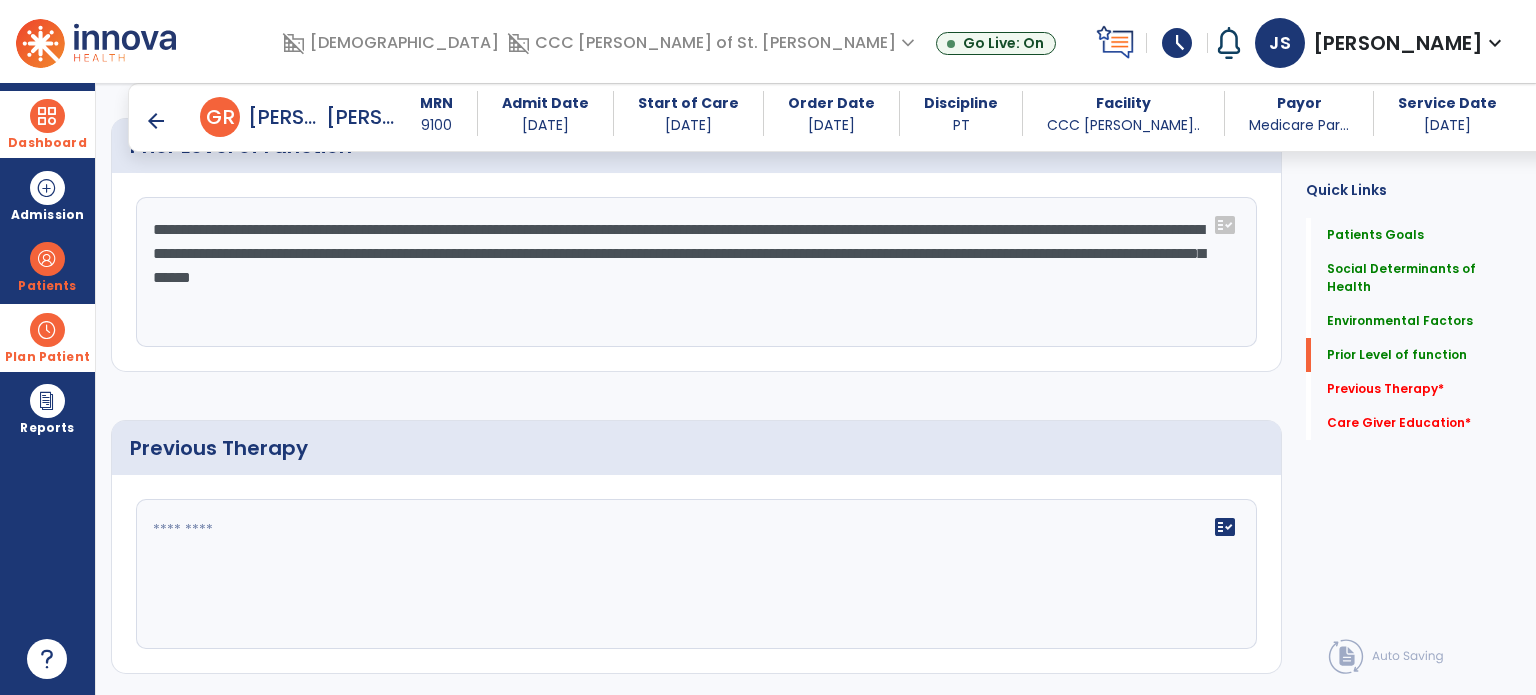 scroll, scrollTop: 852, scrollLeft: 0, axis: vertical 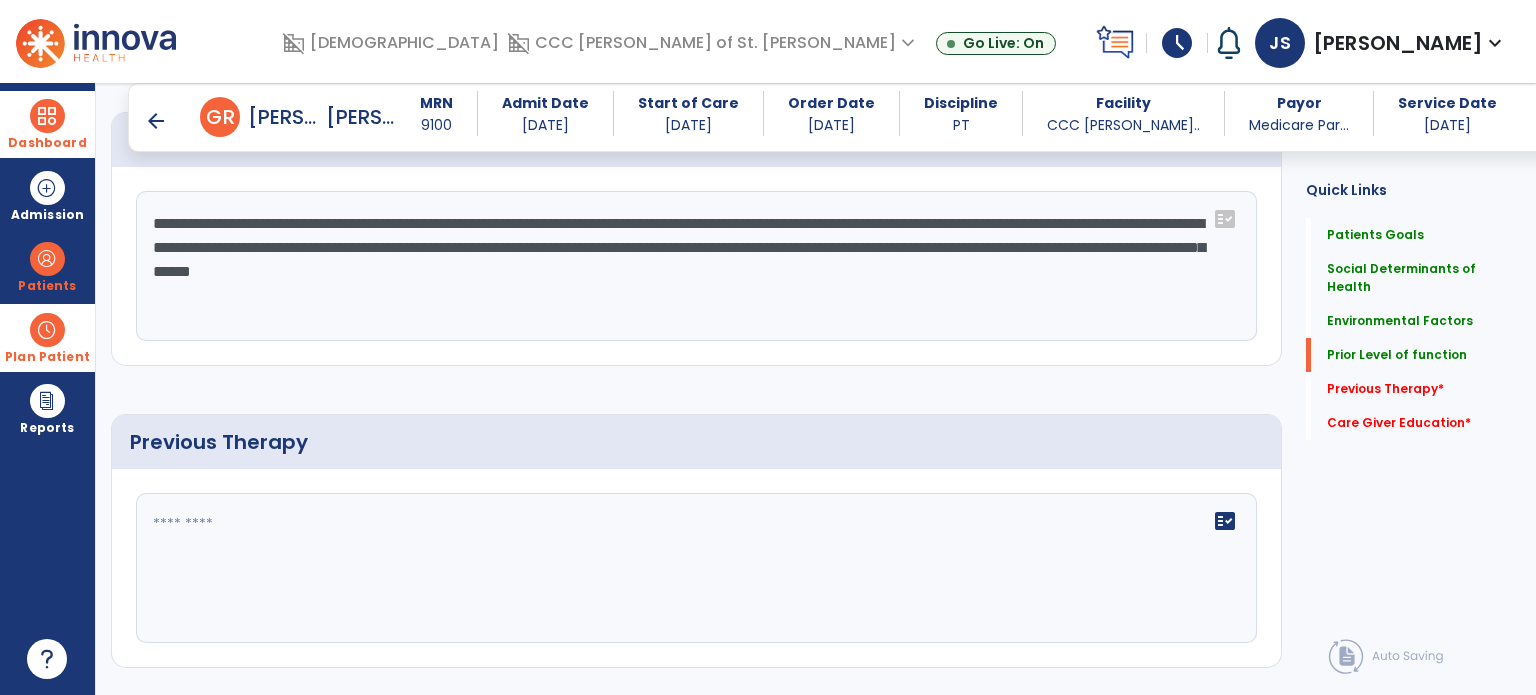 type on "**********" 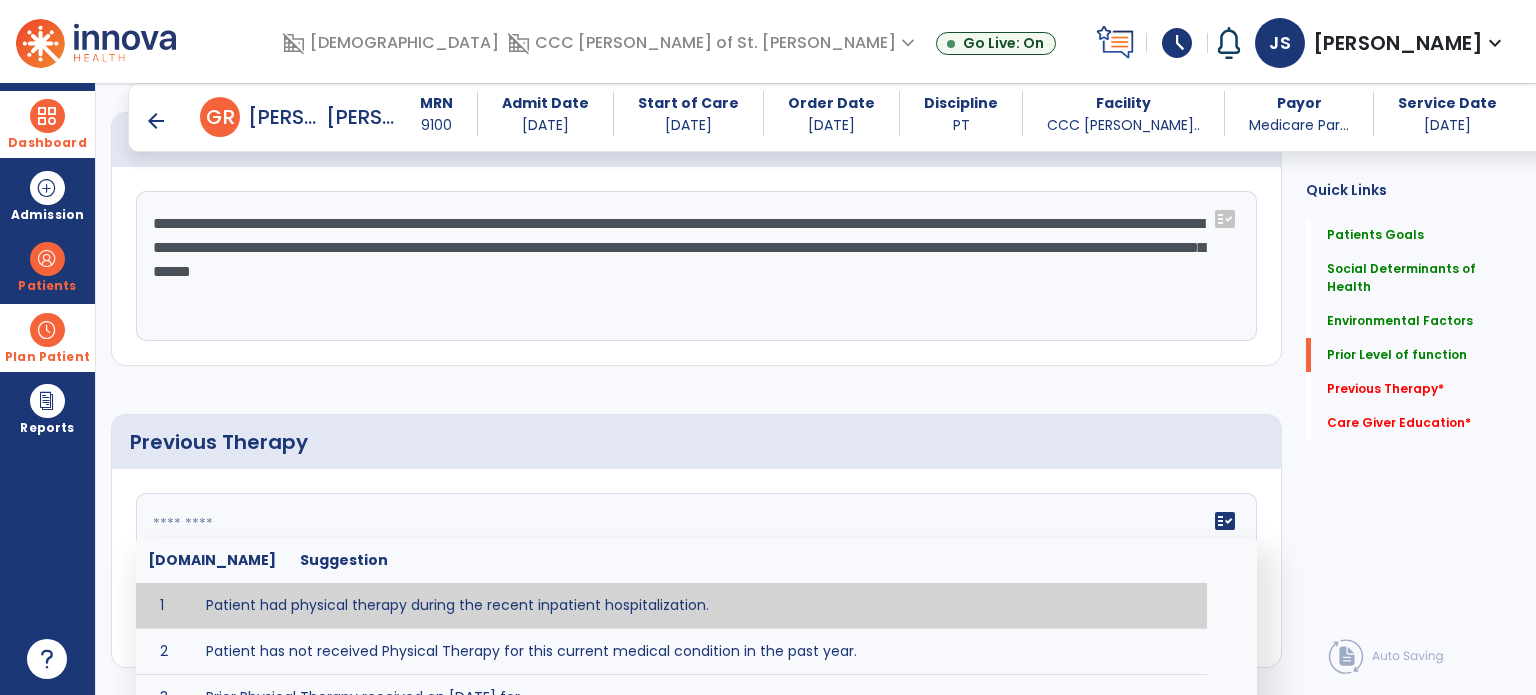 type on "**********" 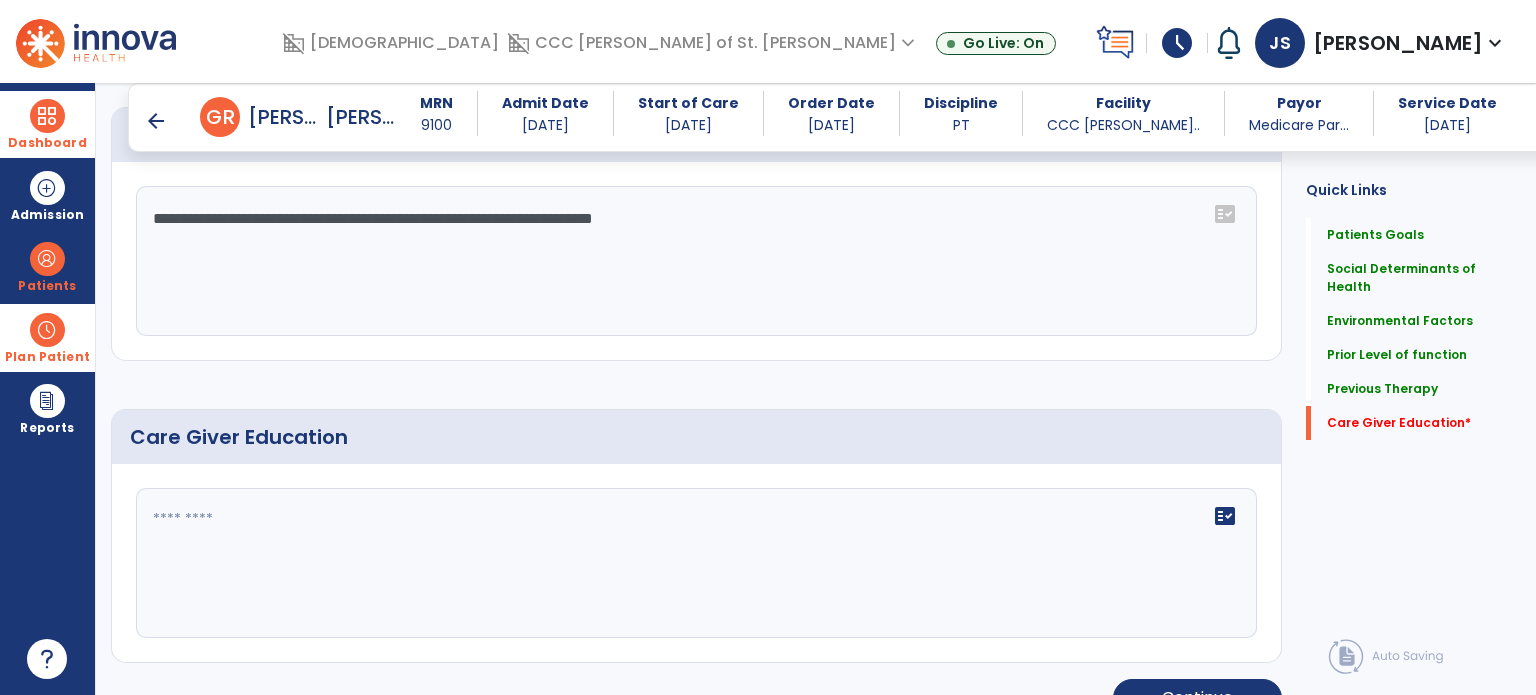 scroll, scrollTop: 1160, scrollLeft: 0, axis: vertical 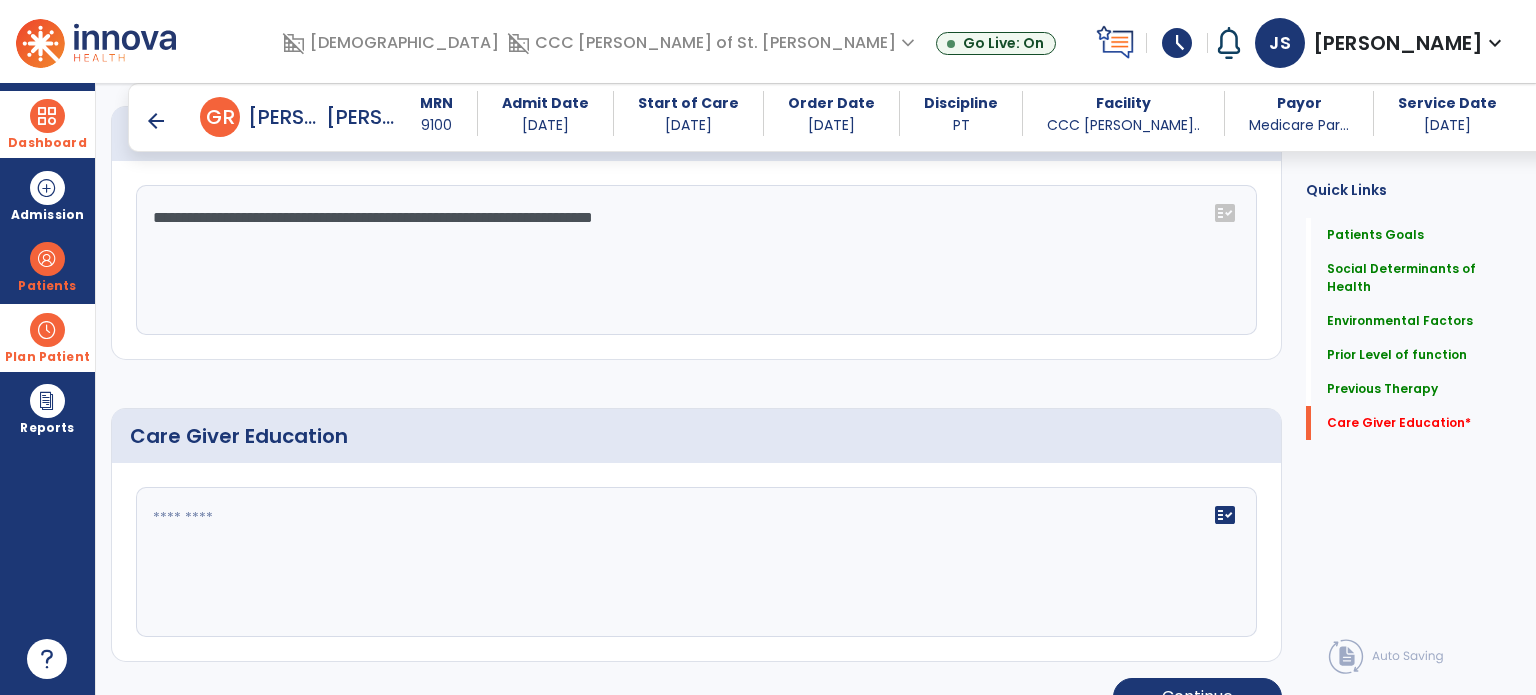 click on "fact_check" 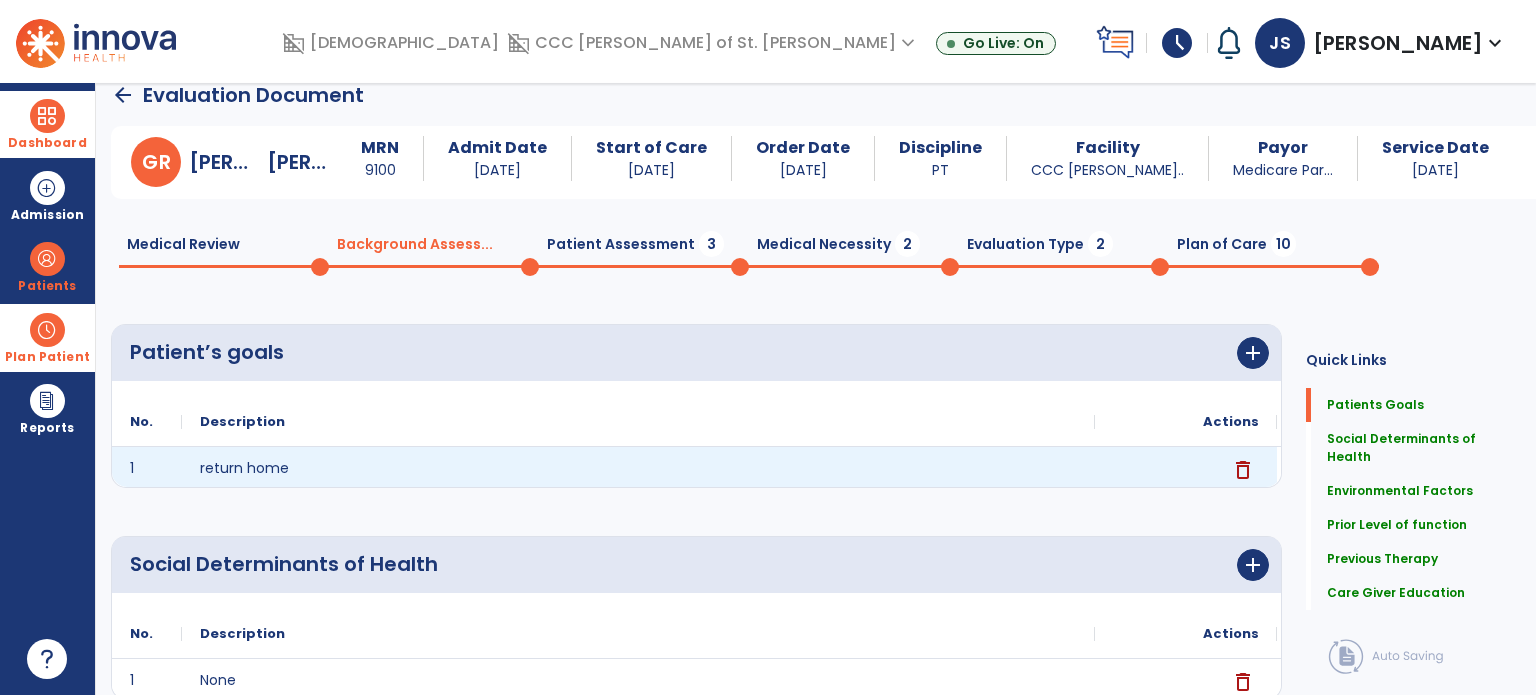 scroll, scrollTop: 22, scrollLeft: 0, axis: vertical 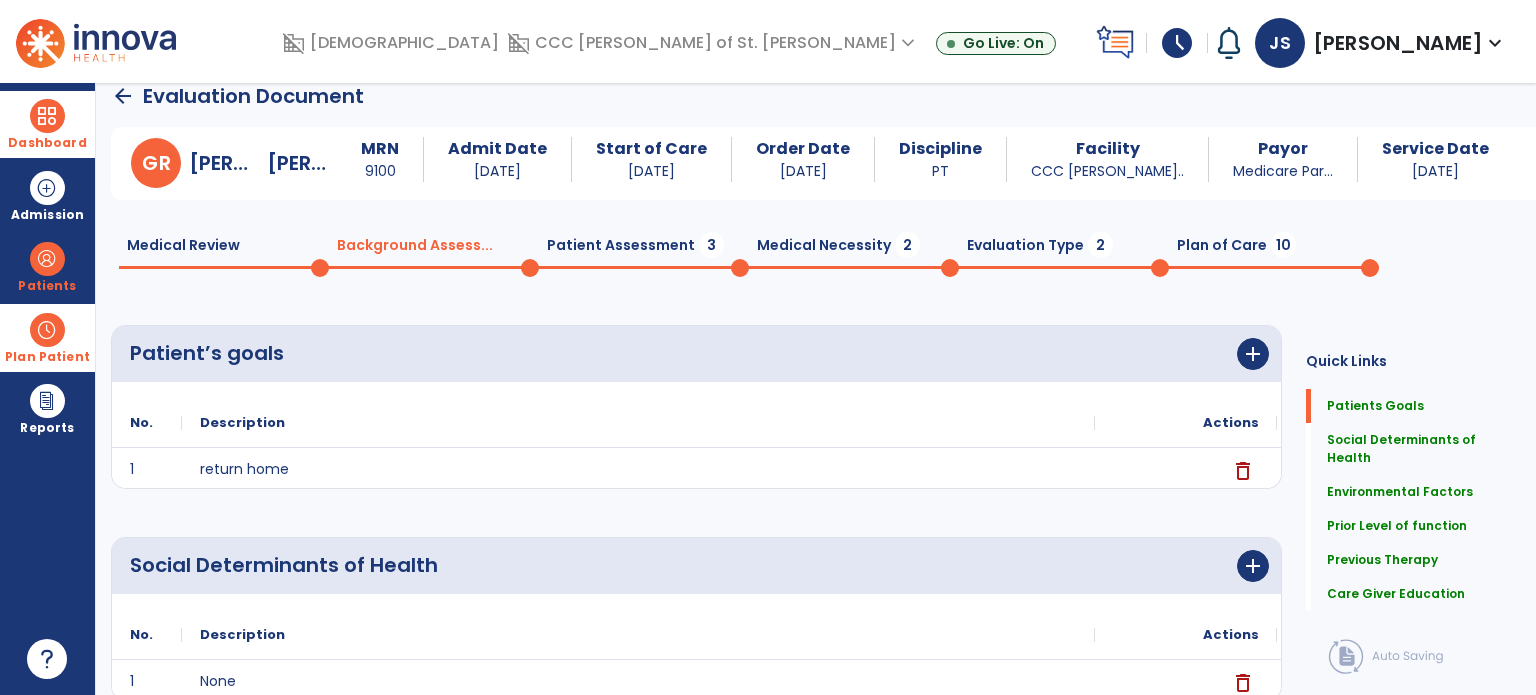 type on "**" 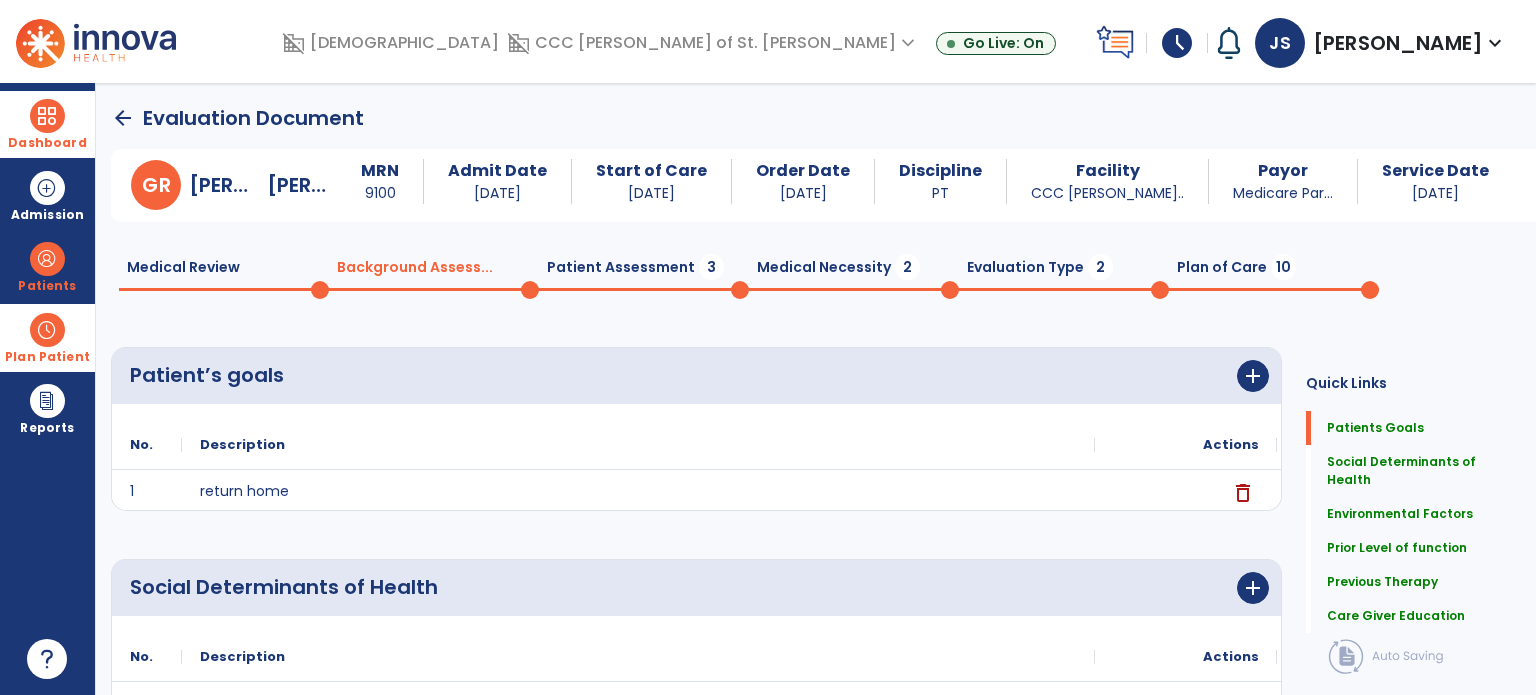 scroll, scrollTop: 0, scrollLeft: 0, axis: both 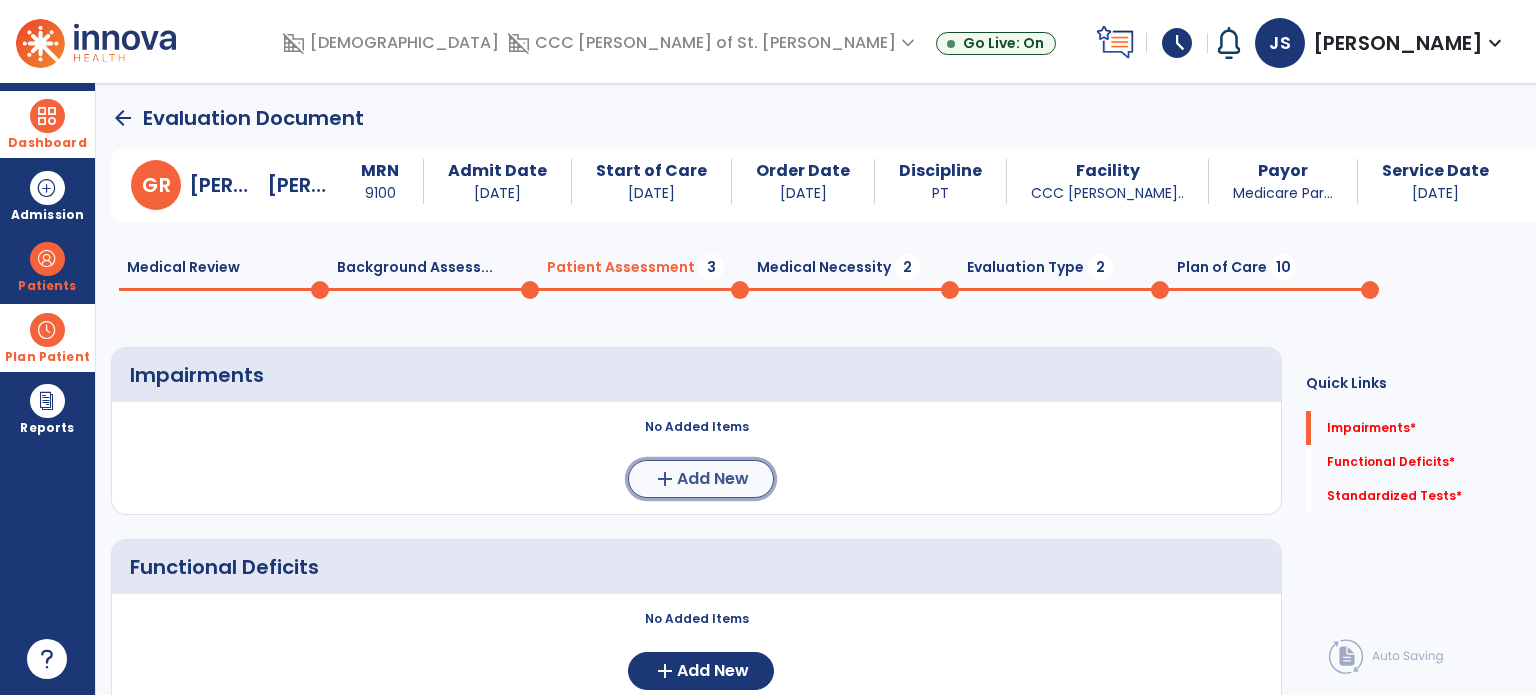 click on "Add New" 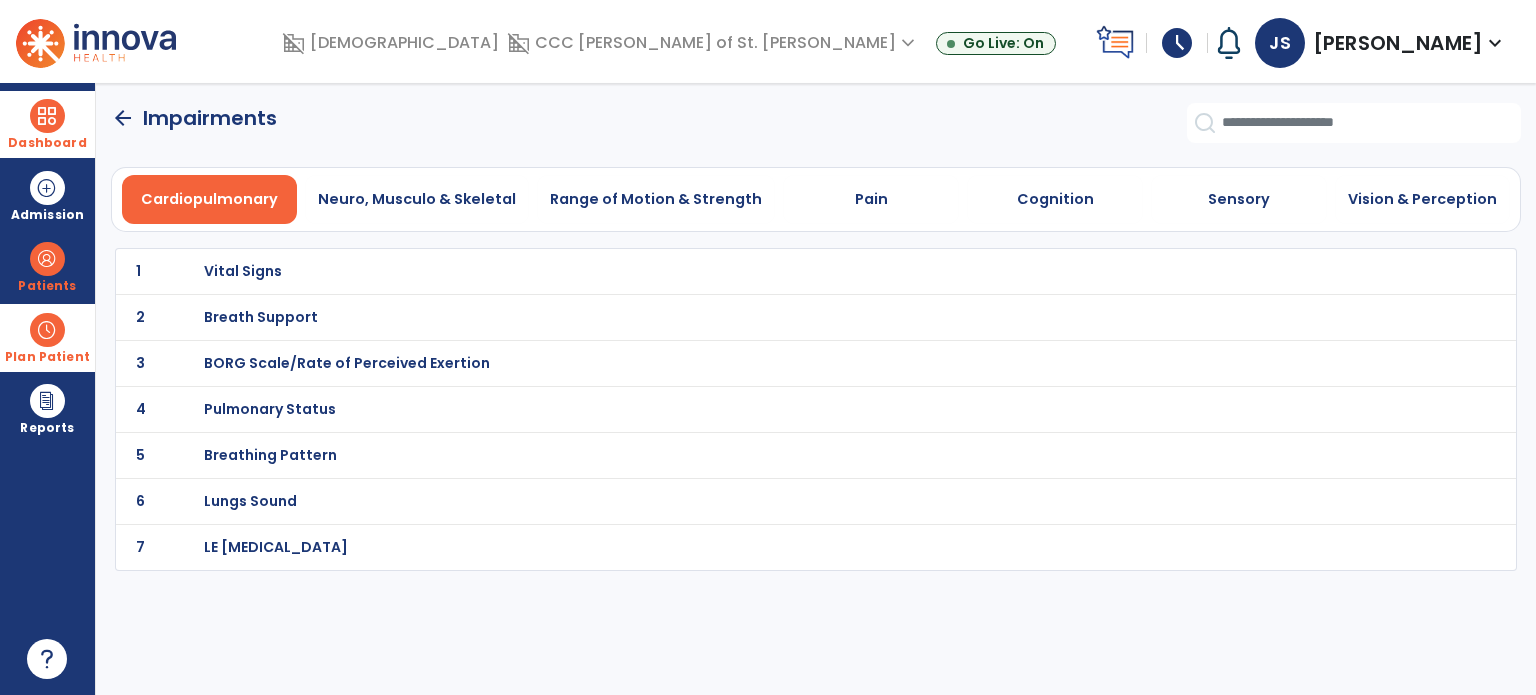 scroll, scrollTop: 0, scrollLeft: 0, axis: both 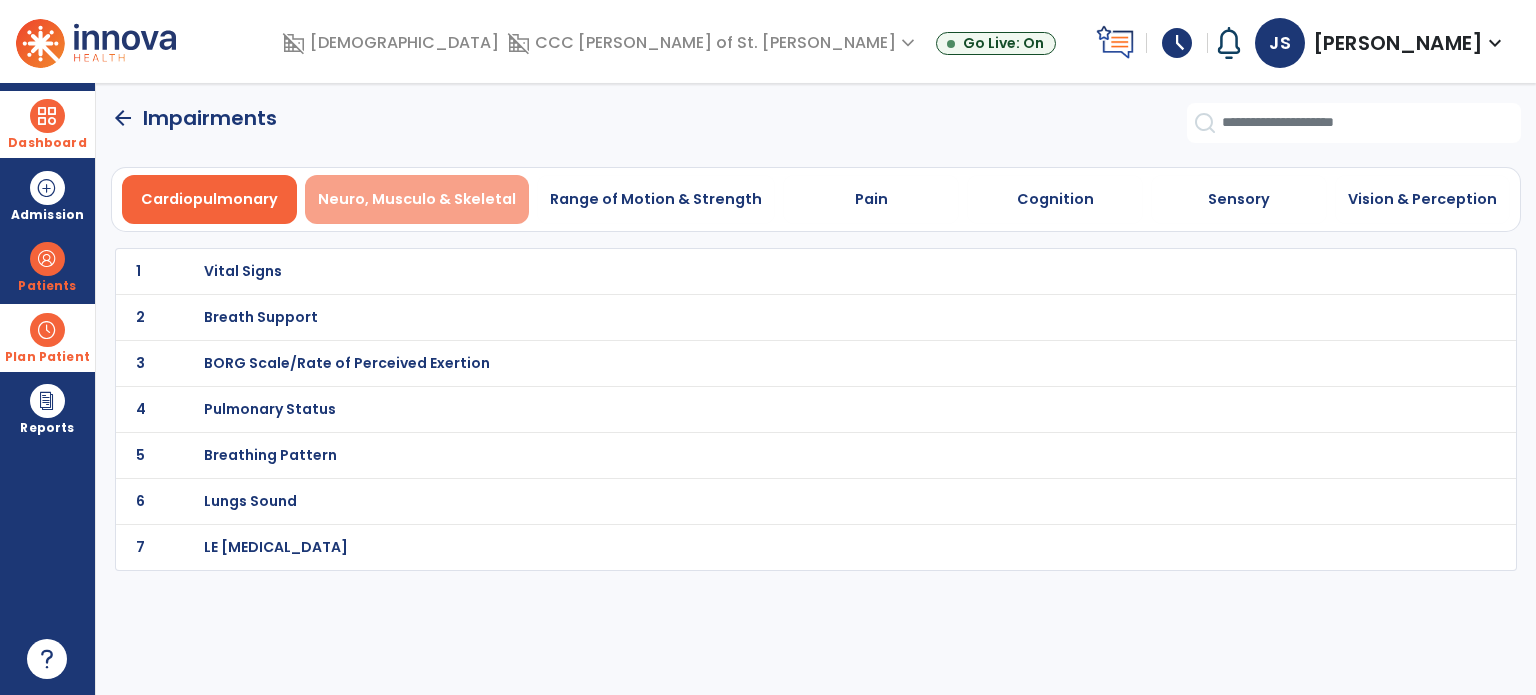 click on "Neuro, Musculo & Skeletal" at bounding box center [417, 199] 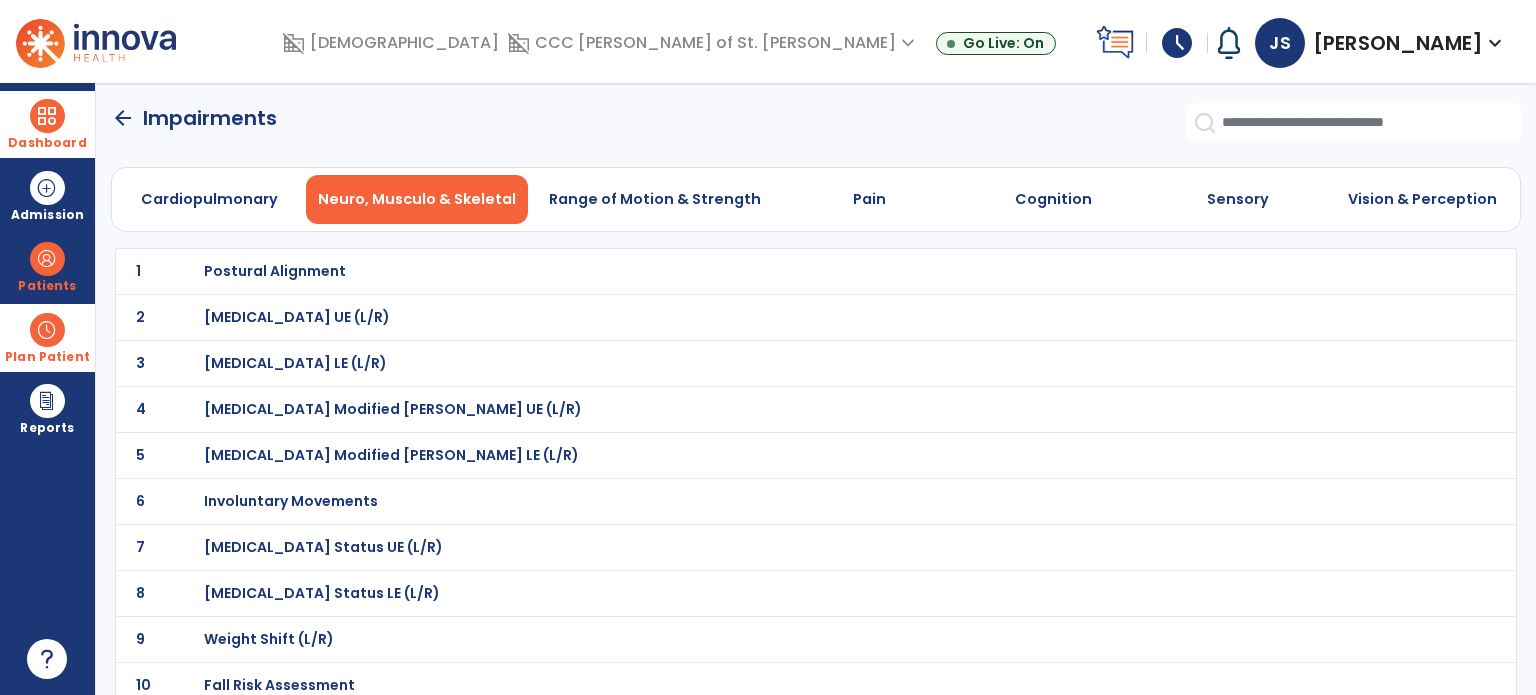 click on "[MEDICAL_DATA] UE (L/R)" at bounding box center [772, 271] 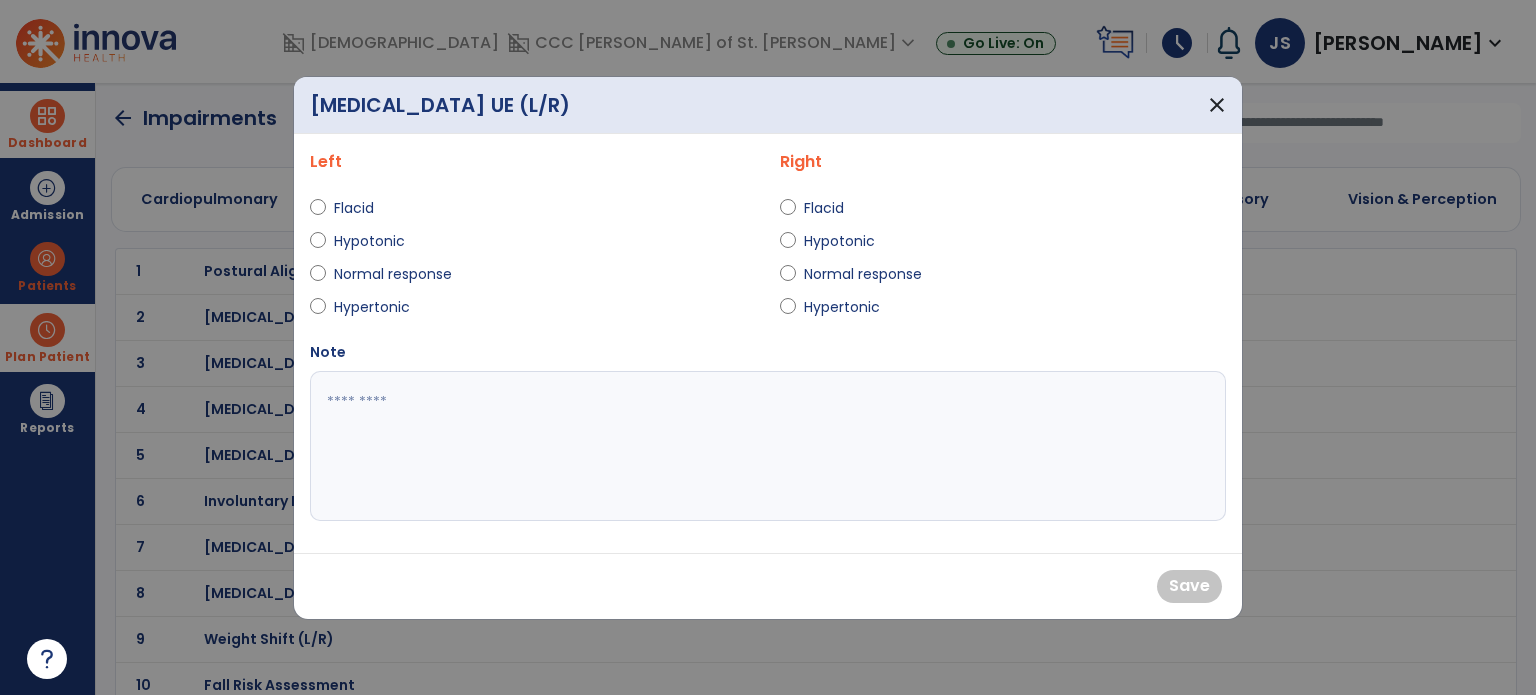 click on "Hypotonic" at bounding box center [839, 241] 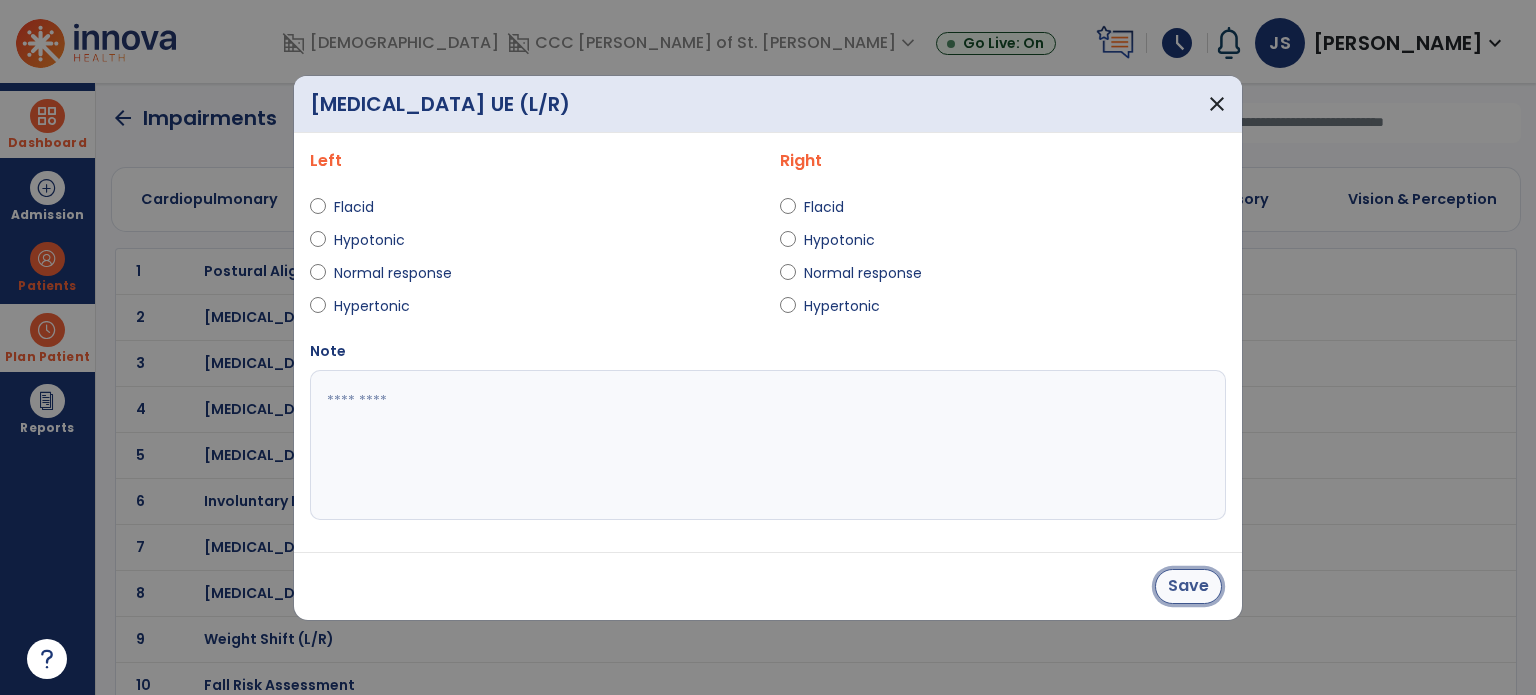click on "Save" at bounding box center [1188, 586] 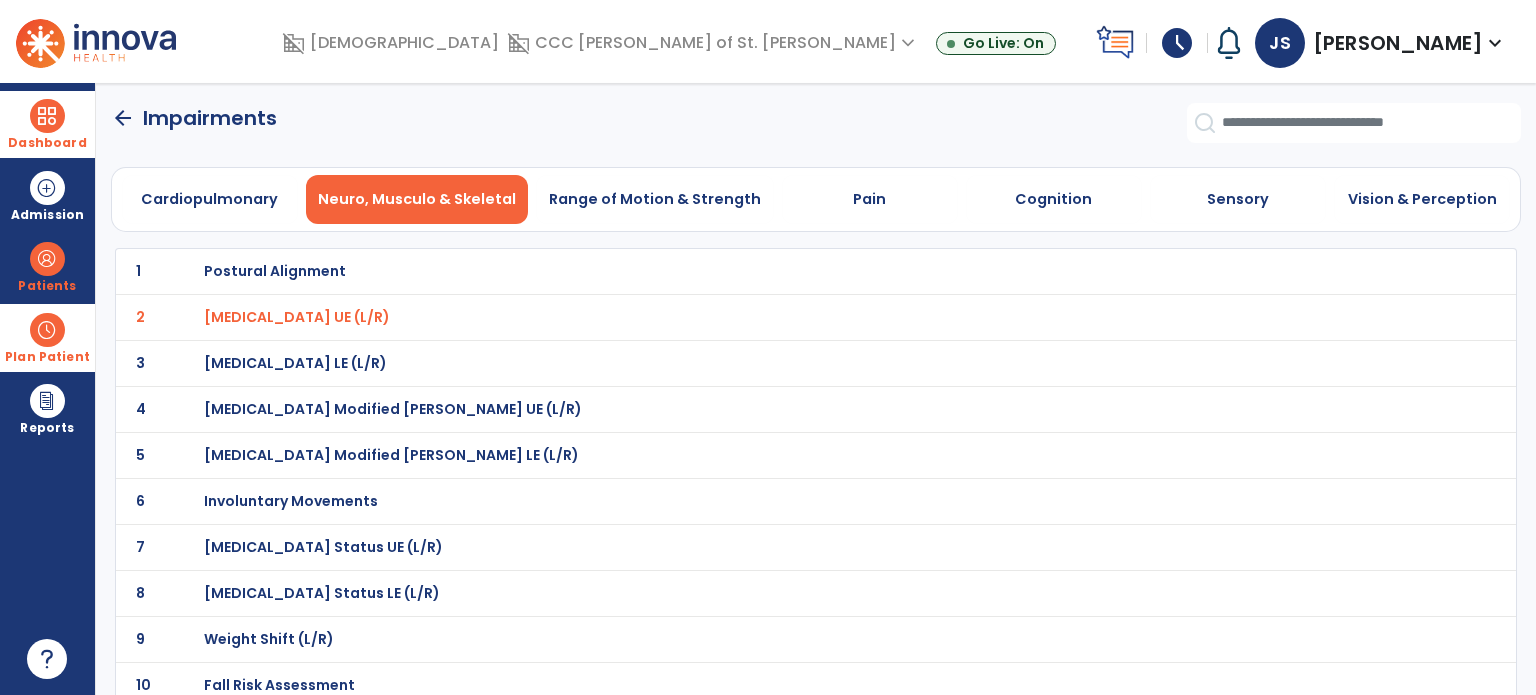 click on "[MEDICAL_DATA] LE (L/R)" at bounding box center [772, 271] 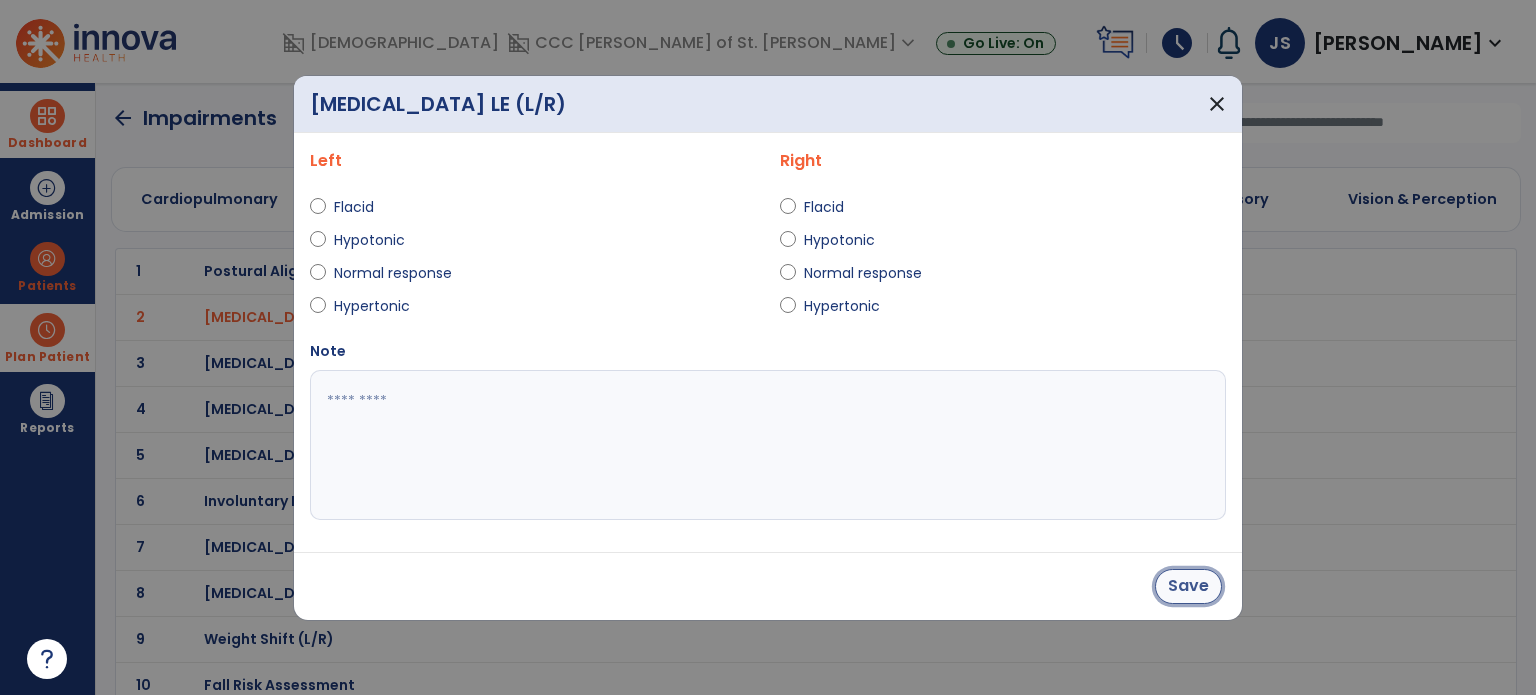 click on "Save" at bounding box center [1188, 586] 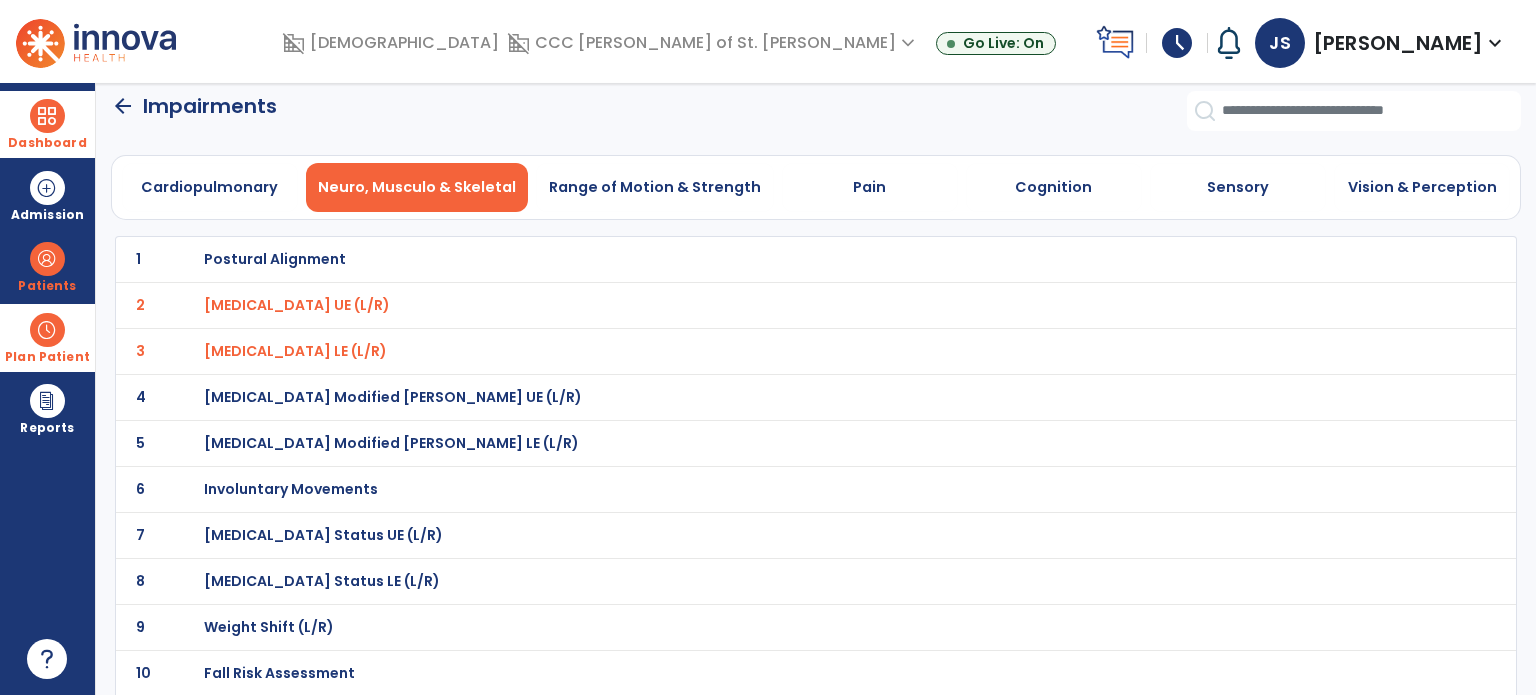 scroll, scrollTop: 12, scrollLeft: 0, axis: vertical 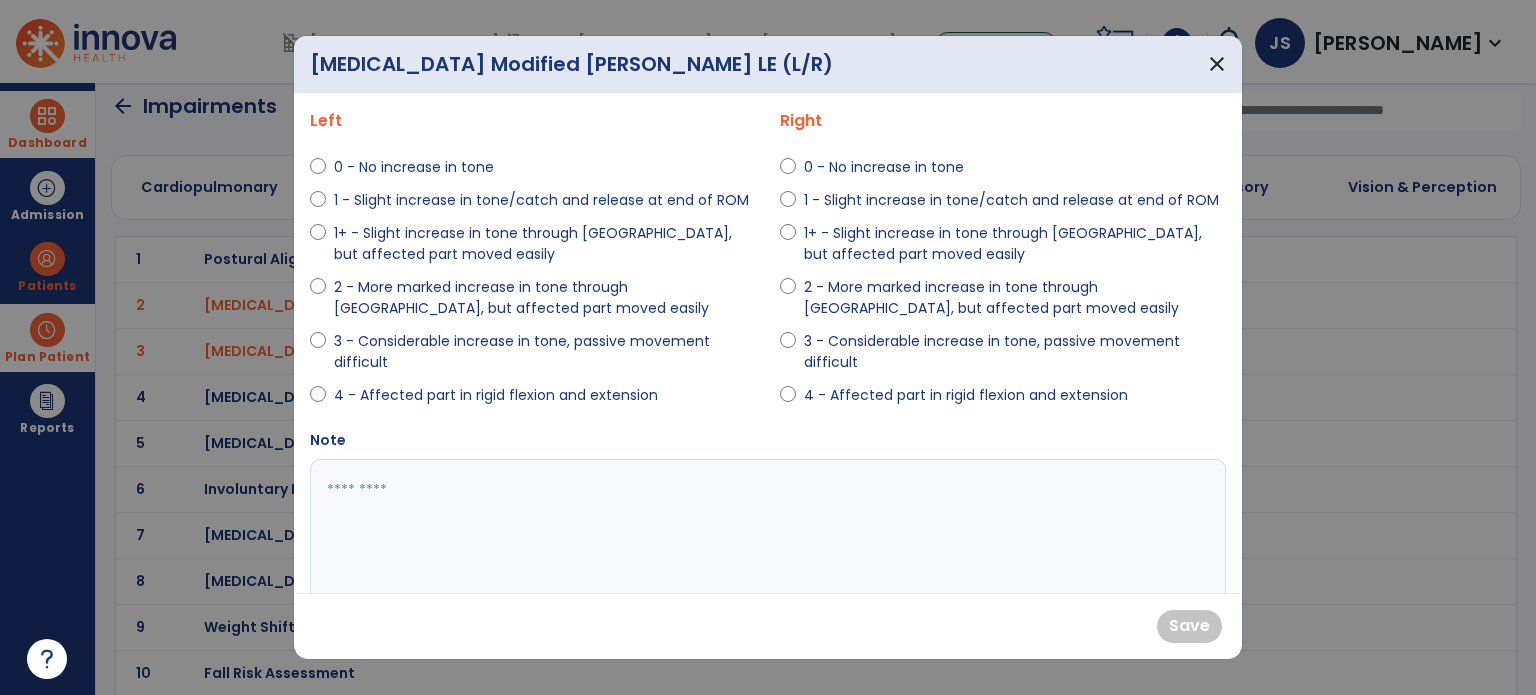 click on "2 - More marked increase in tone through [GEOGRAPHIC_DATA], but affected part moved easily" at bounding box center [1015, 298] 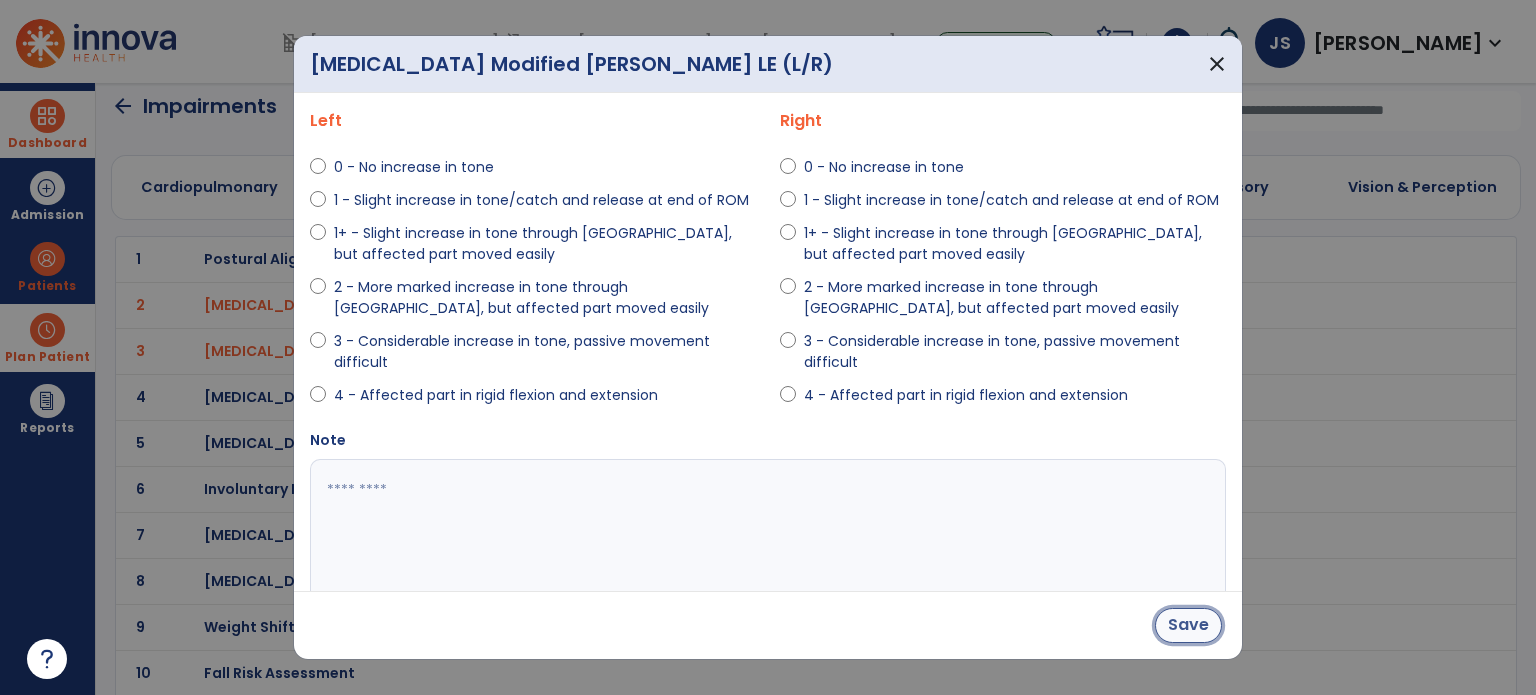 click on "Save" at bounding box center (1188, 625) 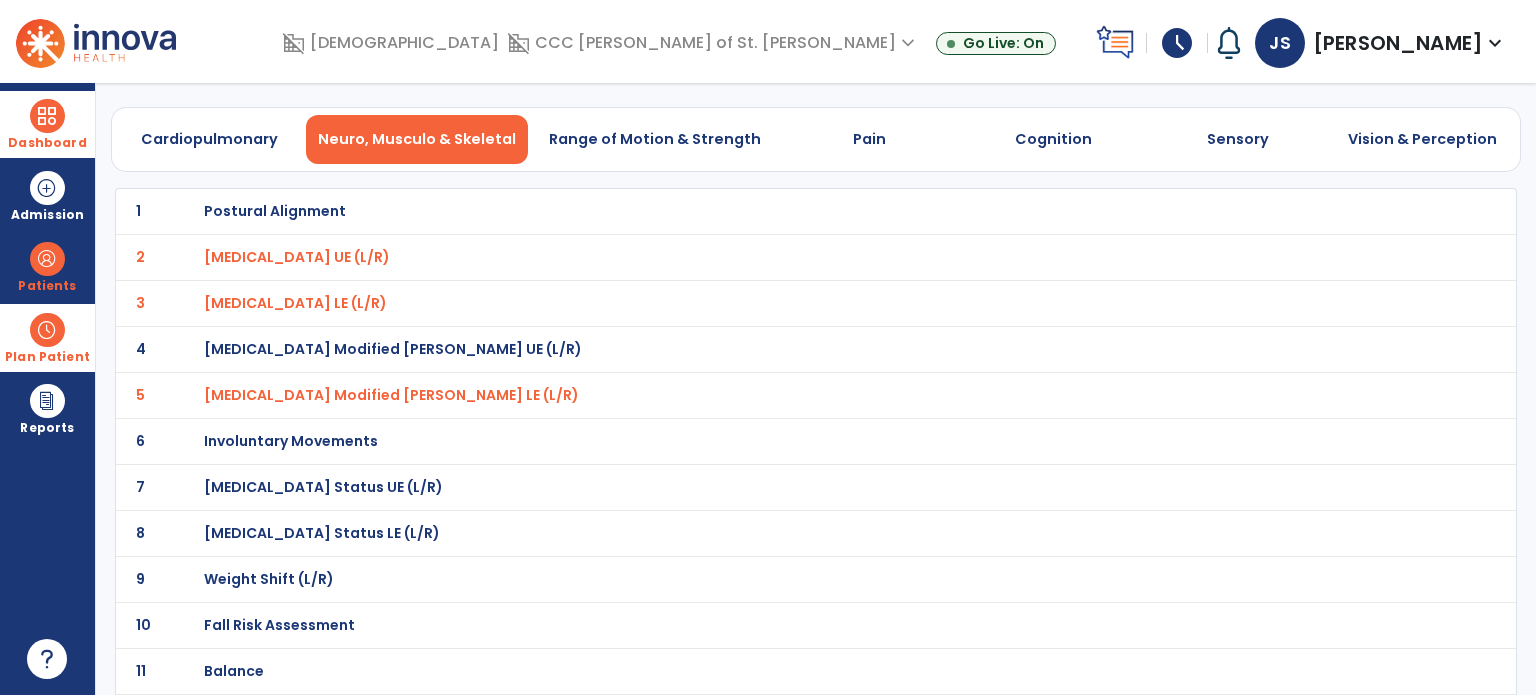 scroll, scrollTop: 60, scrollLeft: 0, axis: vertical 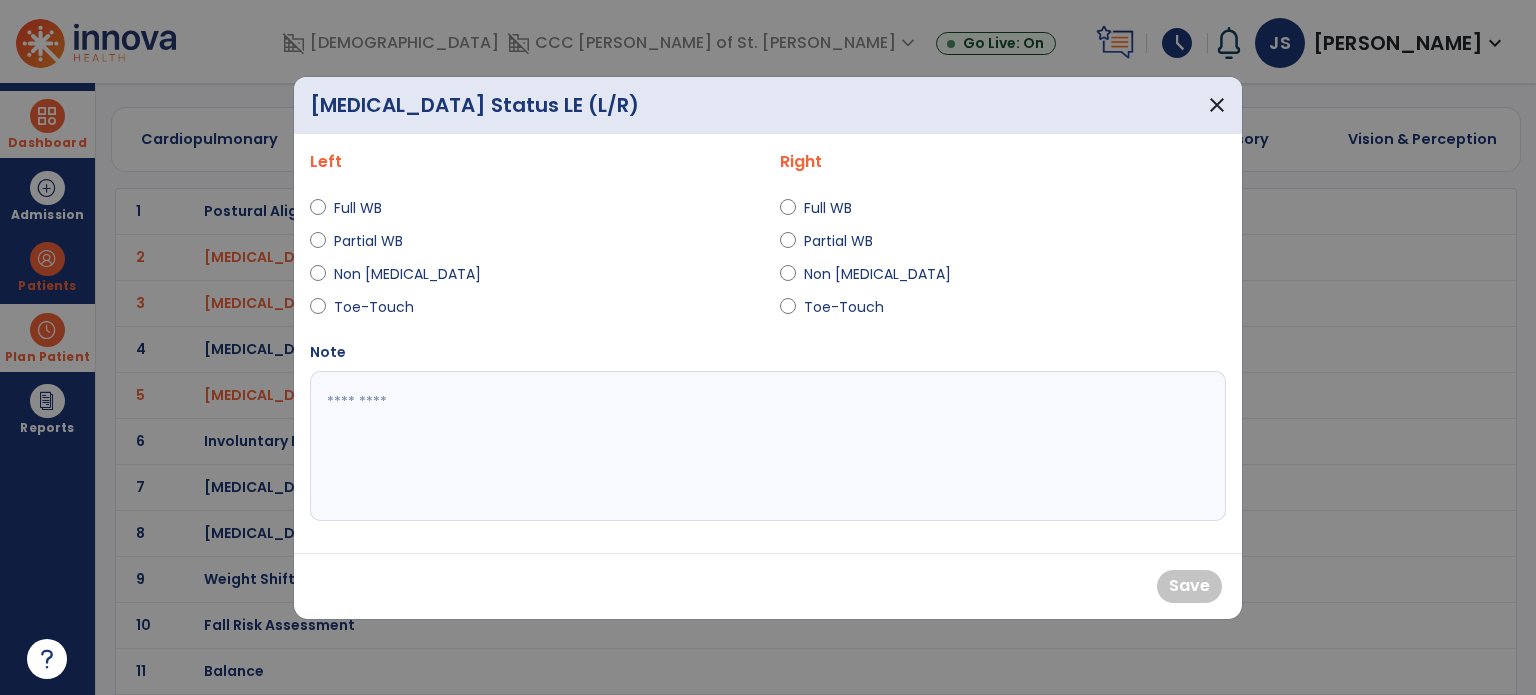 click on "Full WB" at bounding box center [369, 208] 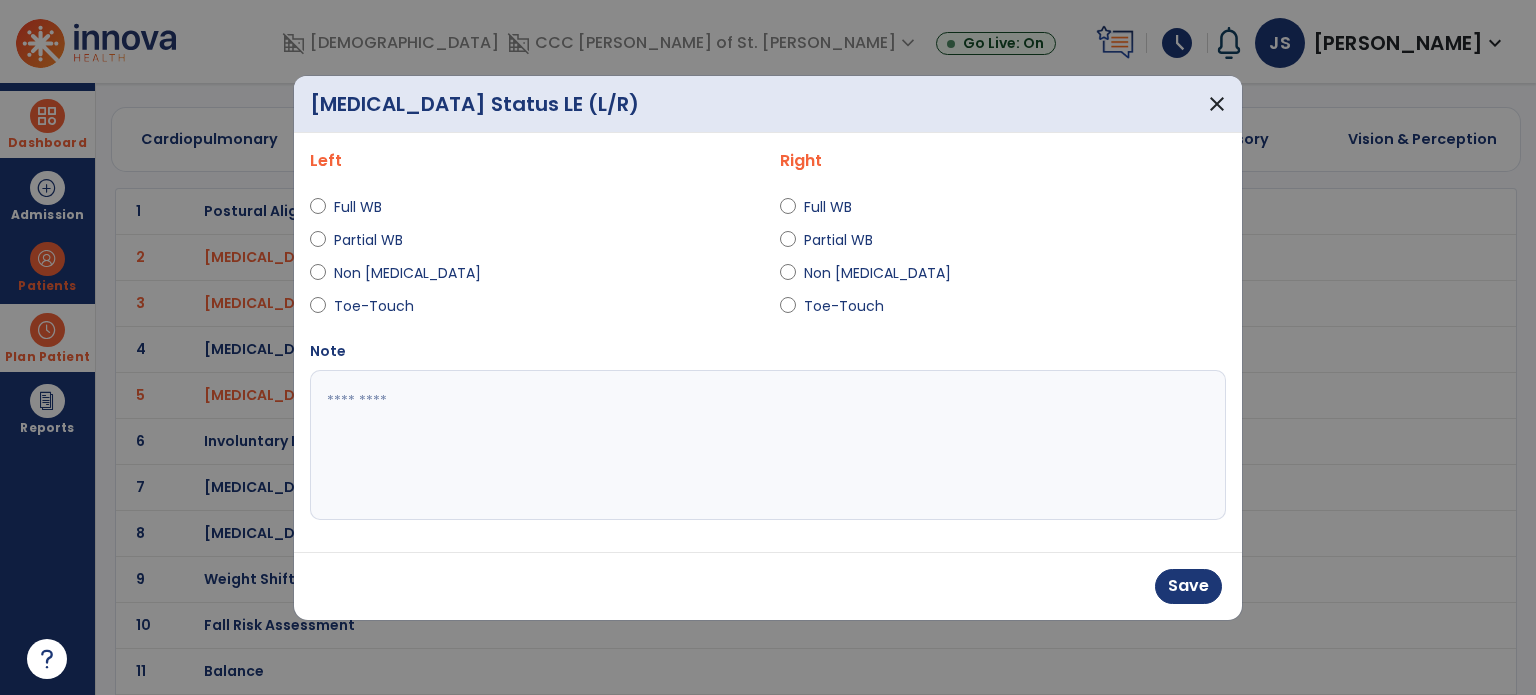 click on "Full WB" at bounding box center (839, 207) 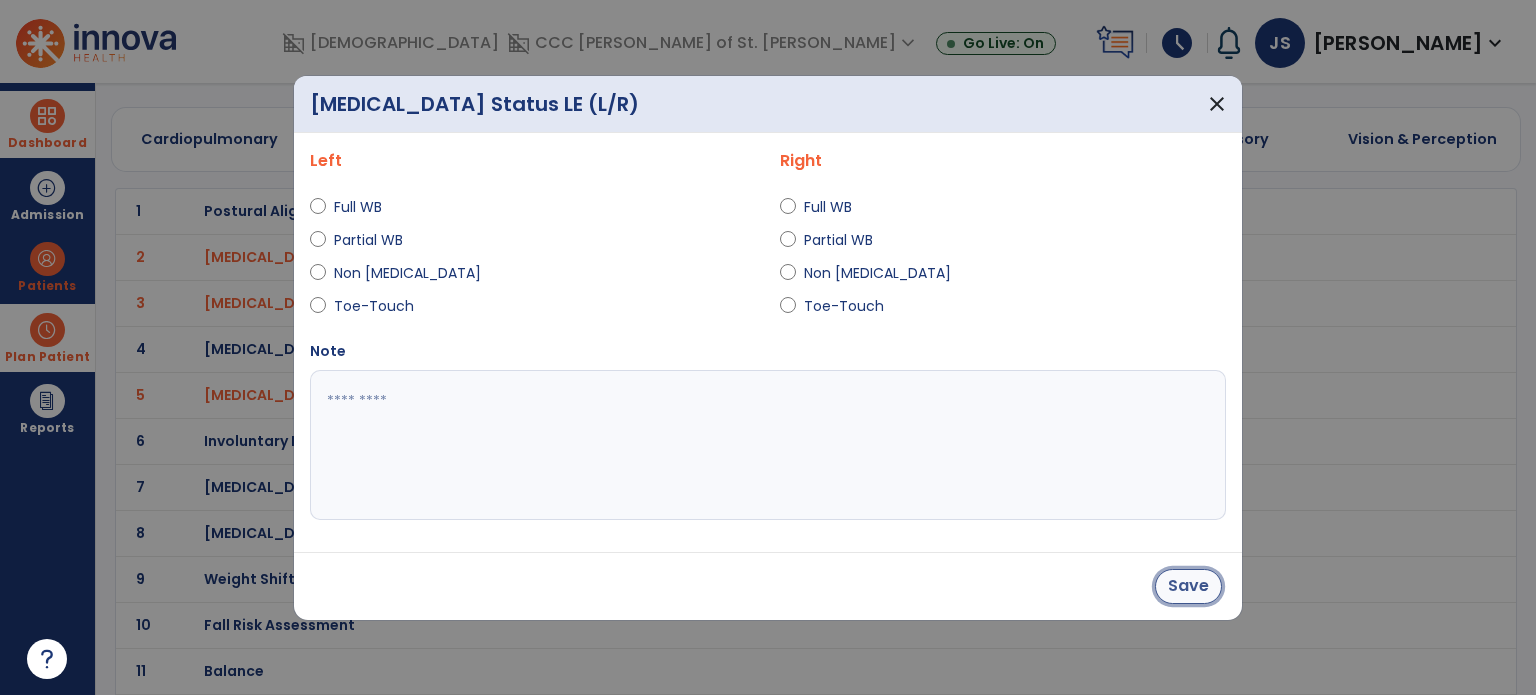 click on "Save" at bounding box center [1188, 586] 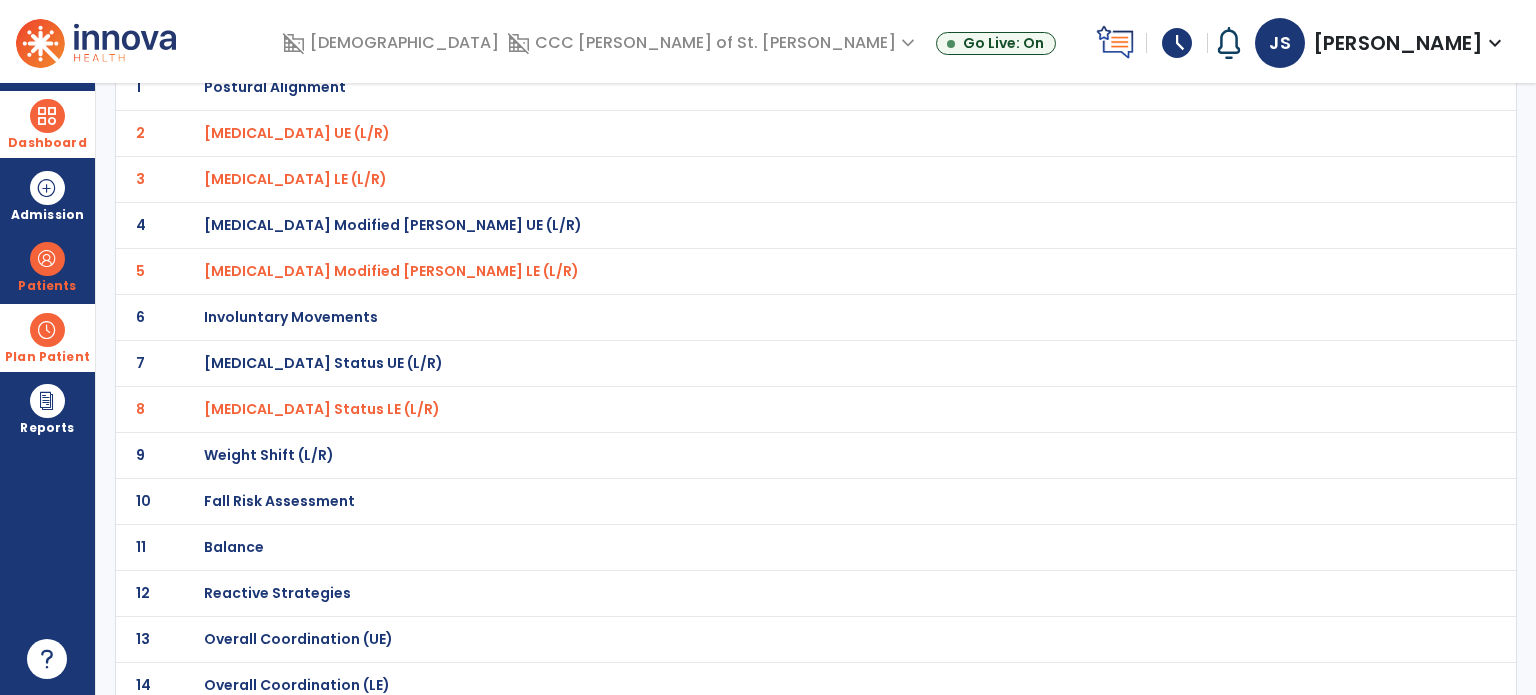 scroll, scrollTop: 188, scrollLeft: 0, axis: vertical 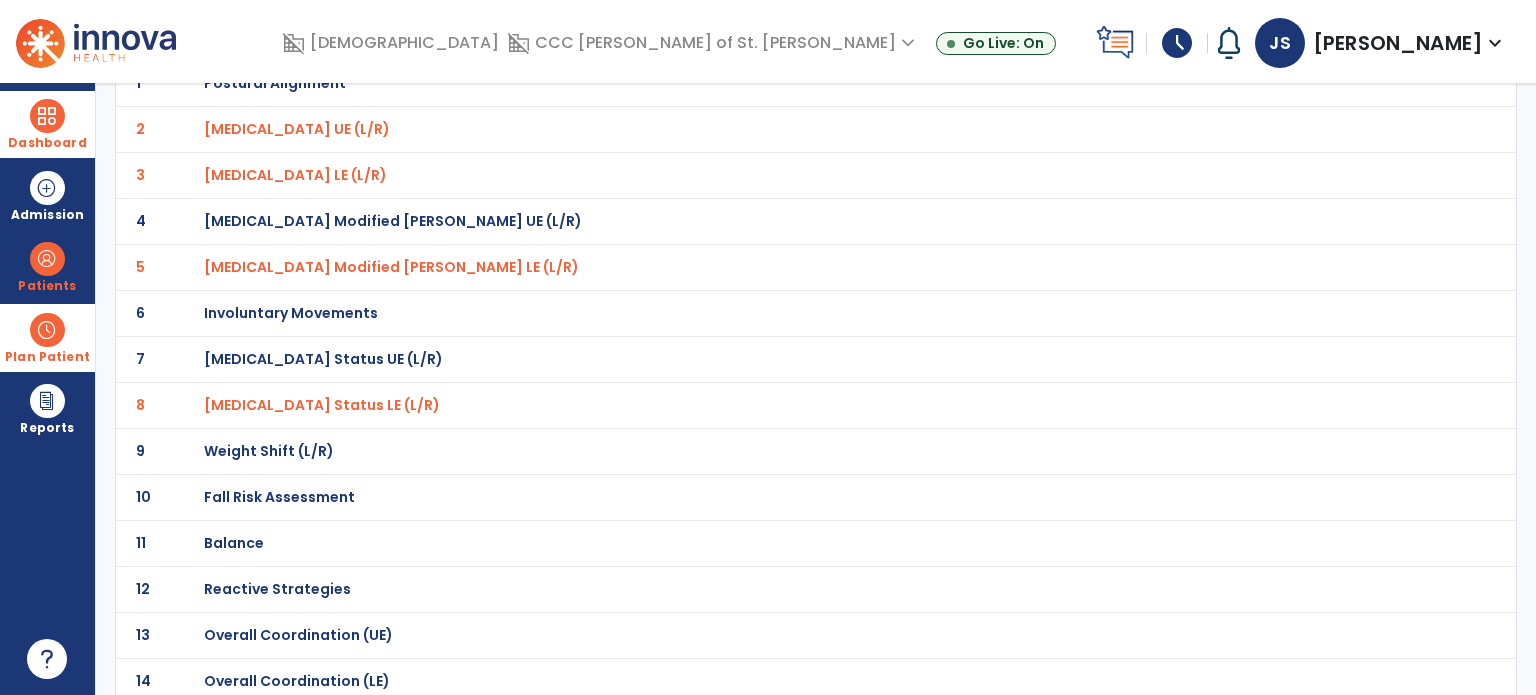 click on "Fall Risk Assessment" at bounding box center [772, 83] 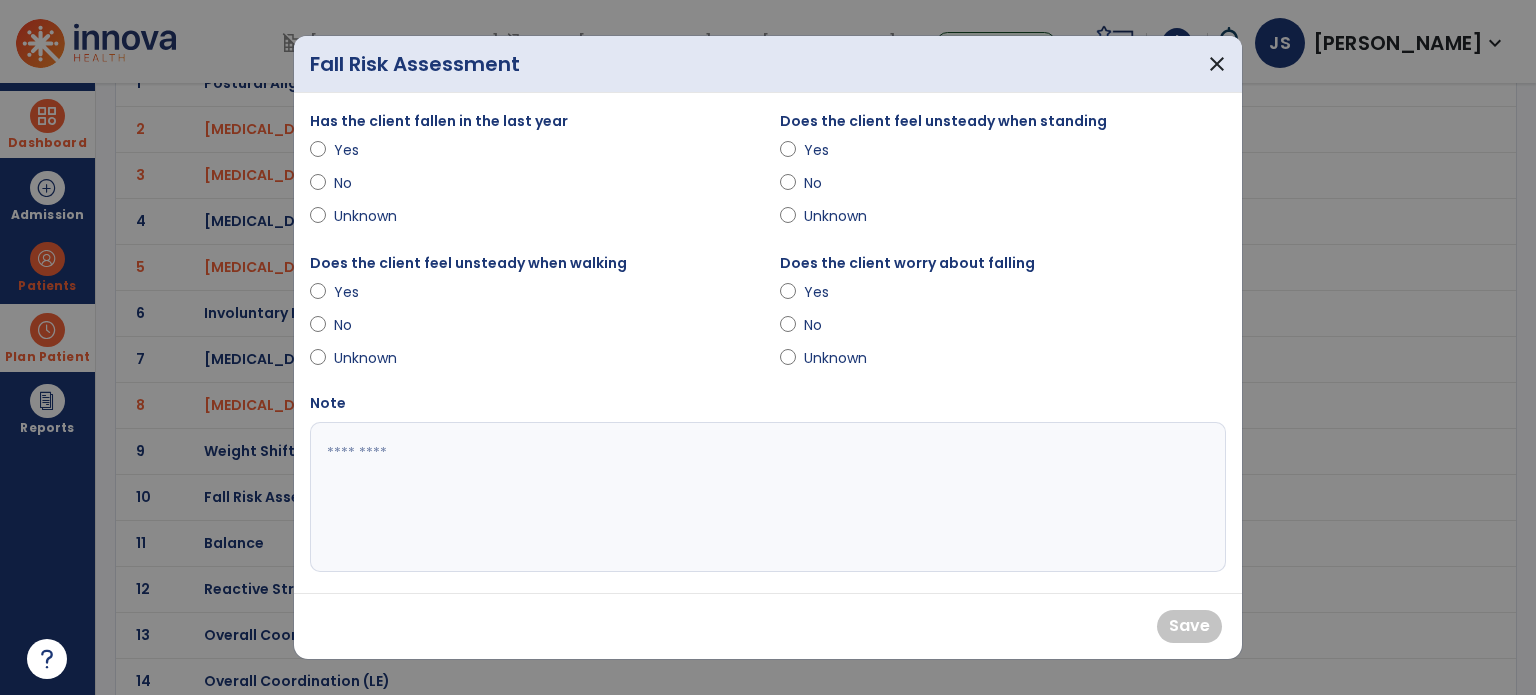 click on "Yes" at bounding box center [369, 150] 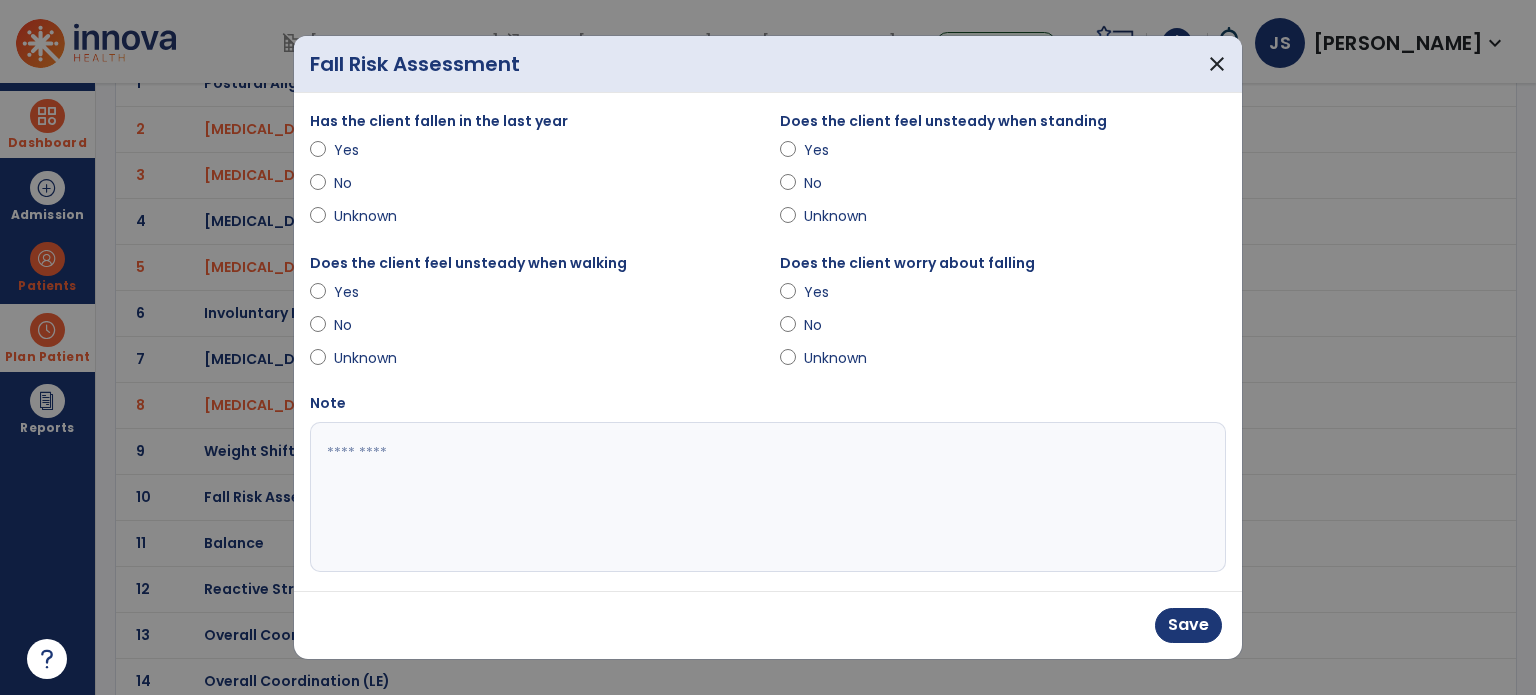 click on "No" at bounding box center [533, 329] 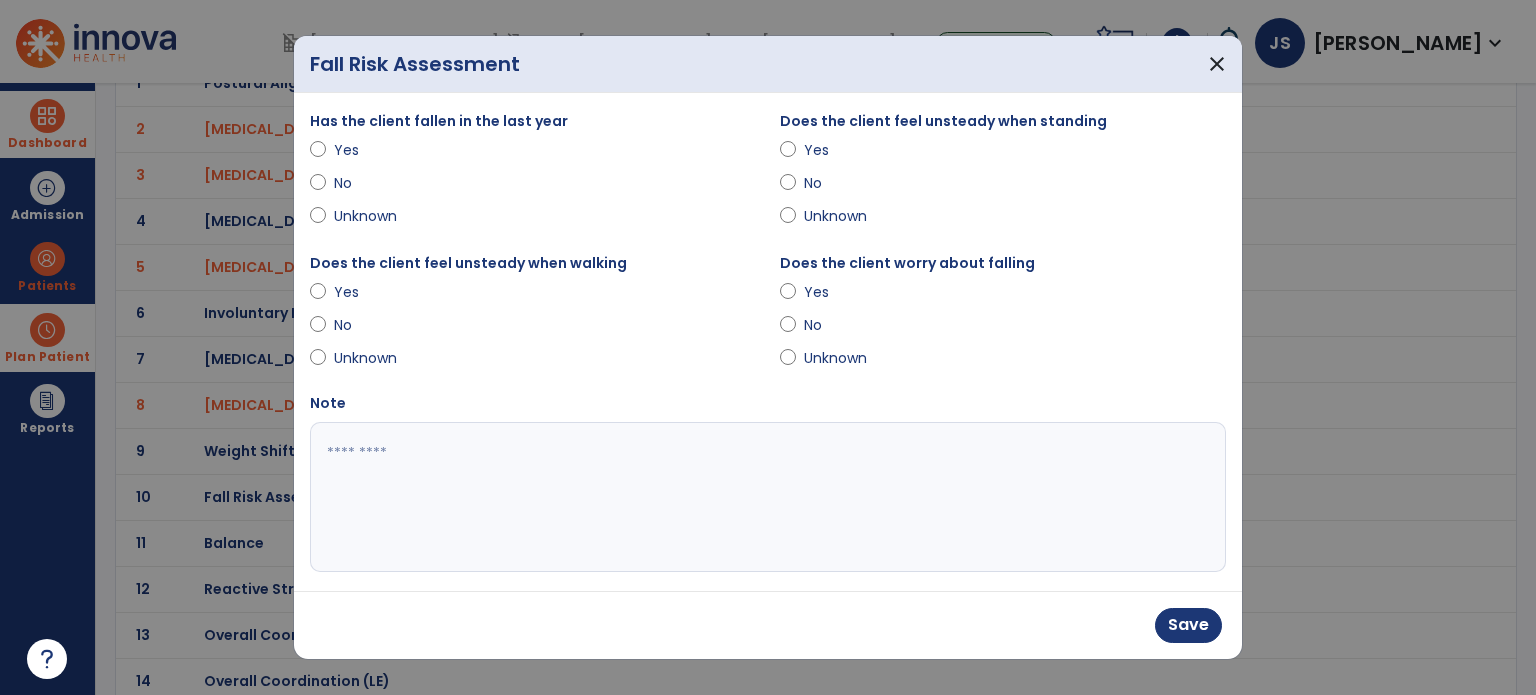 click on "No" at bounding box center [533, 329] 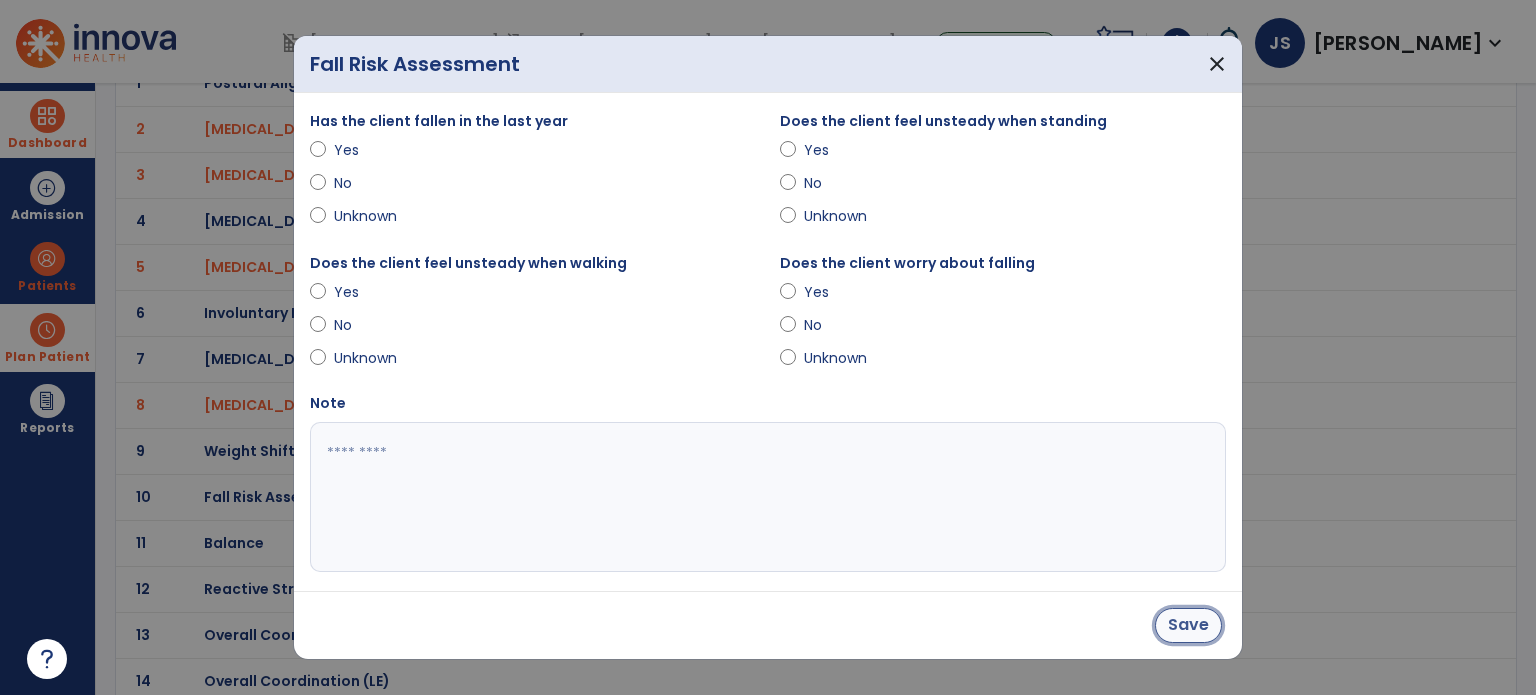 click on "Save" at bounding box center [1188, 625] 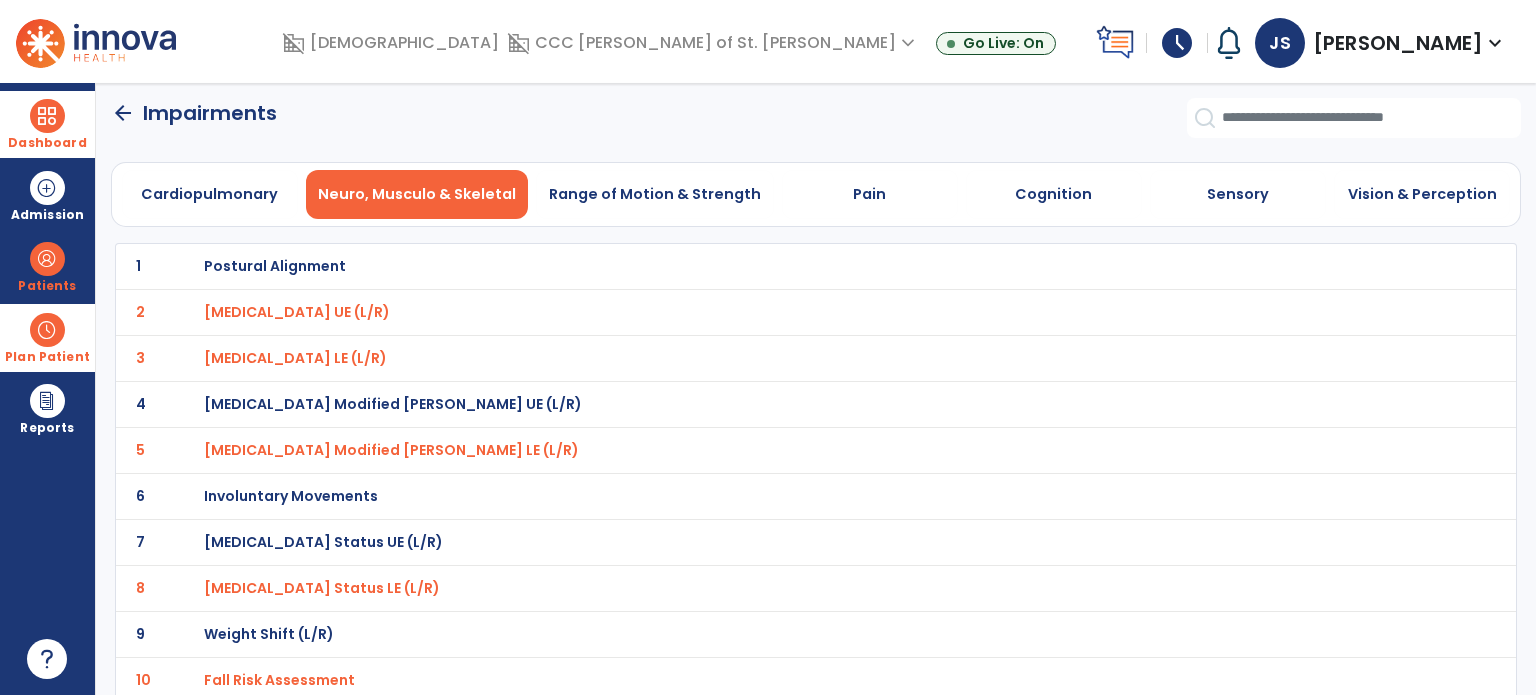 scroll, scrollTop: 0, scrollLeft: 0, axis: both 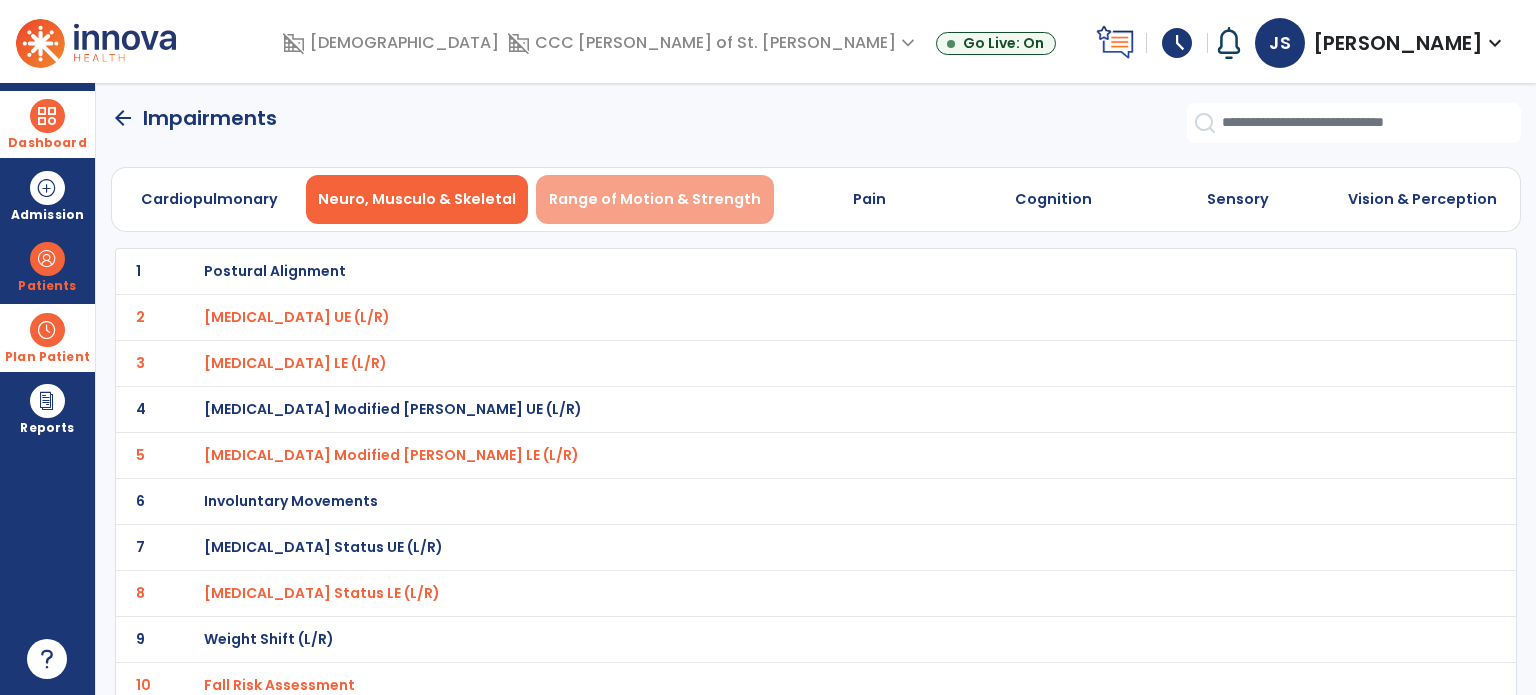 click on "Range of Motion & Strength" at bounding box center (655, 199) 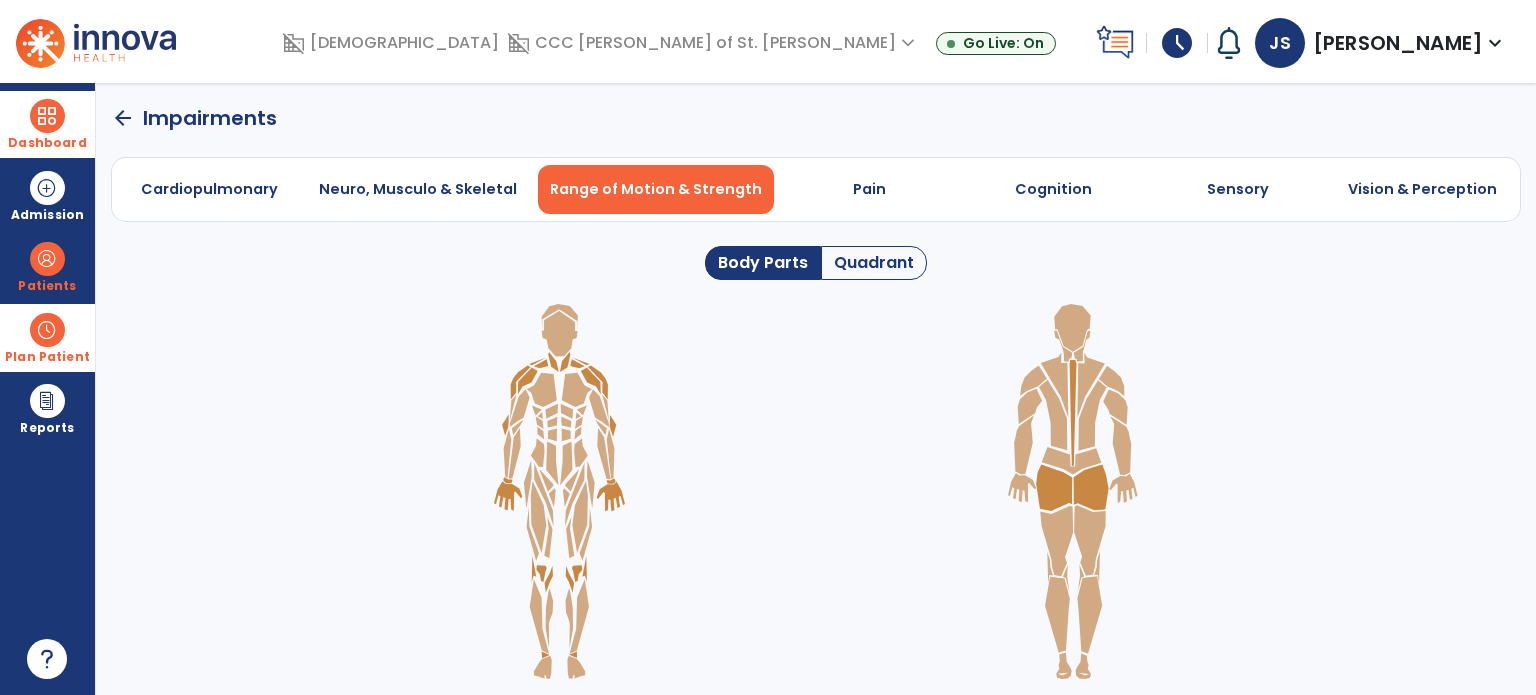 click on "Quadrant" 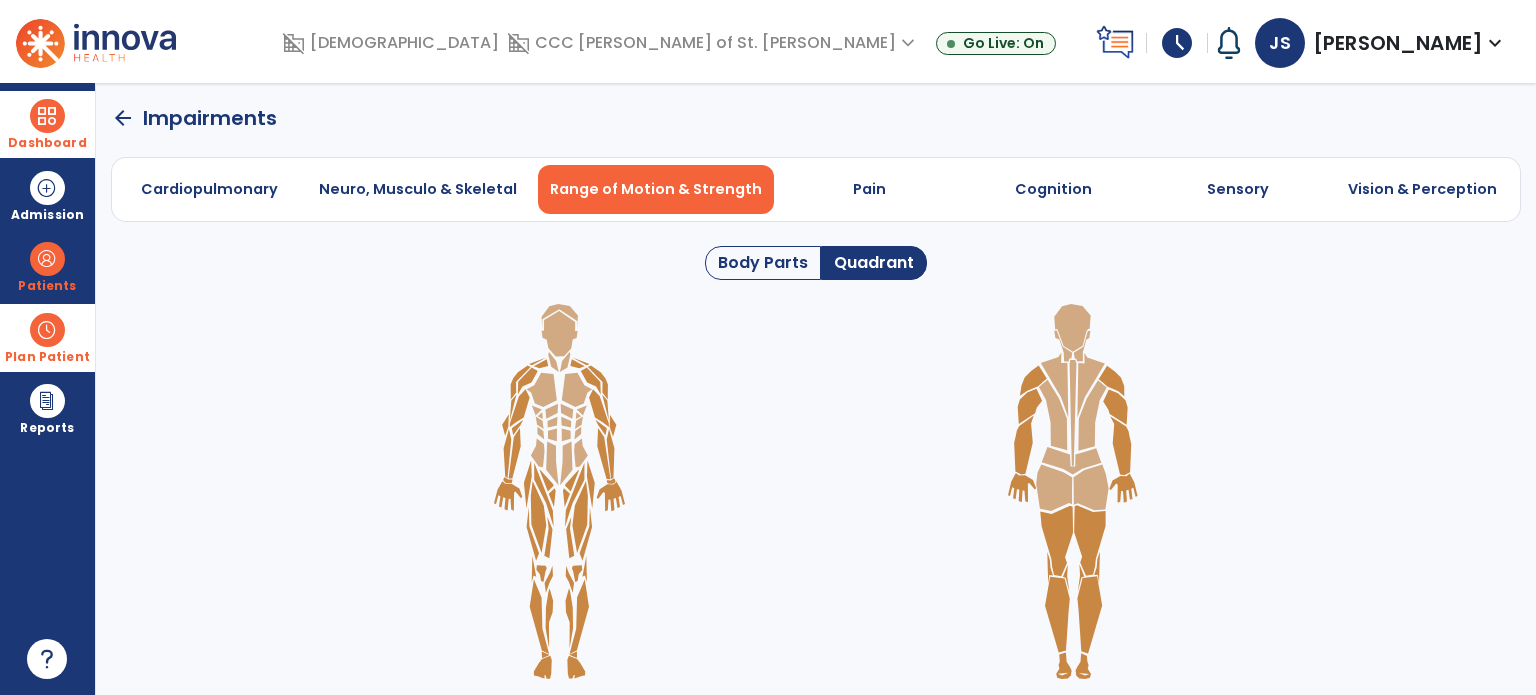 click 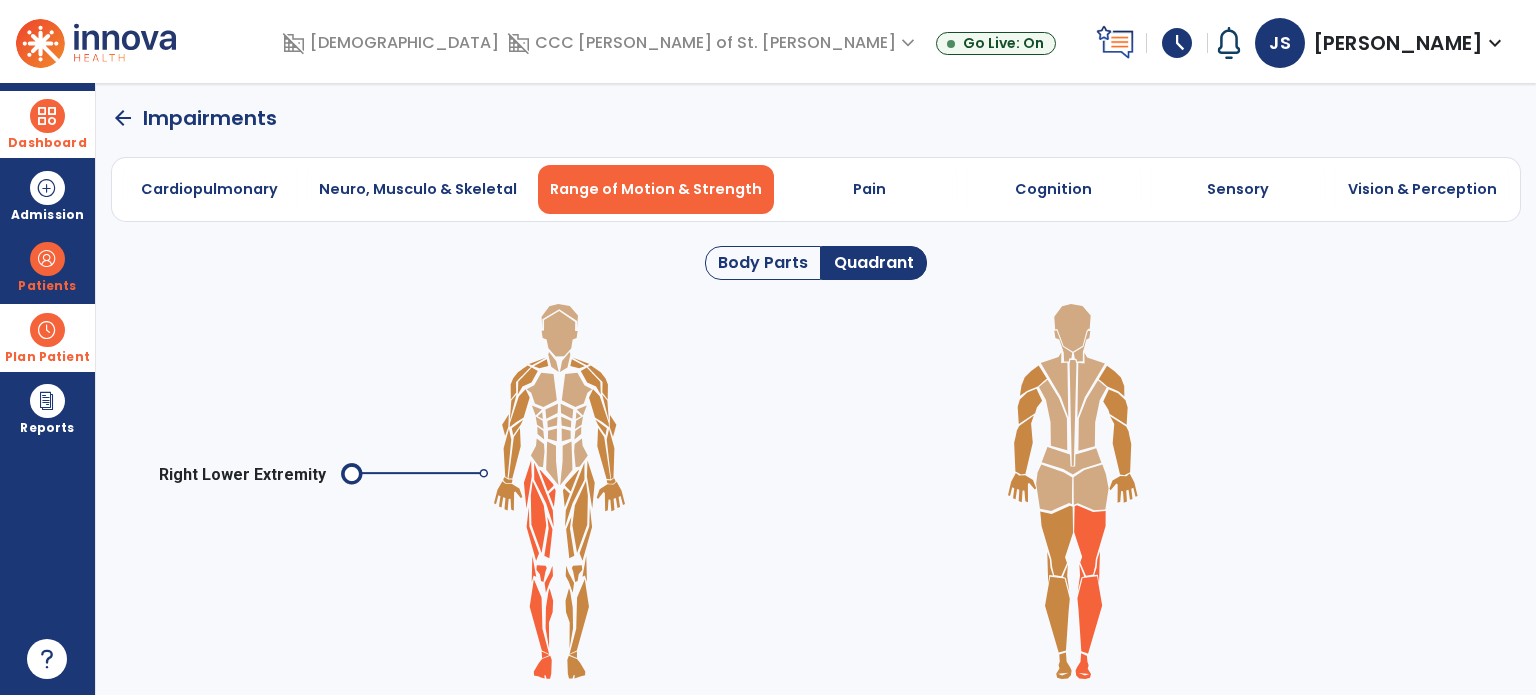 click 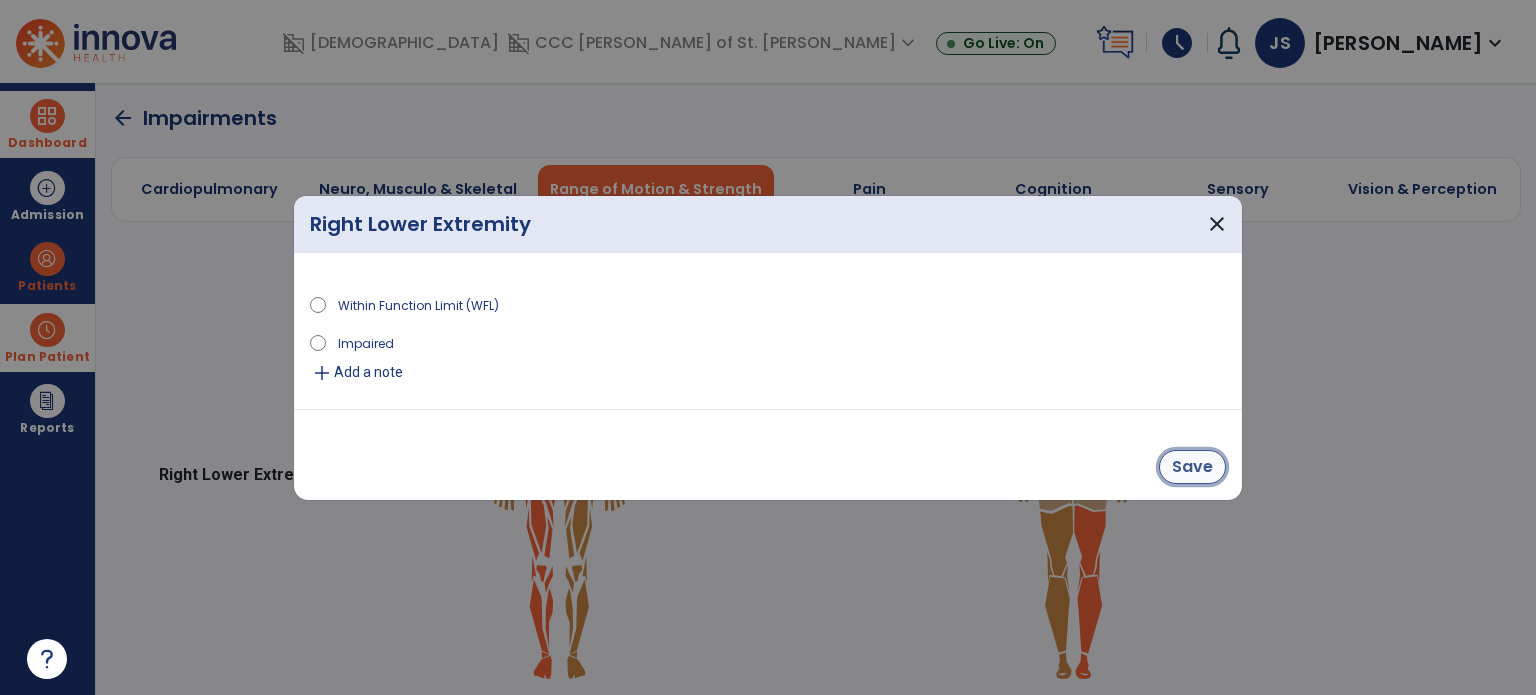 click on "Save" at bounding box center [1192, 467] 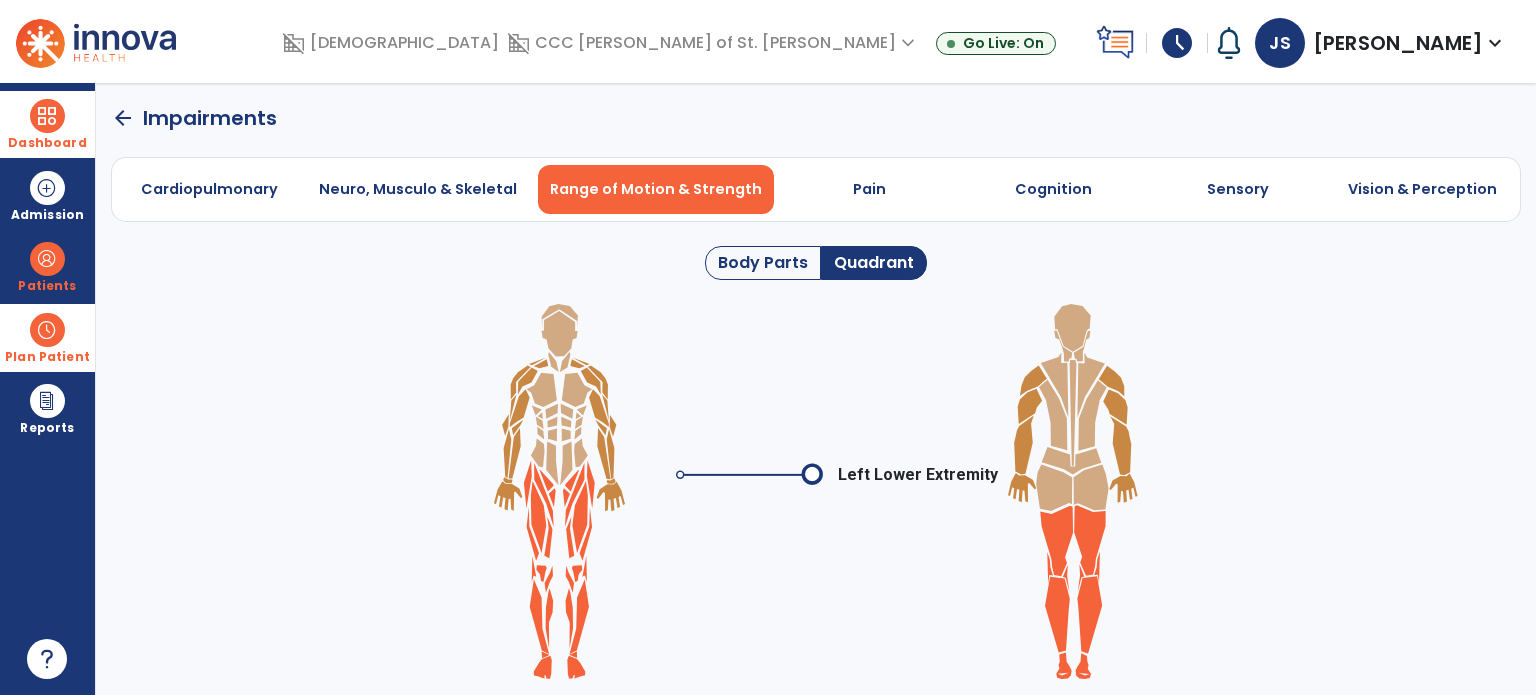 click 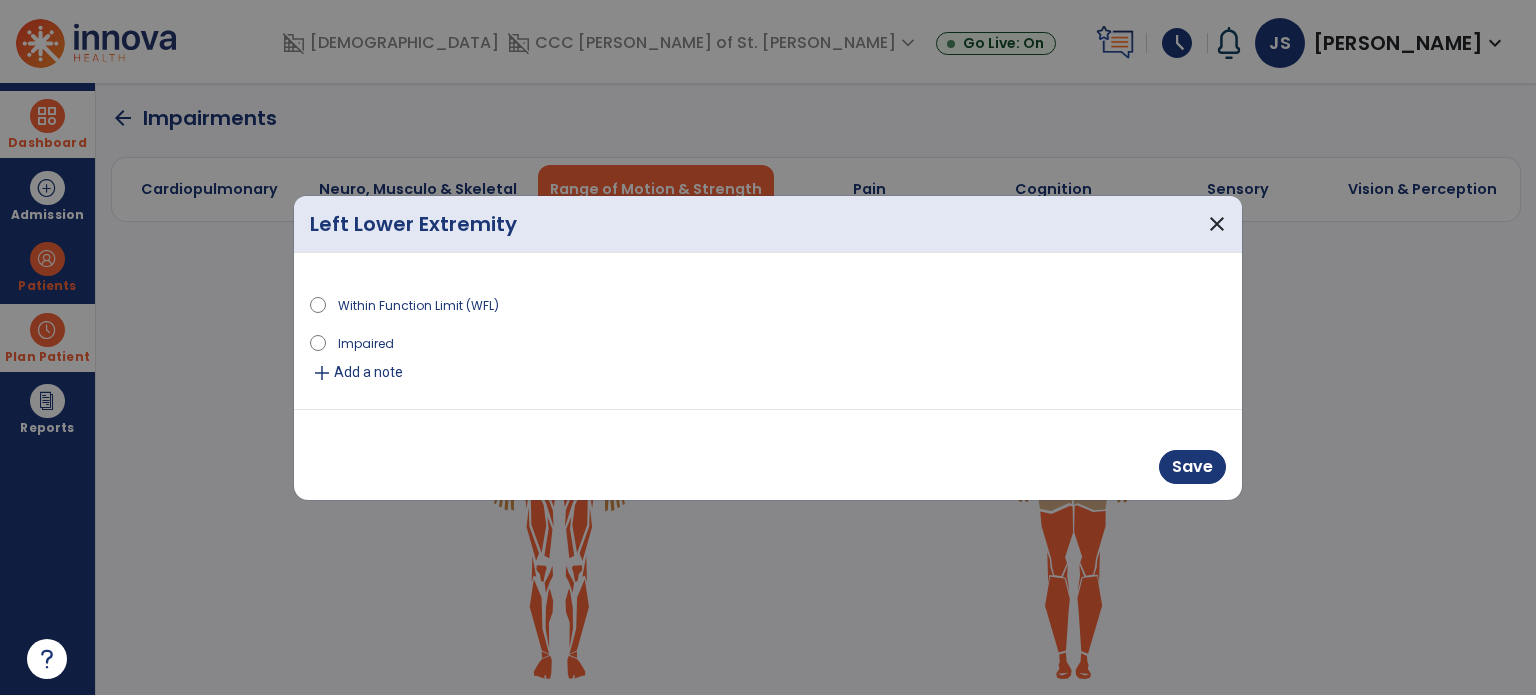 click on "Impaired" at bounding box center (366, 342) 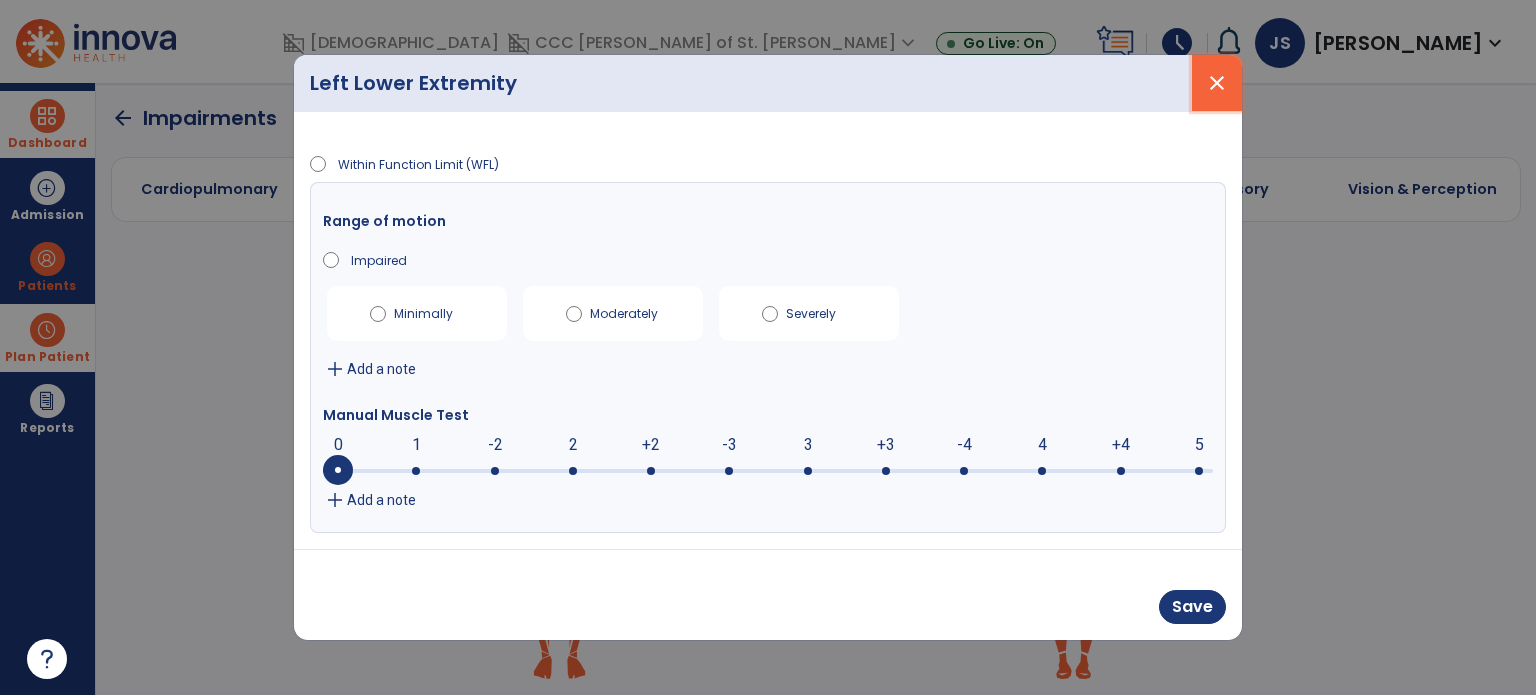 click on "close" at bounding box center (1217, 83) 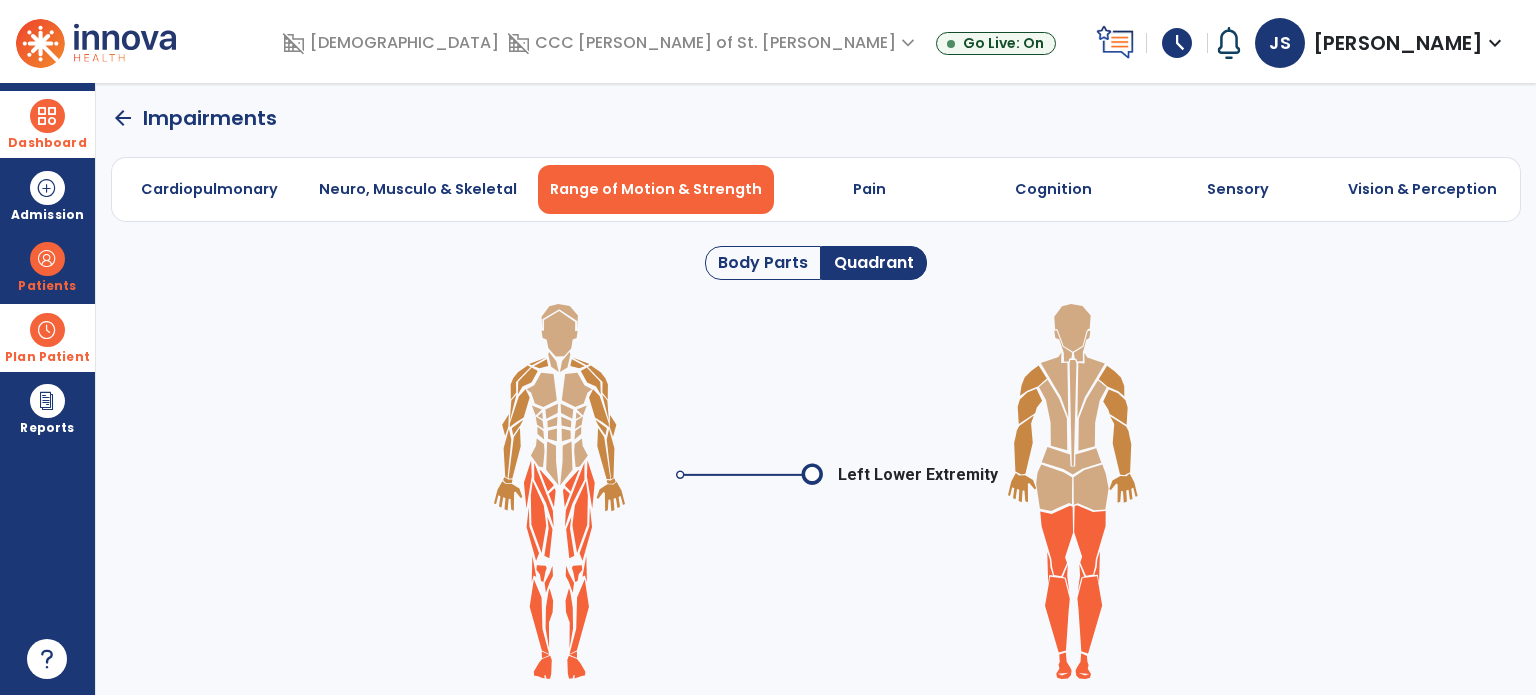 click on "Body Parts" 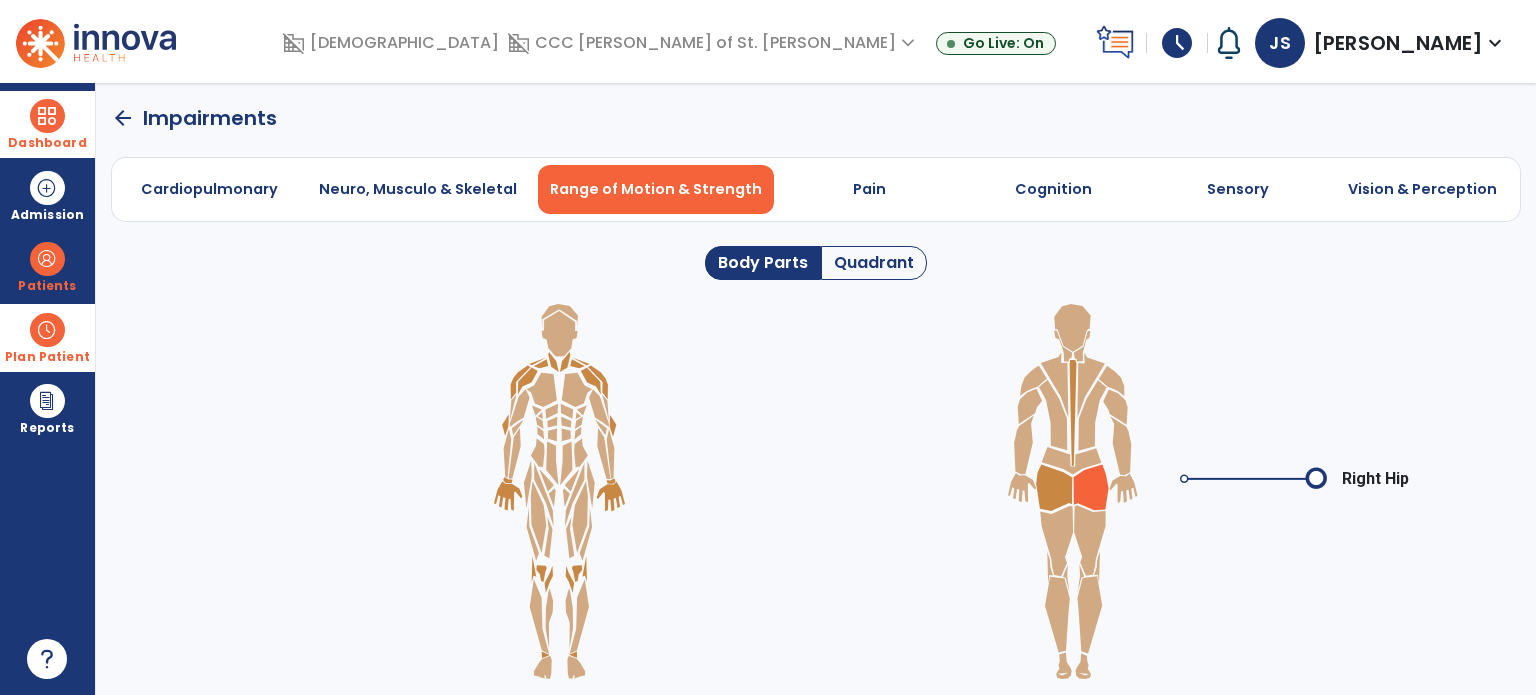 click 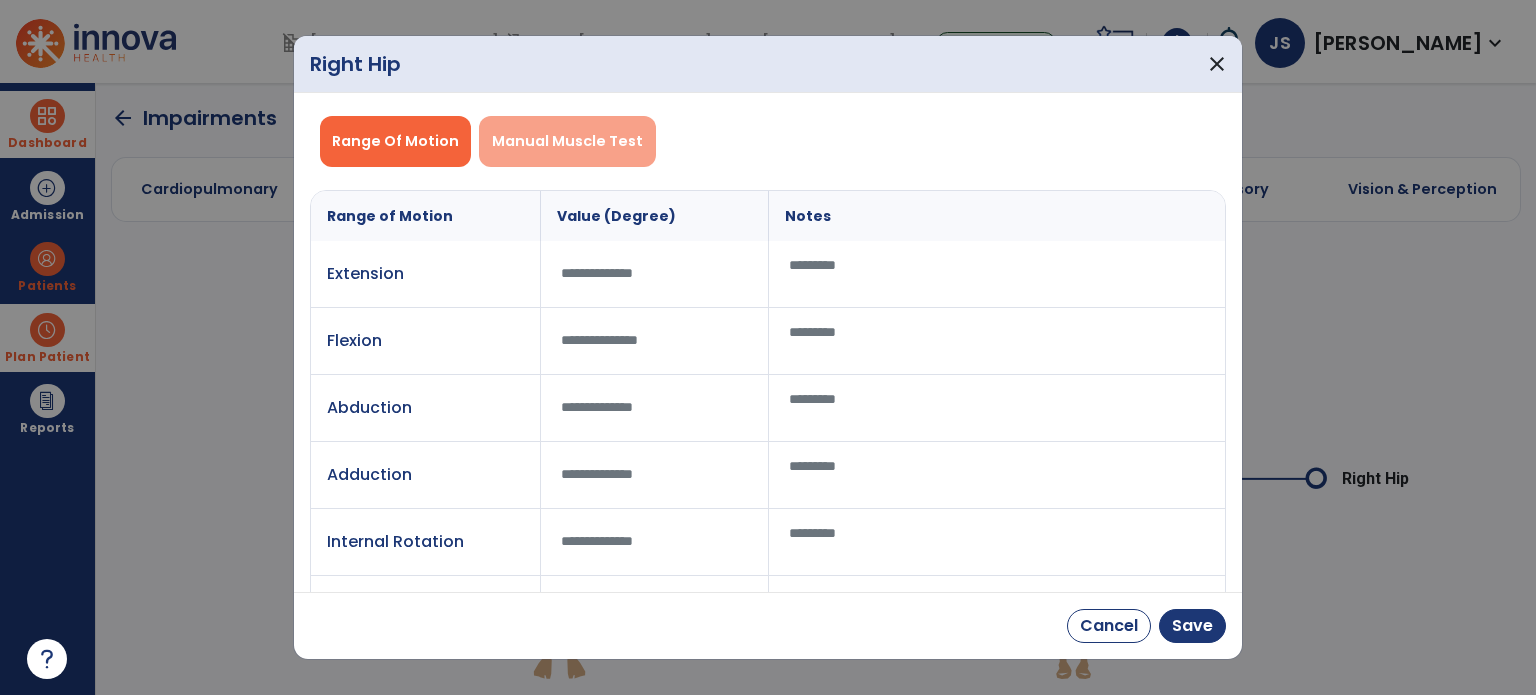 click on "Manual Muscle Test" at bounding box center (567, 141) 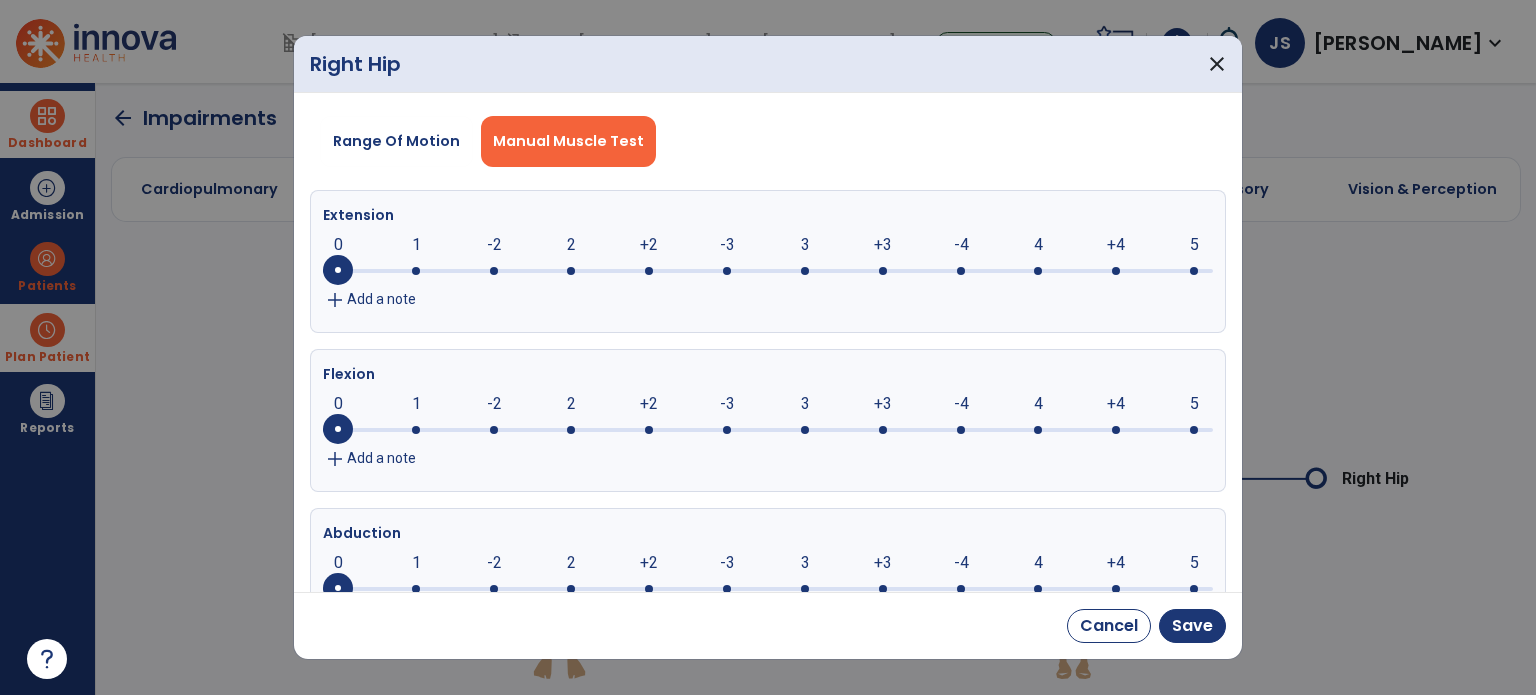 click 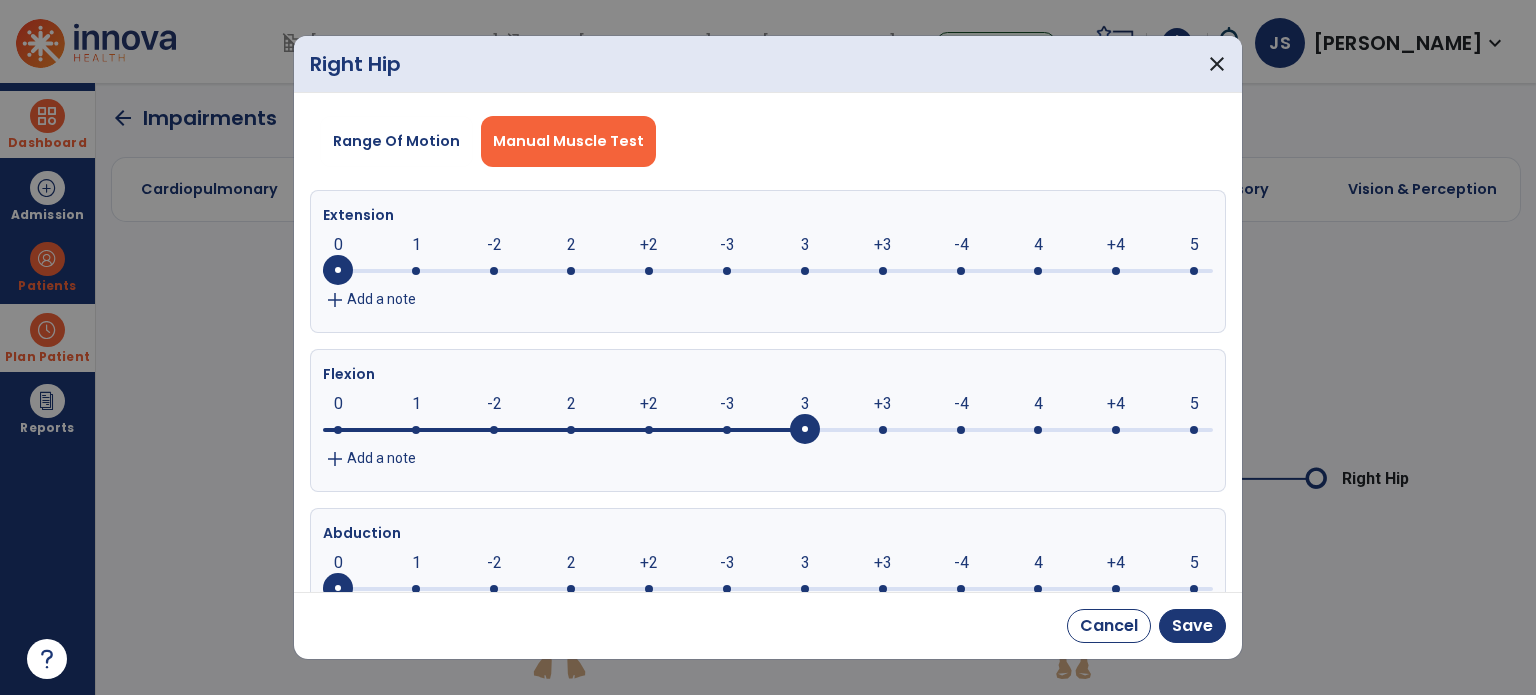 scroll, scrollTop: 56, scrollLeft: 0, axis: vertical 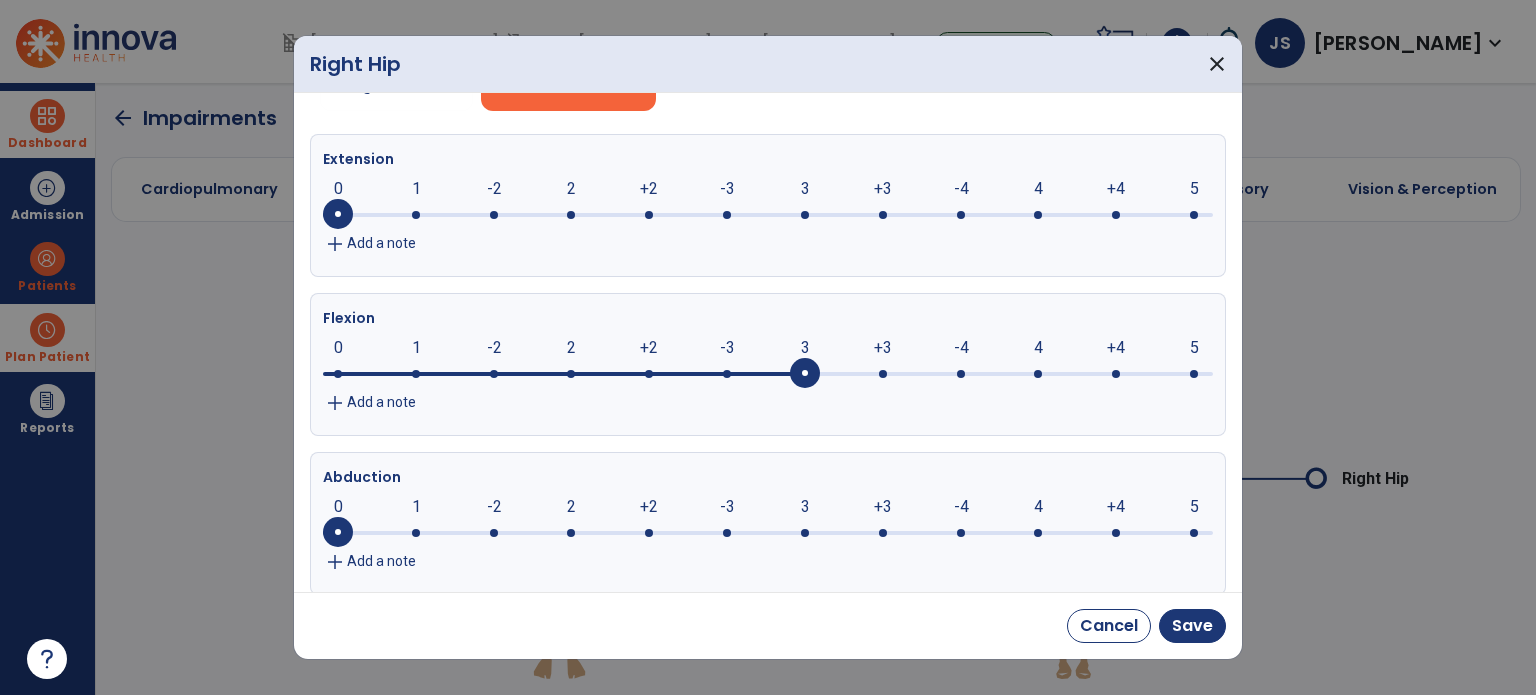 click 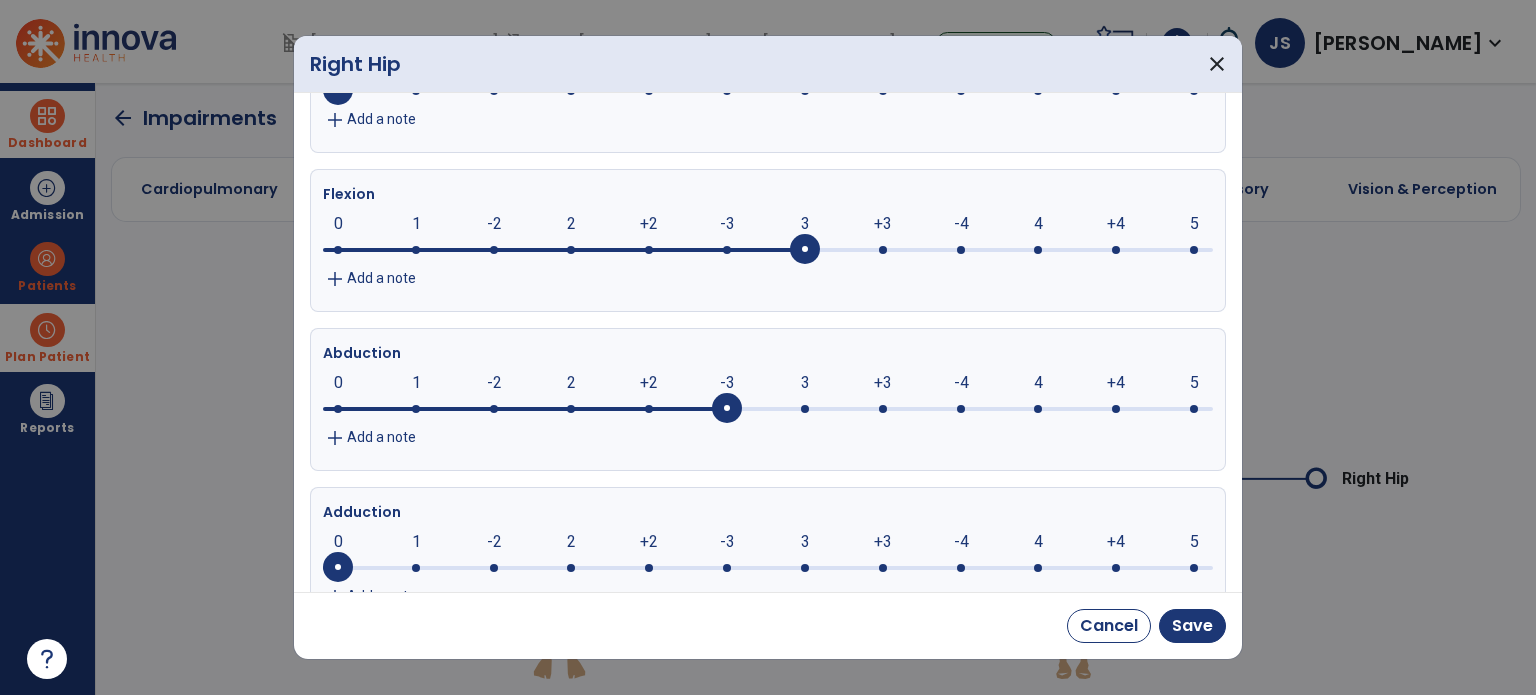 scroll, scrollTop: 184, scrollLeft: 0, axis: vertical 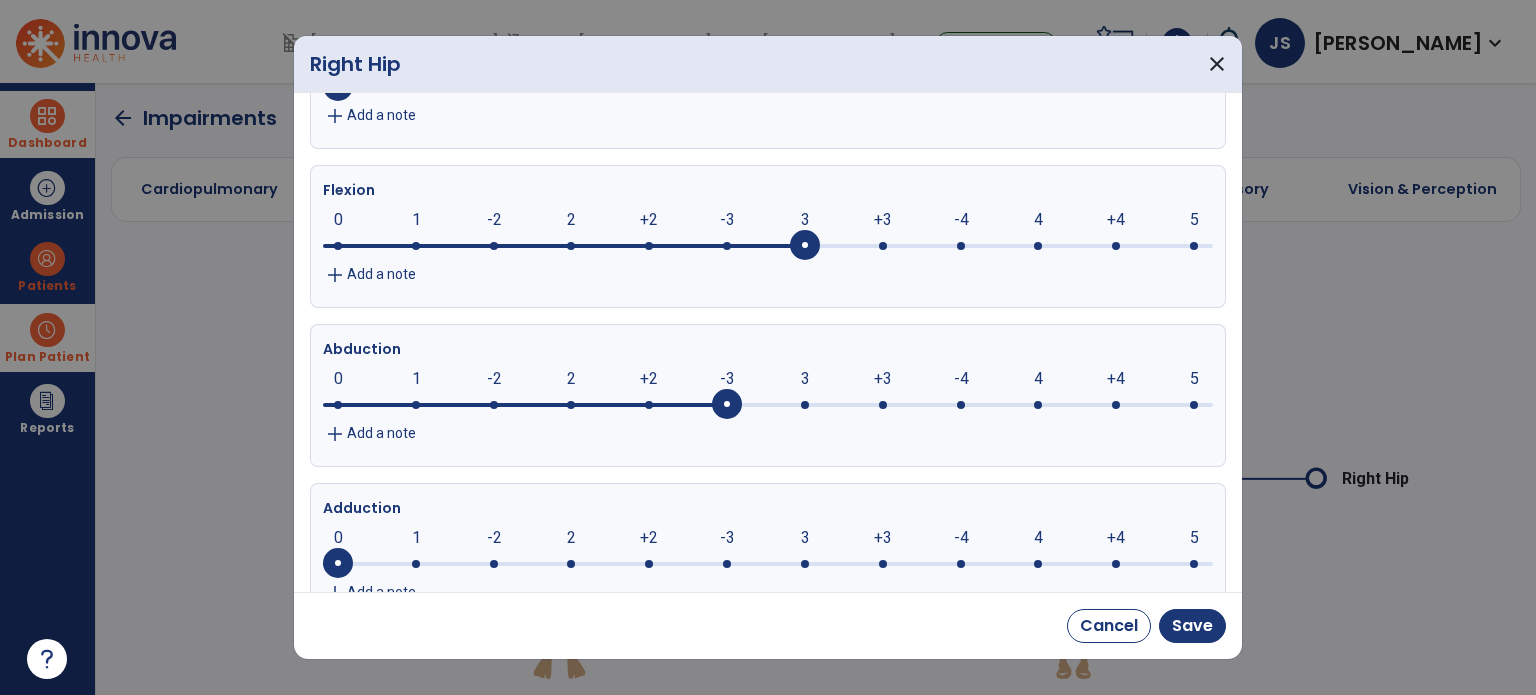 click on "add Add a note" 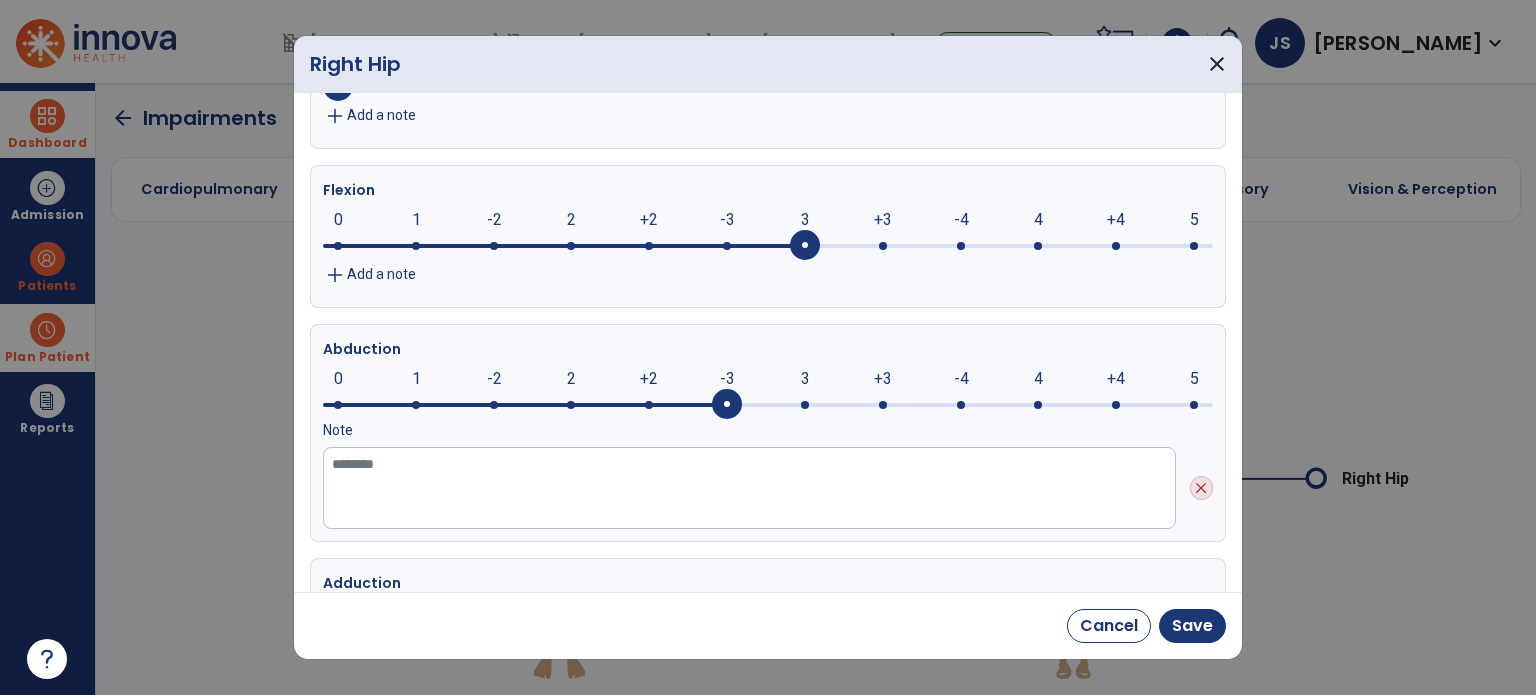 click on "+2" 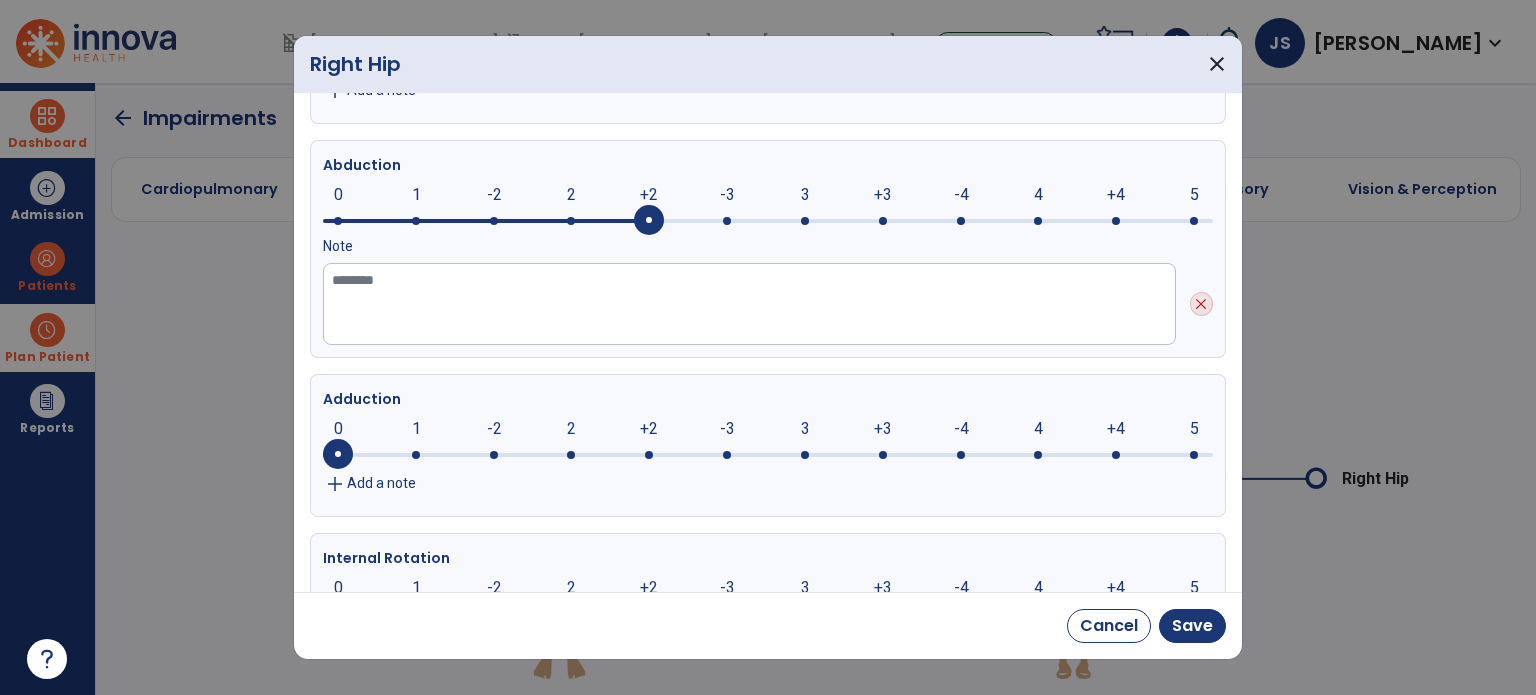 scroll, scrollTop: 368, scrollLeft: 0, axis: vertical 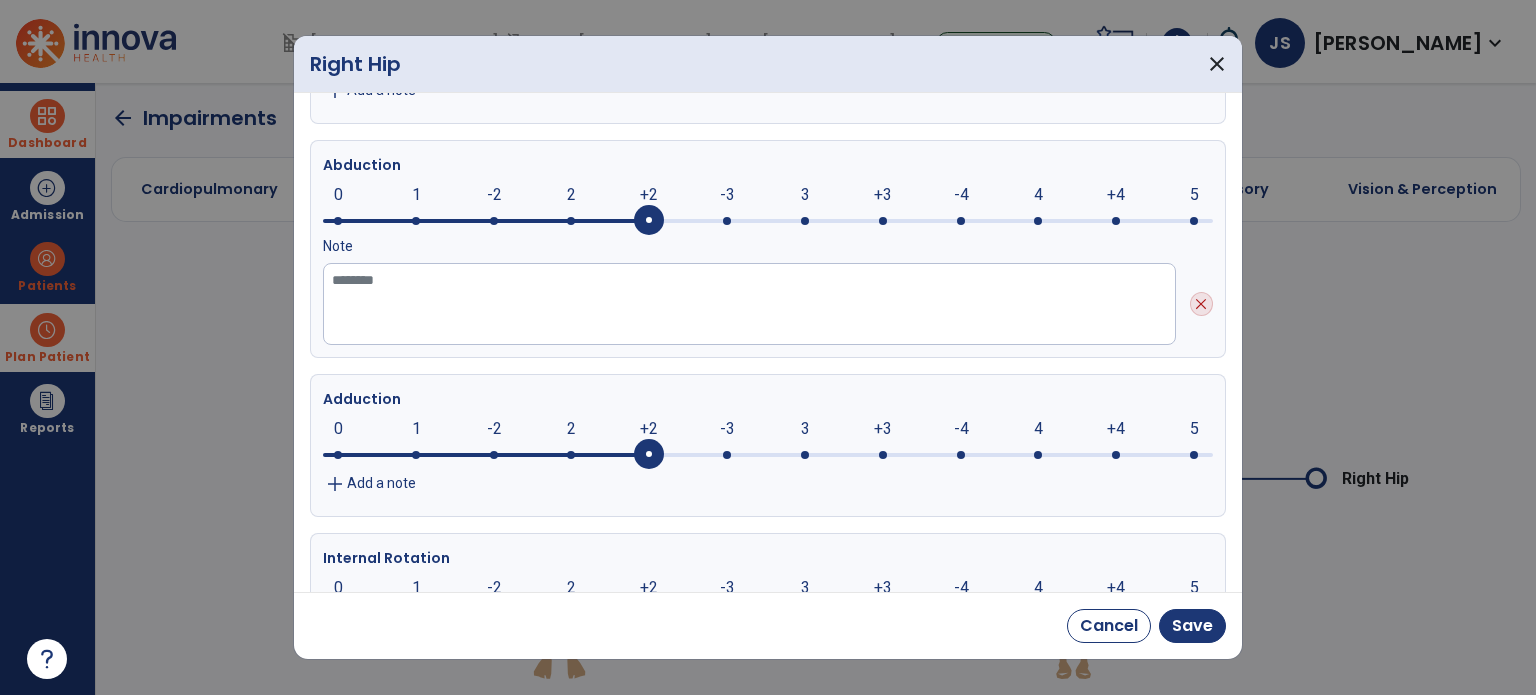click on "Cancel   Save" at bounding box center (768, 625) 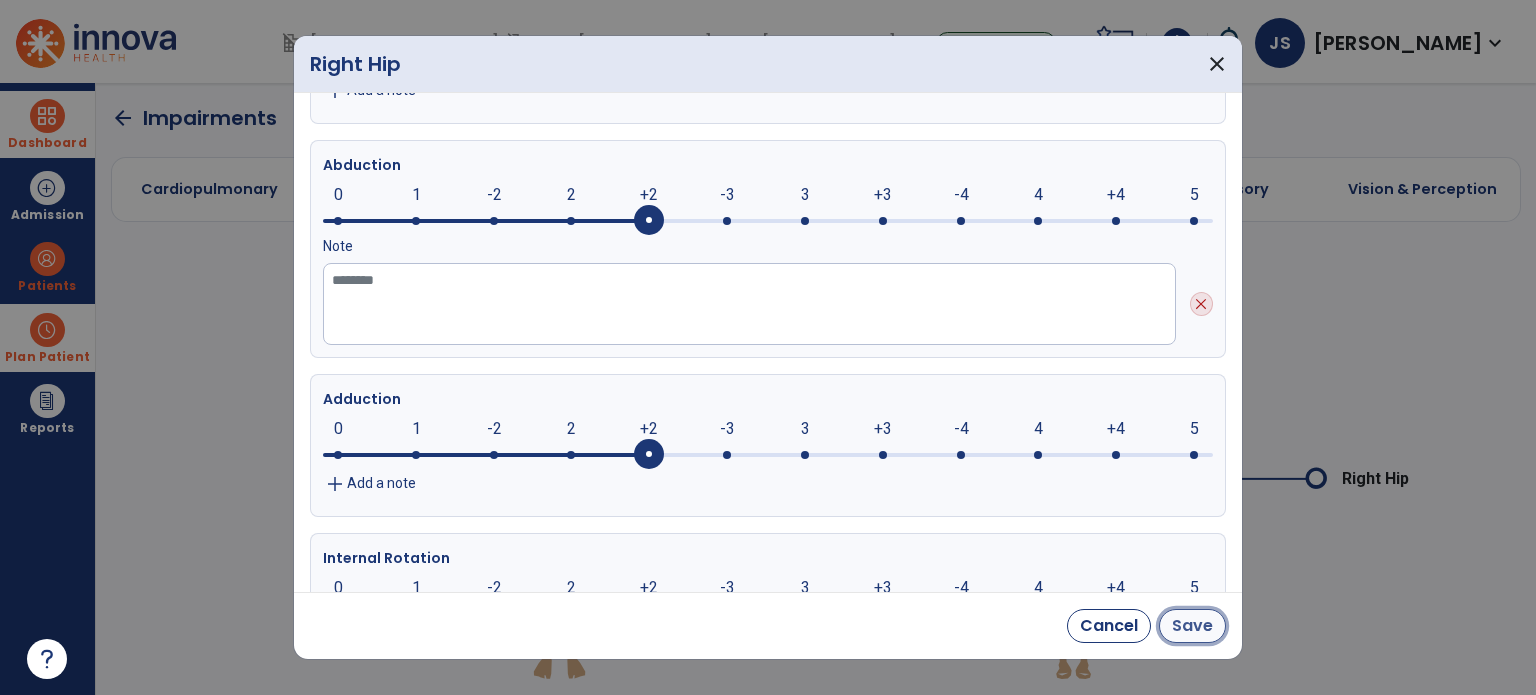 click on "Save" at bounding box center (1192, 626) 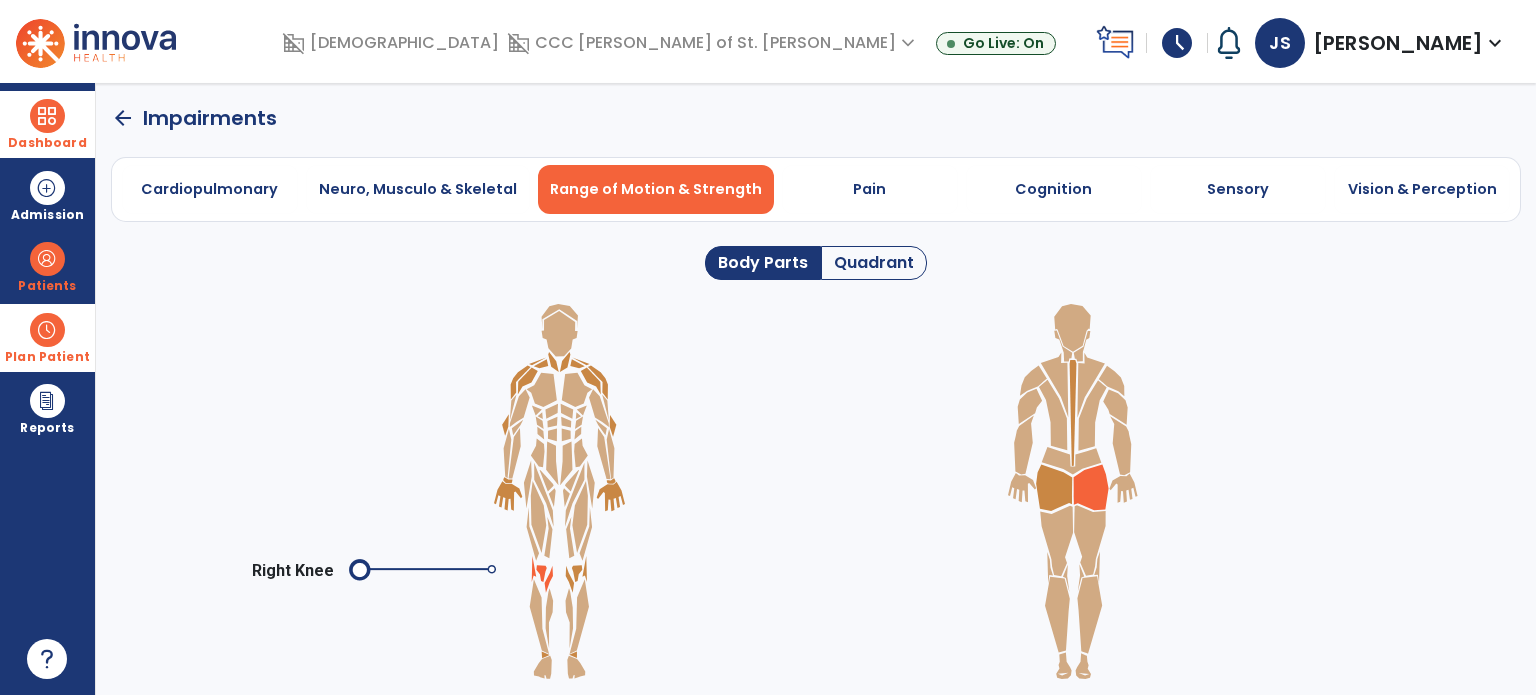 click 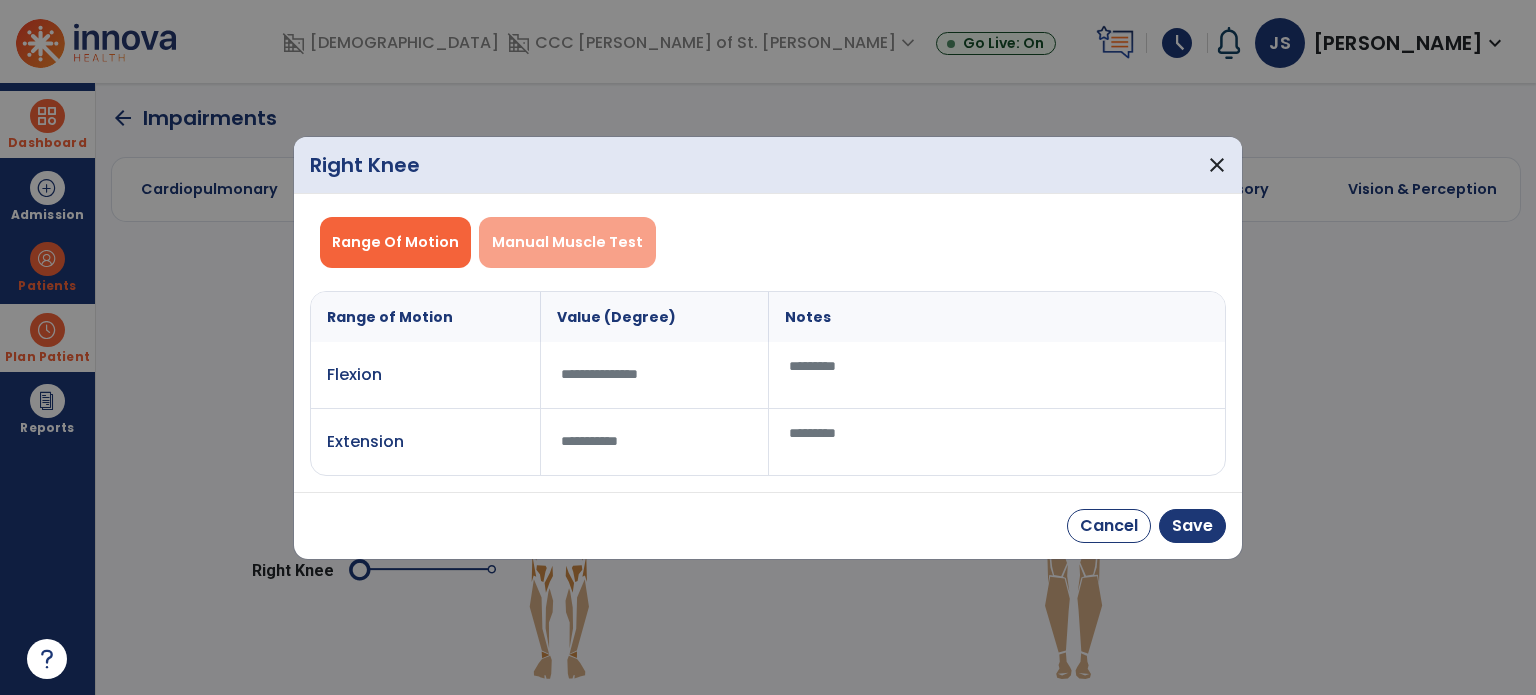 click on "Manual Muscle Test" at bounding box center [567, 242] 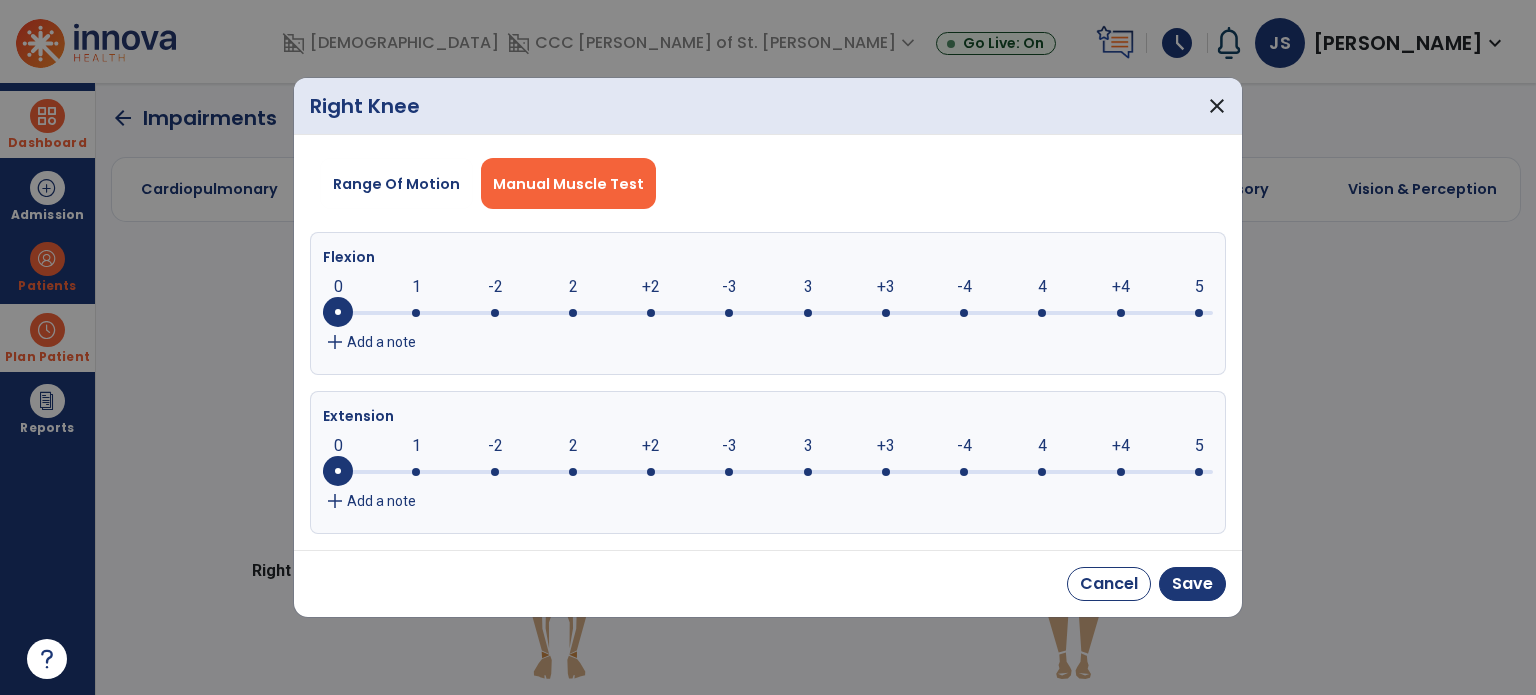 click 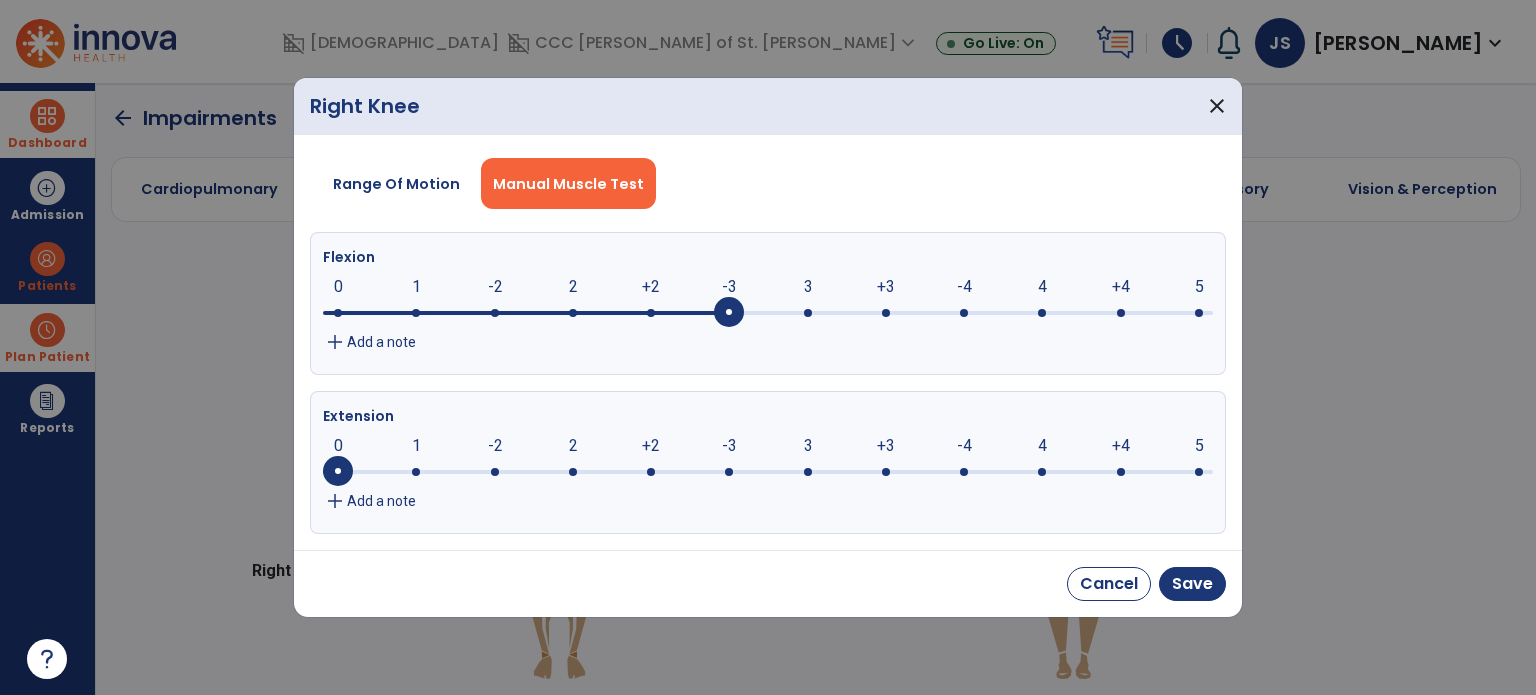 click on "-3" 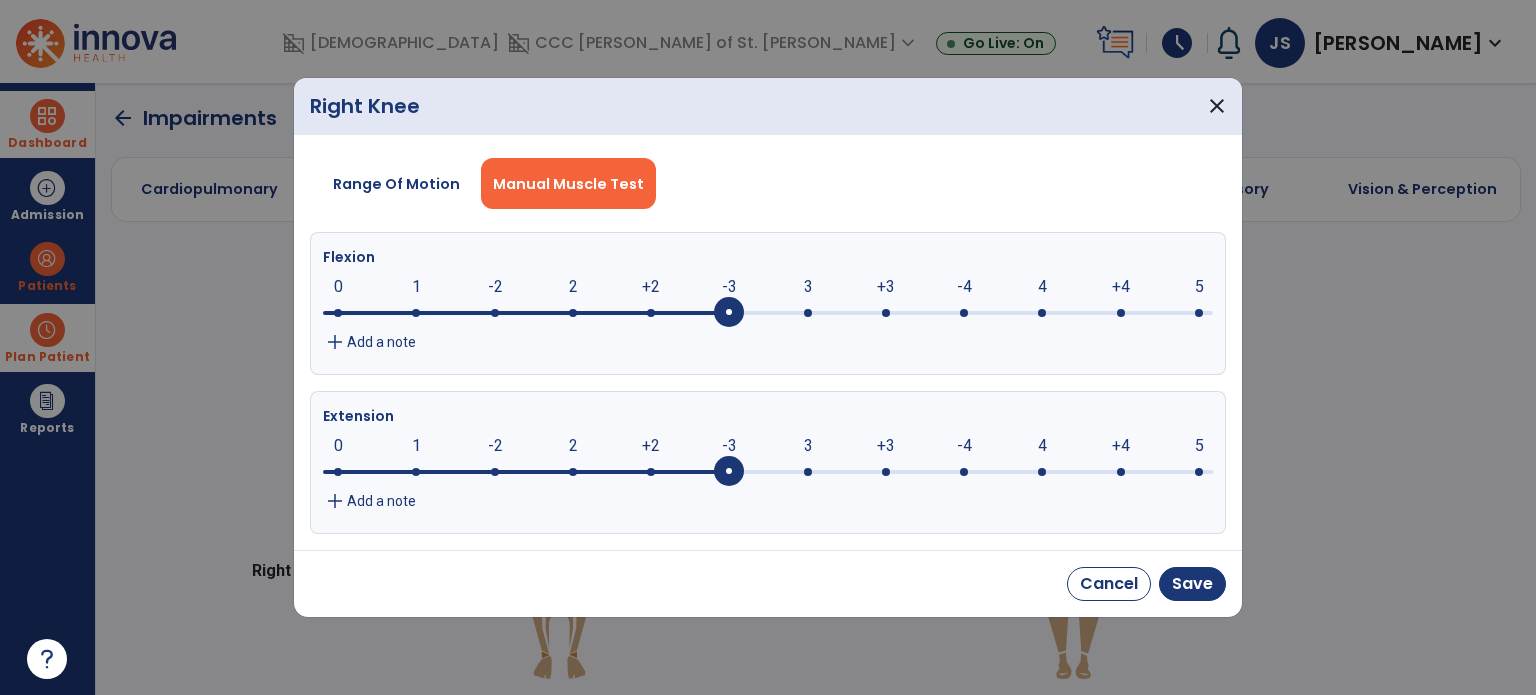 click on "Cancel   Save" at bounding box center (768, 583) 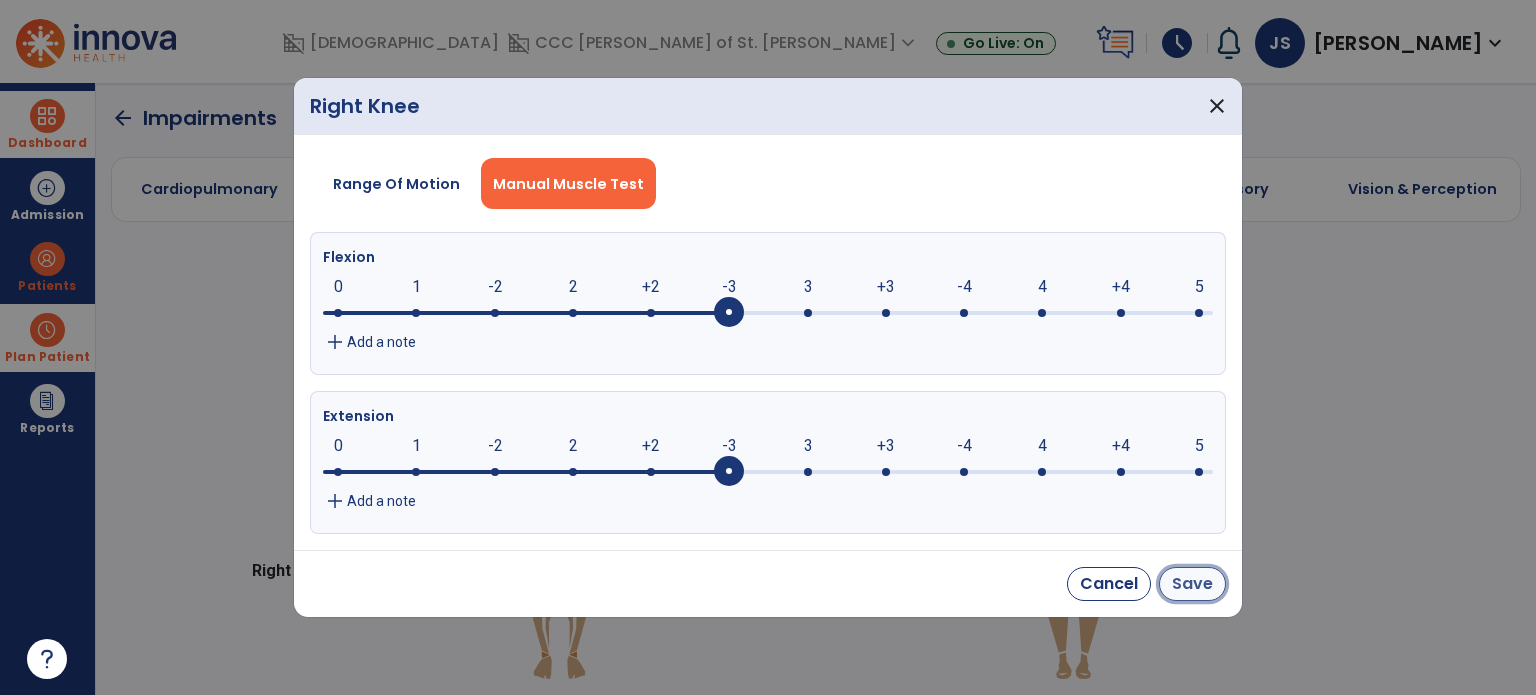 click on "Save" at bounding box center (1192, 584) 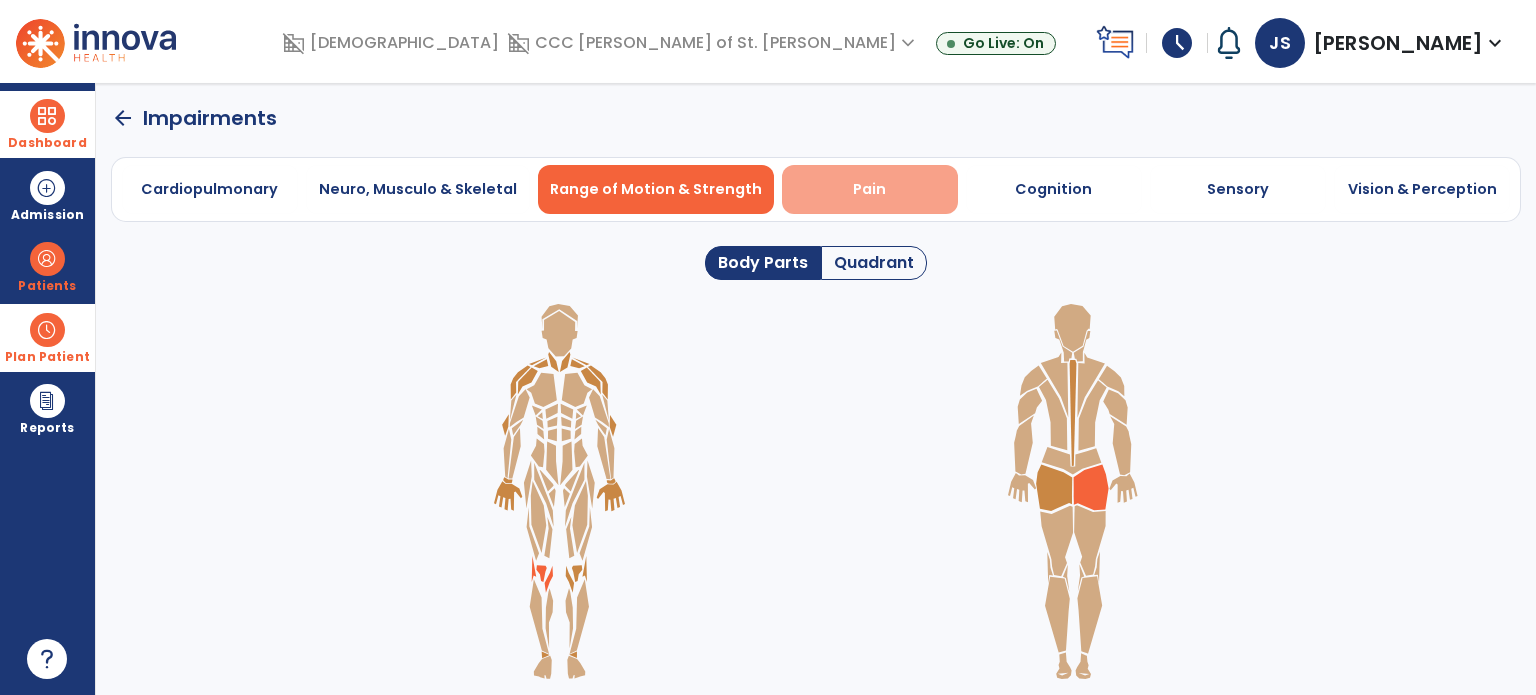 click on "Pain" at bounding box center [870, 189] 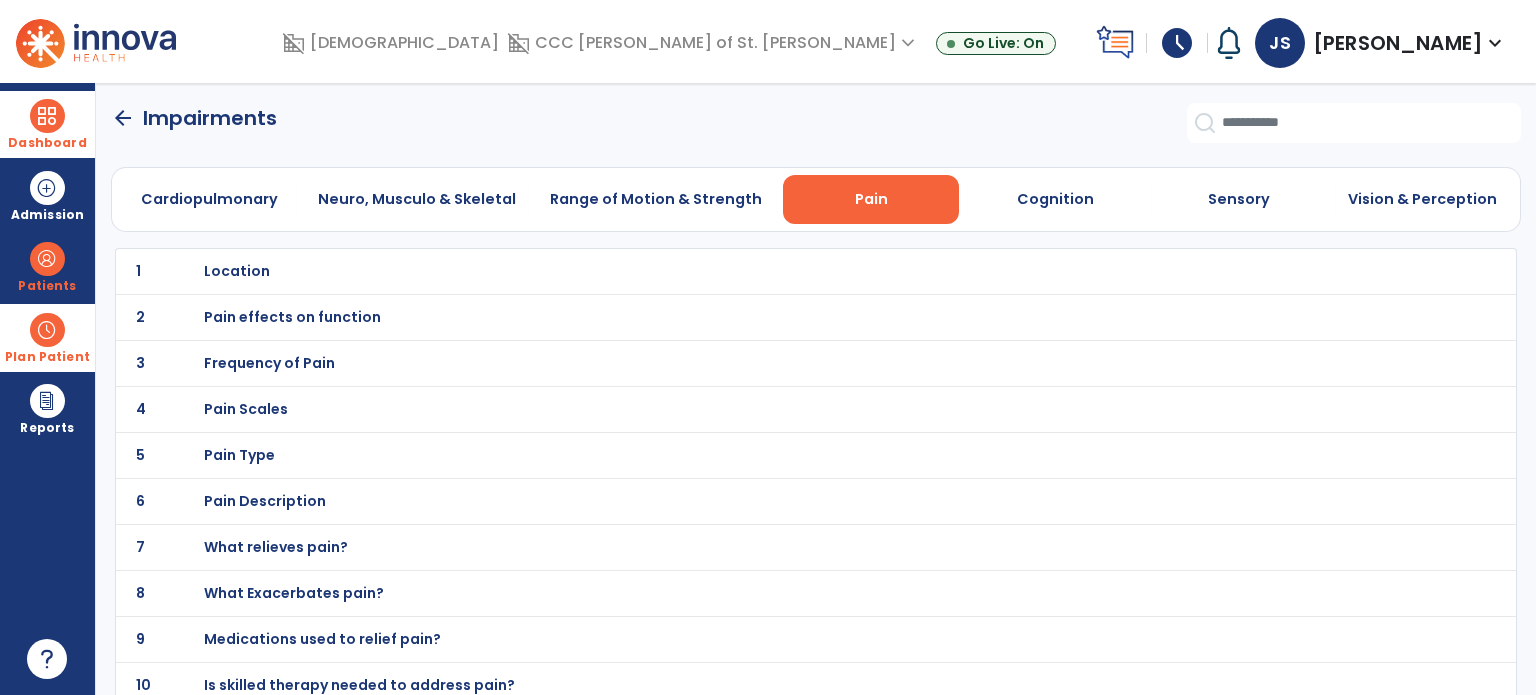 click on "Location" at bounding box center [772, 271] 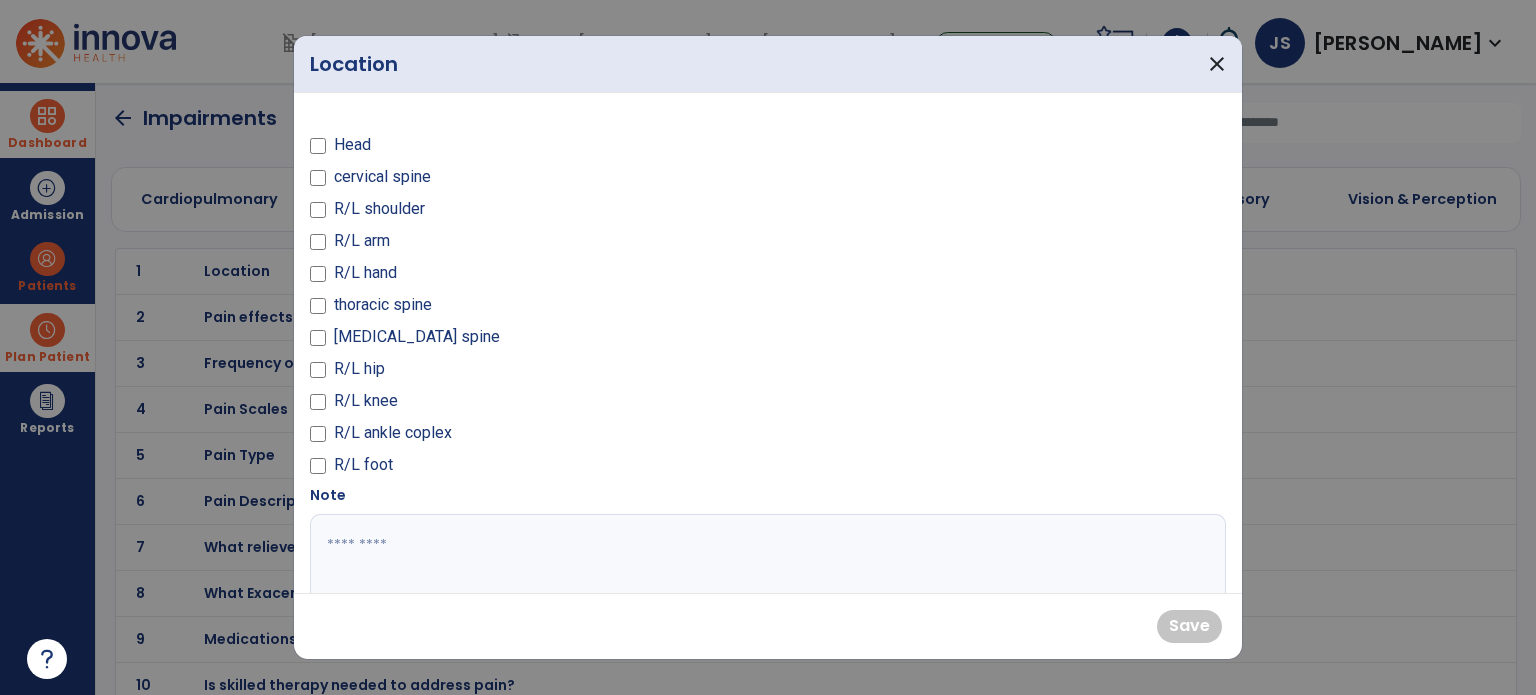 click on "R/L arm" at bounding box center (362, 241) 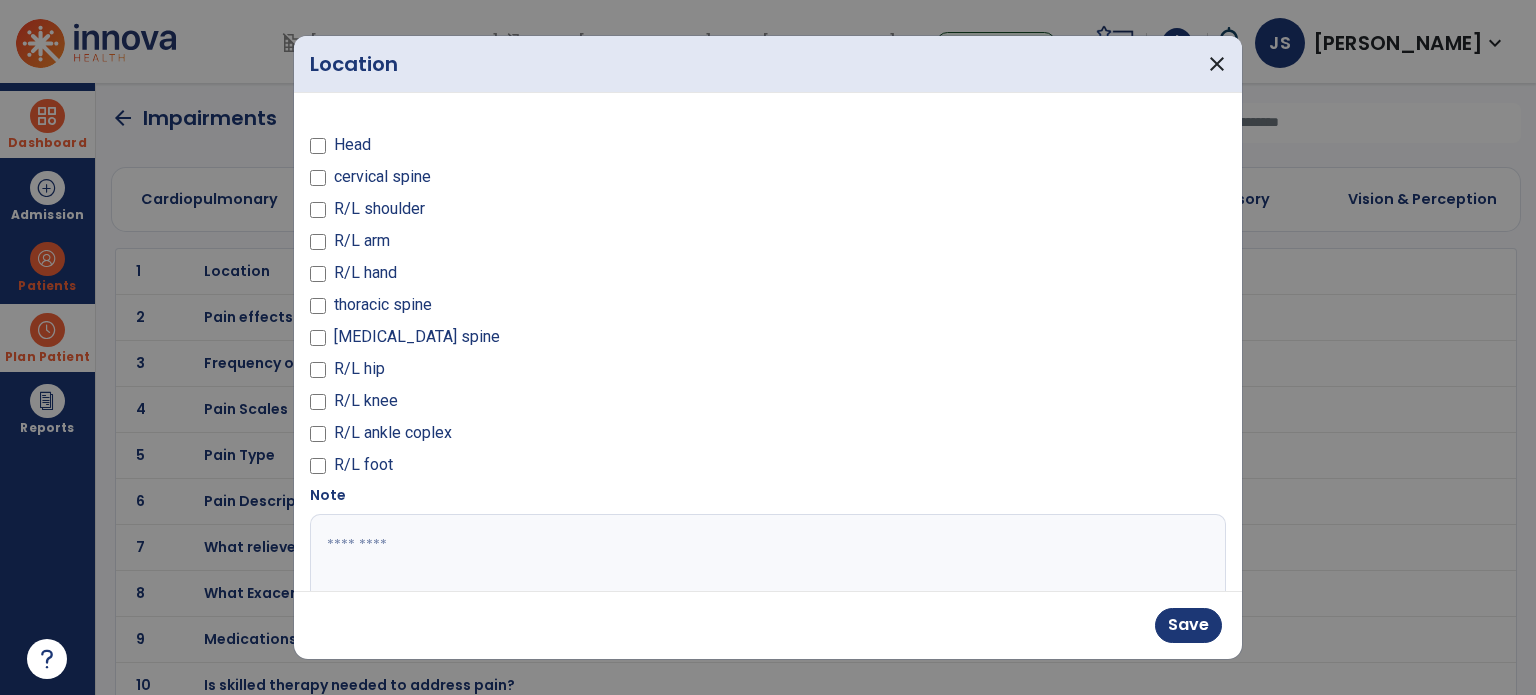 click on "R/L knee" at bounding box center (366, 401) 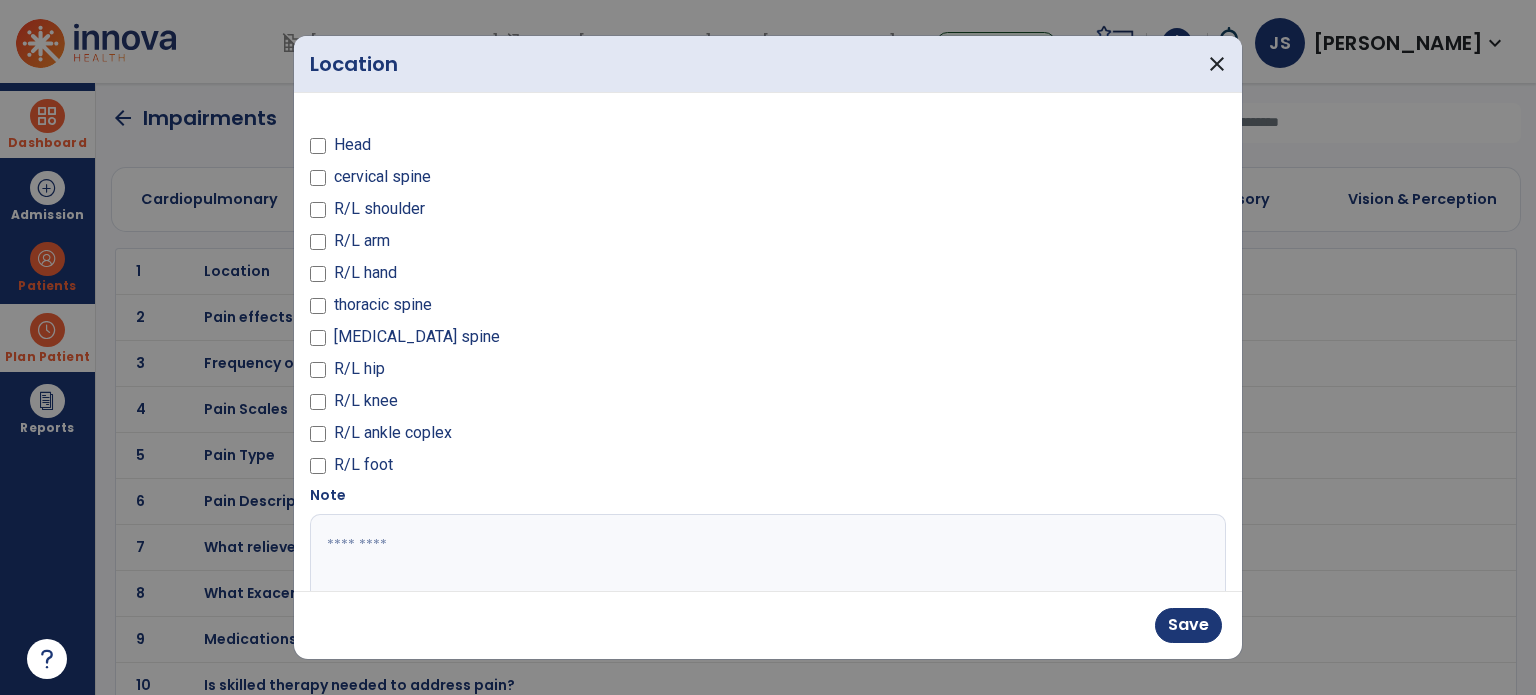 click at bounding box center [766, 589] 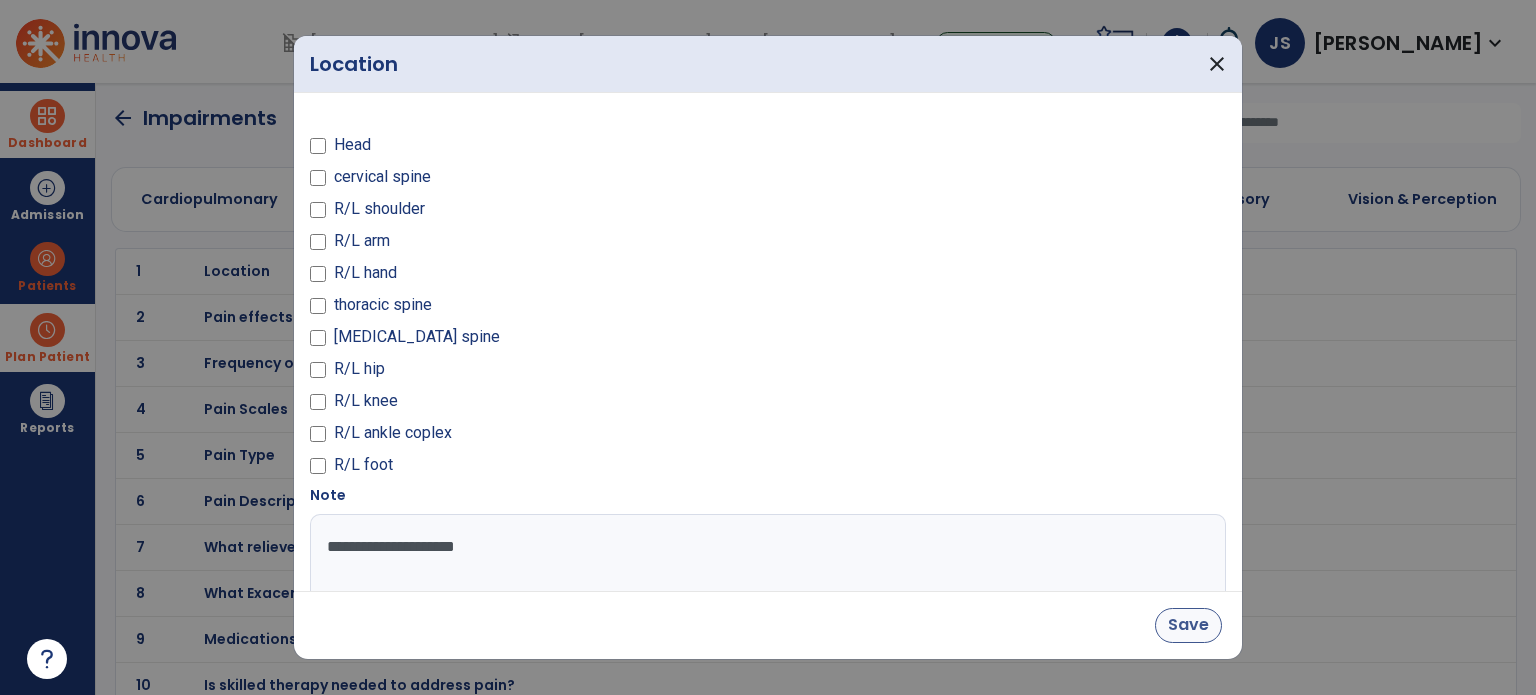 type on "**********" 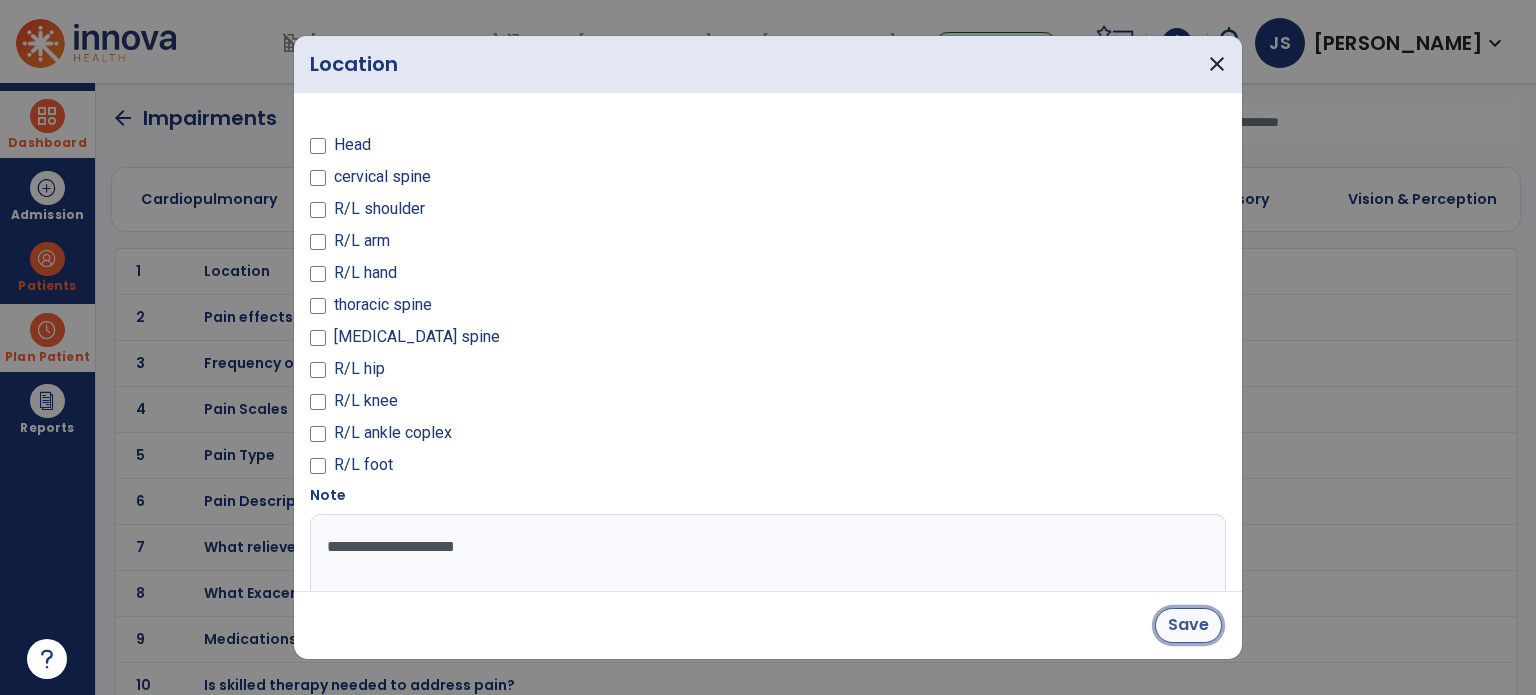 click on "Save" at bounding box center [1188, 625] 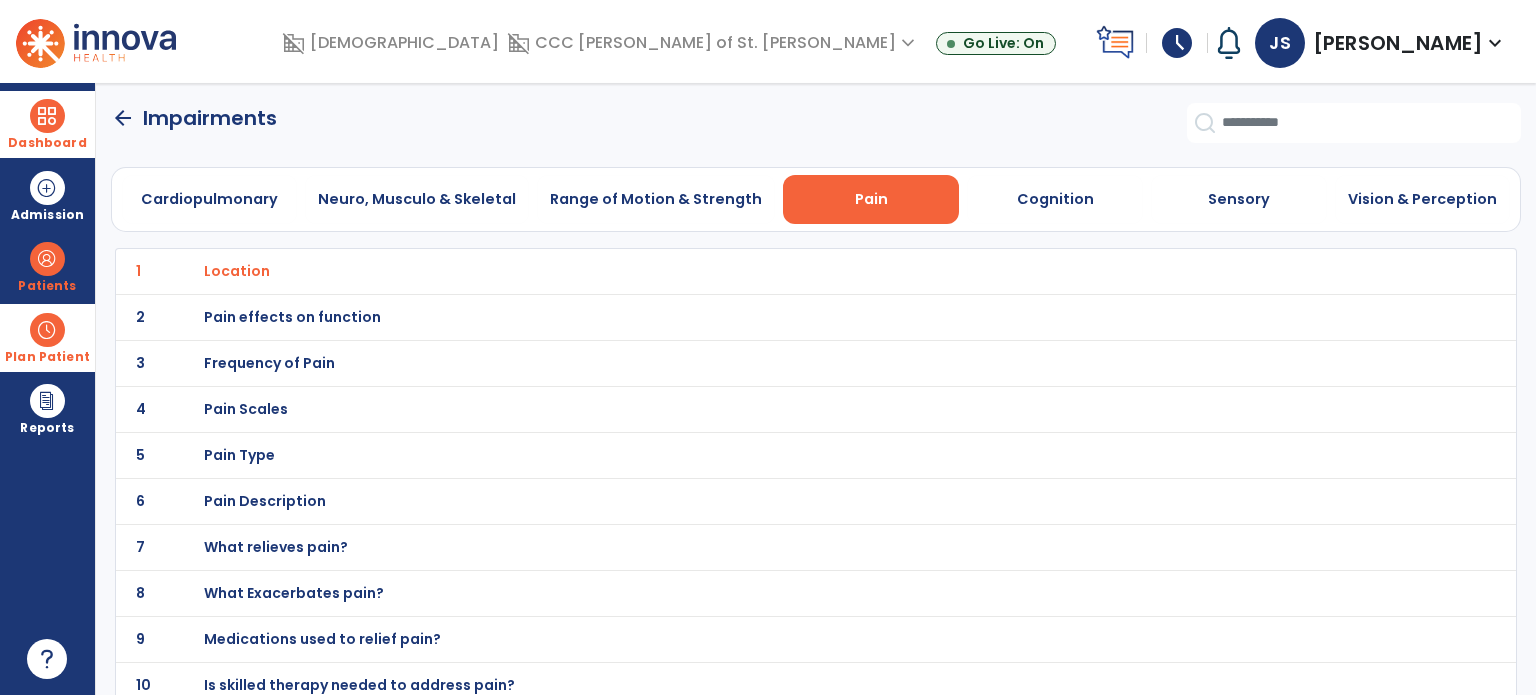 scroll, scrollTop: 11, scrollLeft: 0, axis: vertical 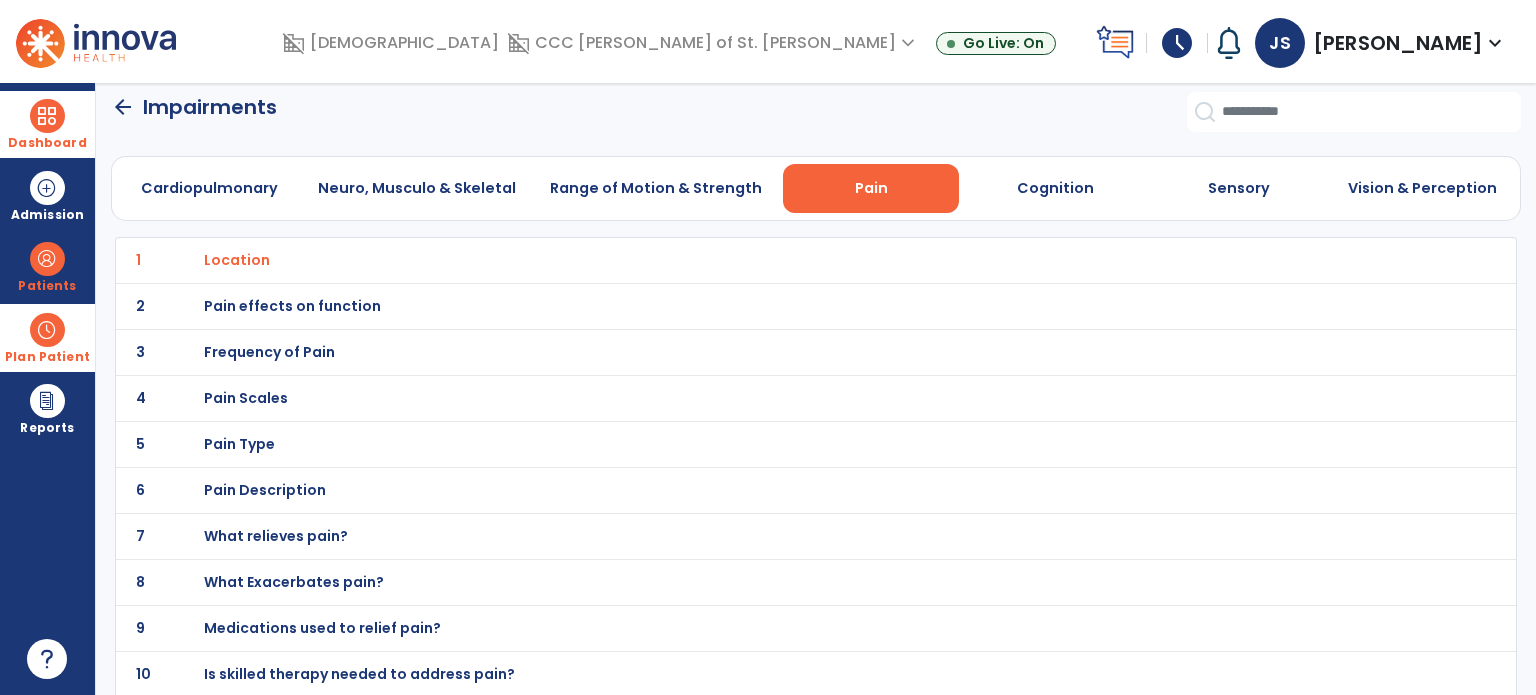 click on "arrow_back   Impairments" 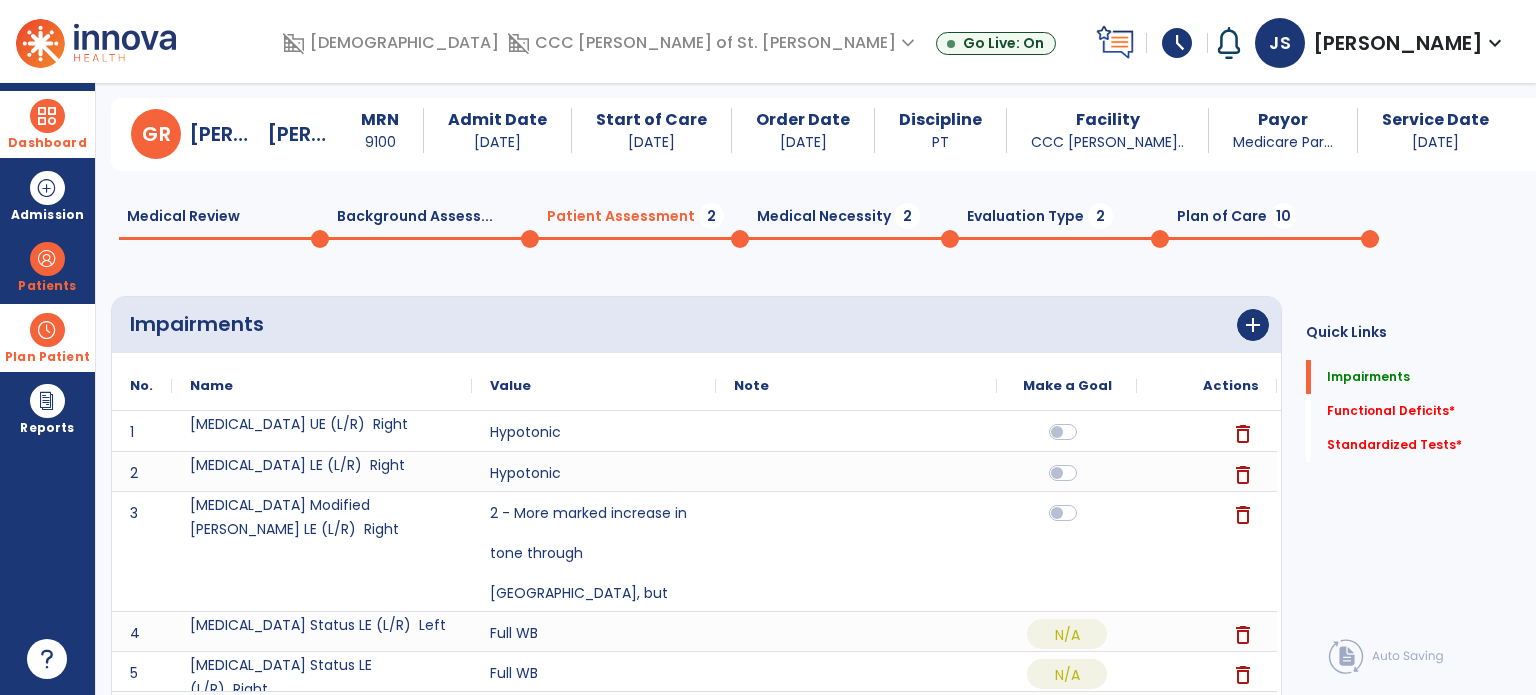 scroll, scrollTop: 0, scrollLeft: 0, axis: both 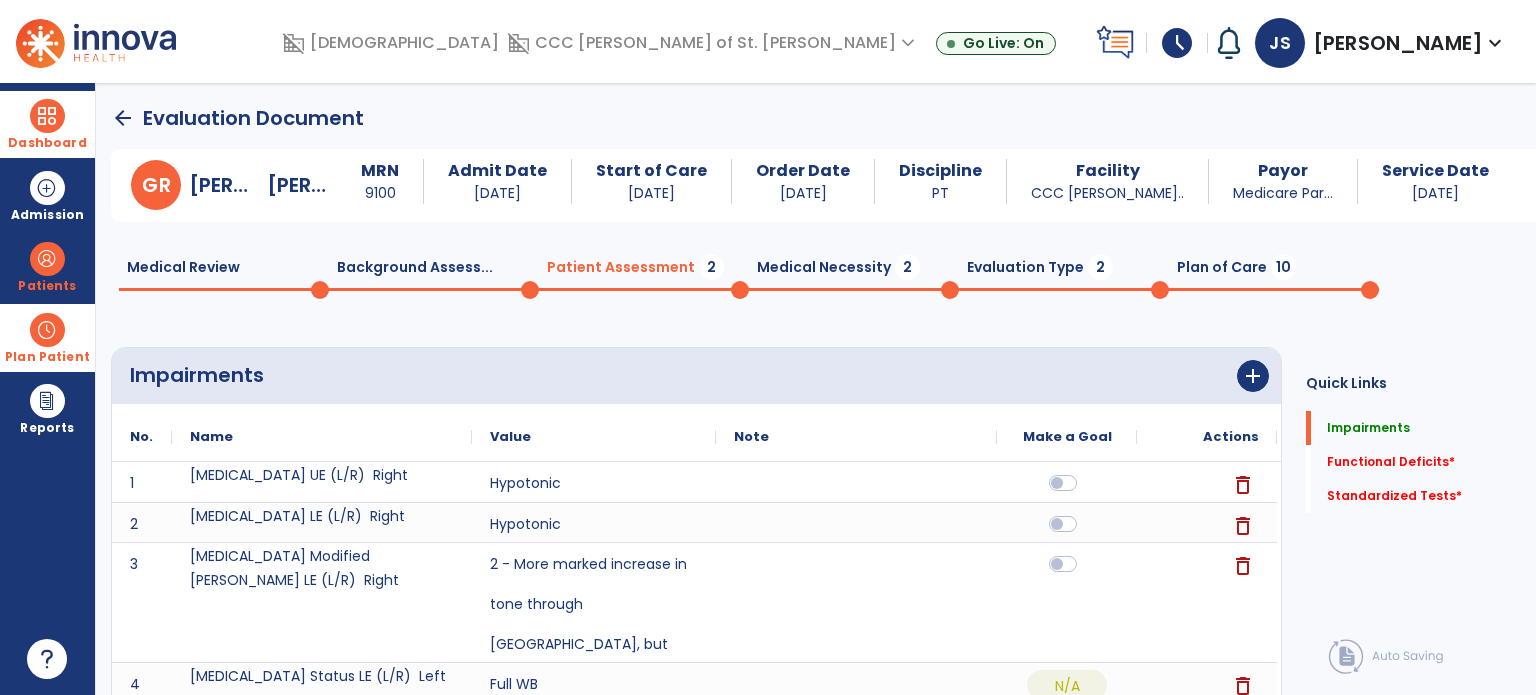 click on "Medical Necessity  2" 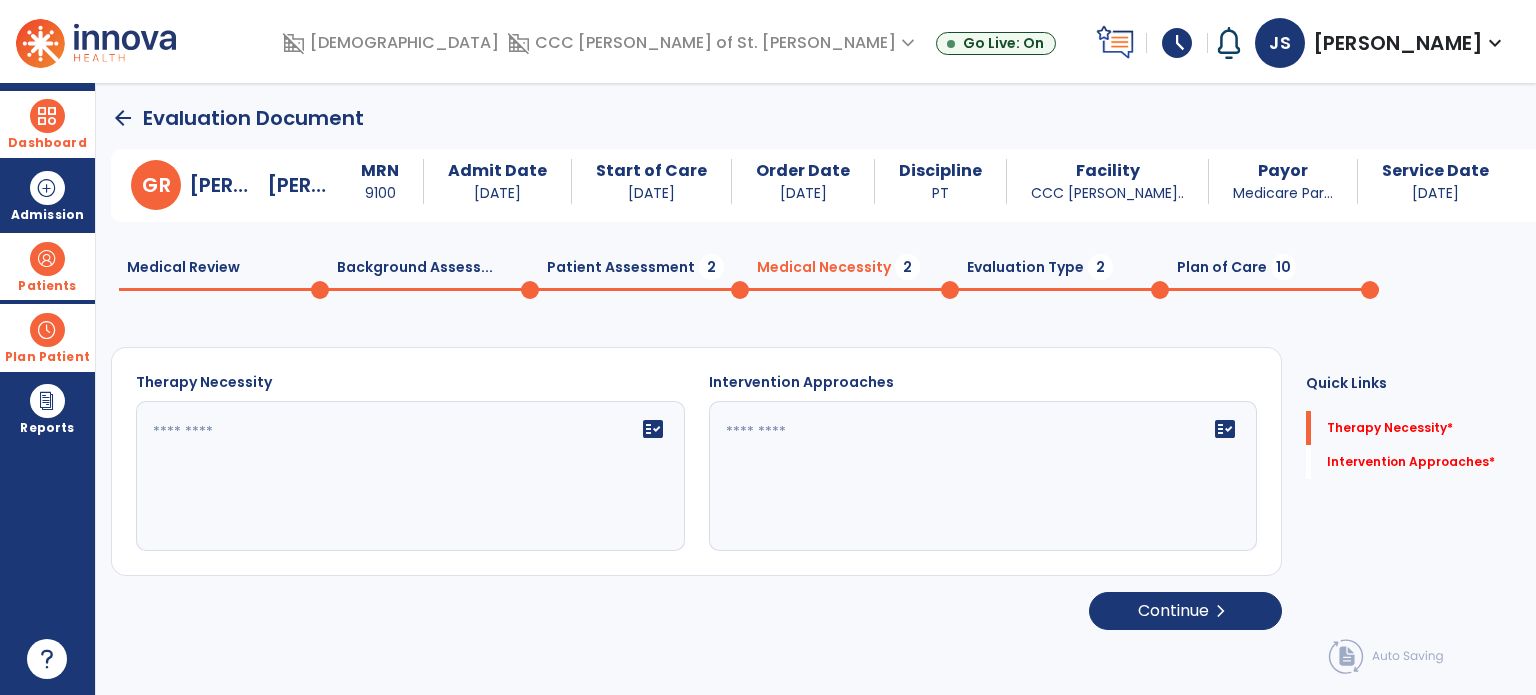 click at bounding box center (47, 259) 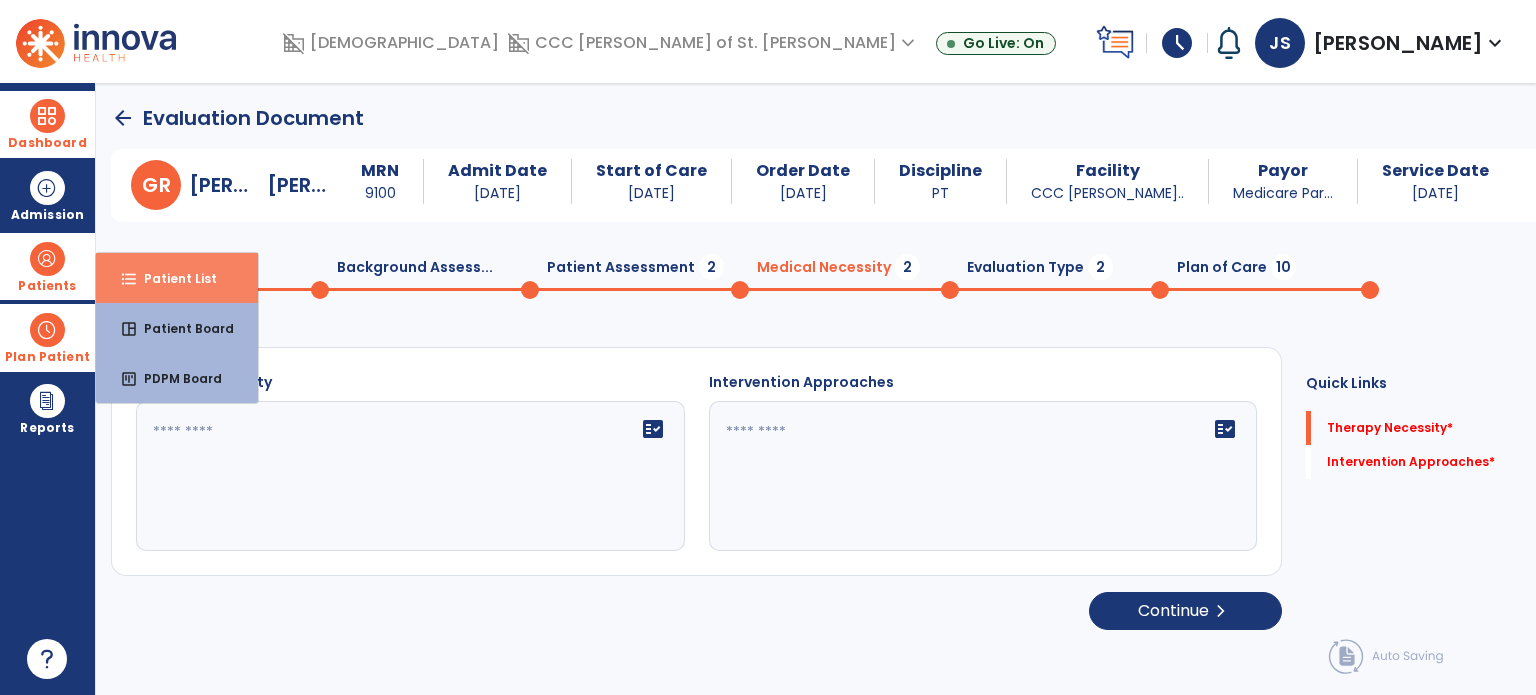 click on "Patient List" at bounding box center (172, 278) 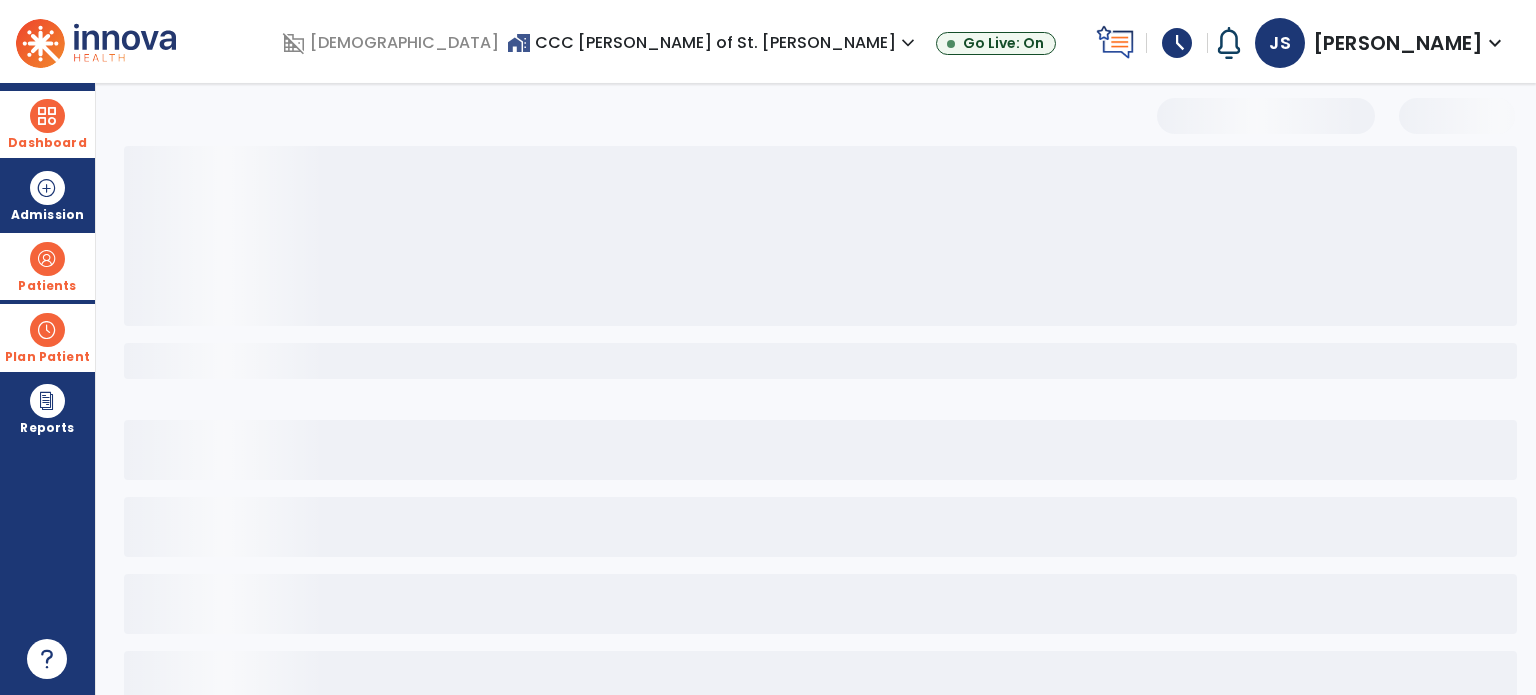 select on "***" 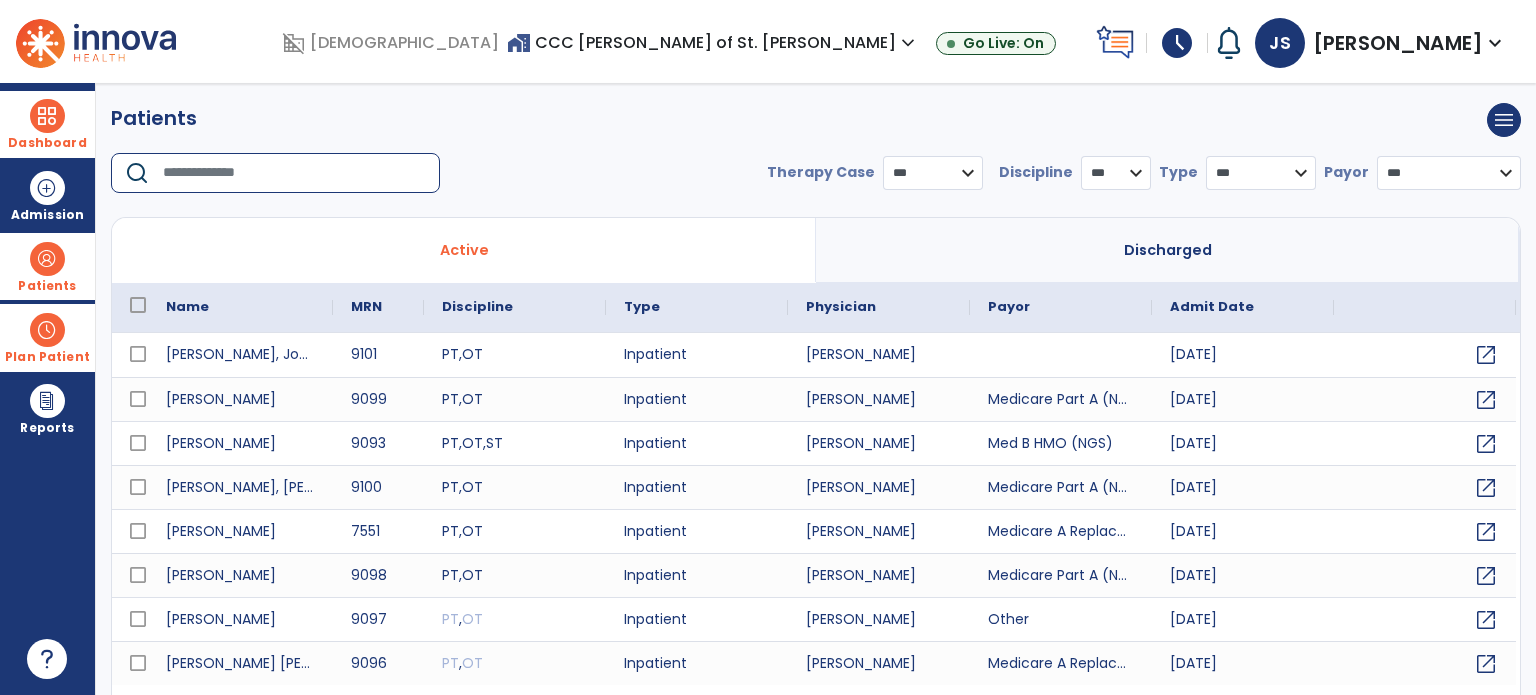 click at bounding box center [294, 173] 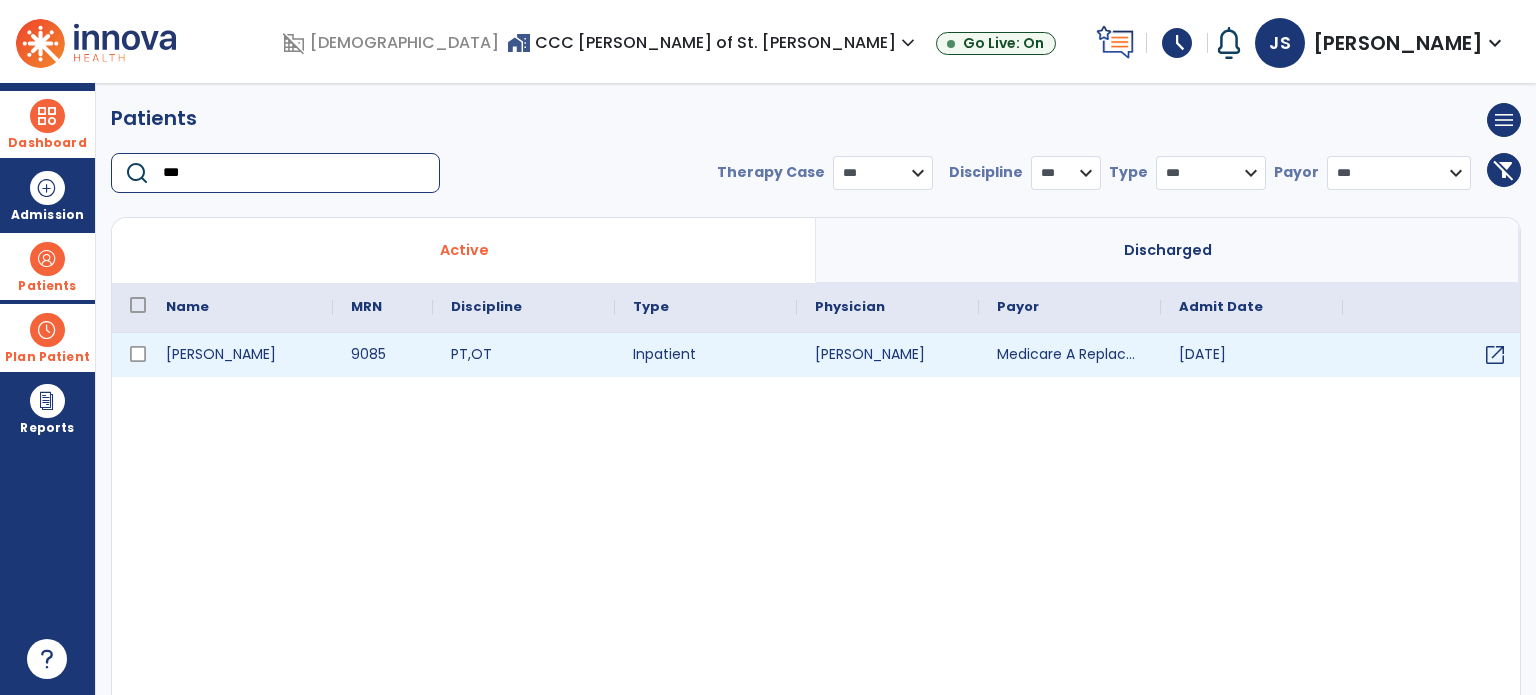 type on "***" 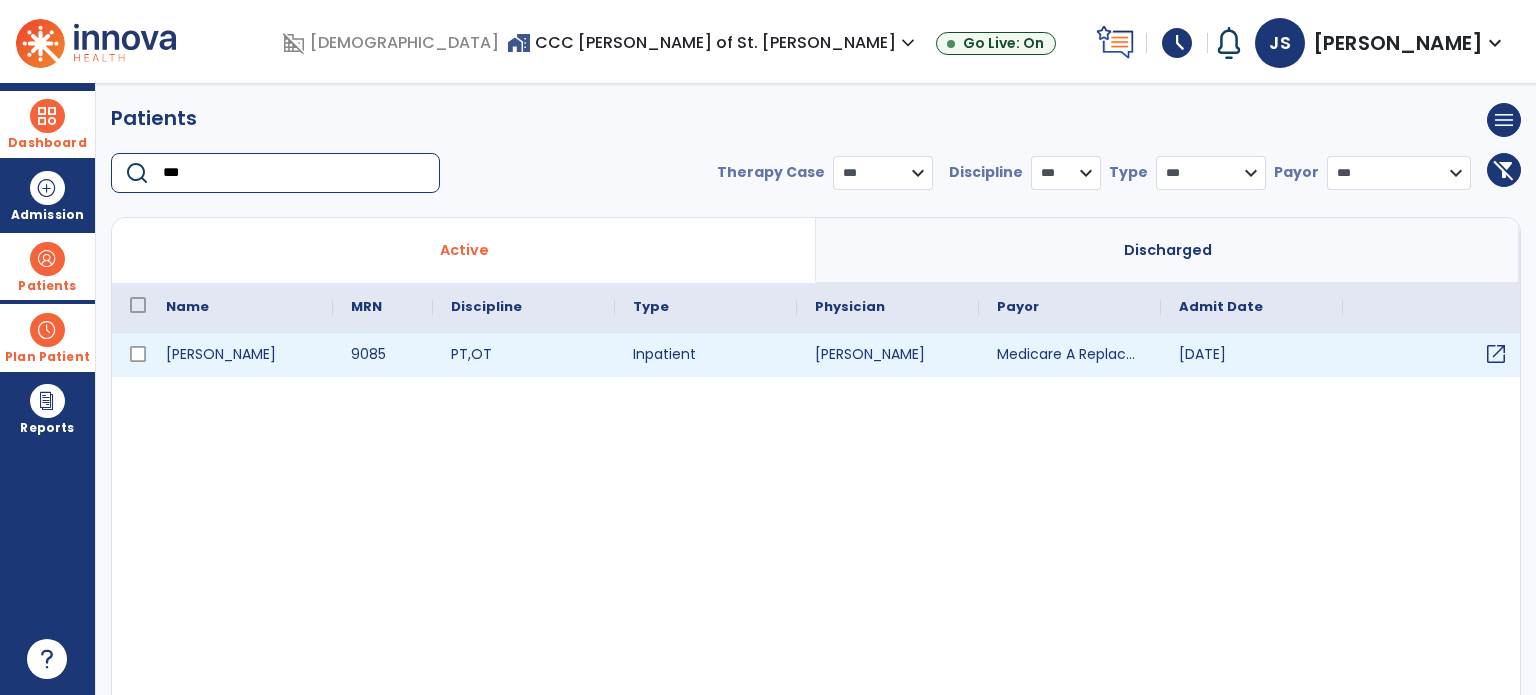click on "open_in_new" at bounding box center [1496, 354] 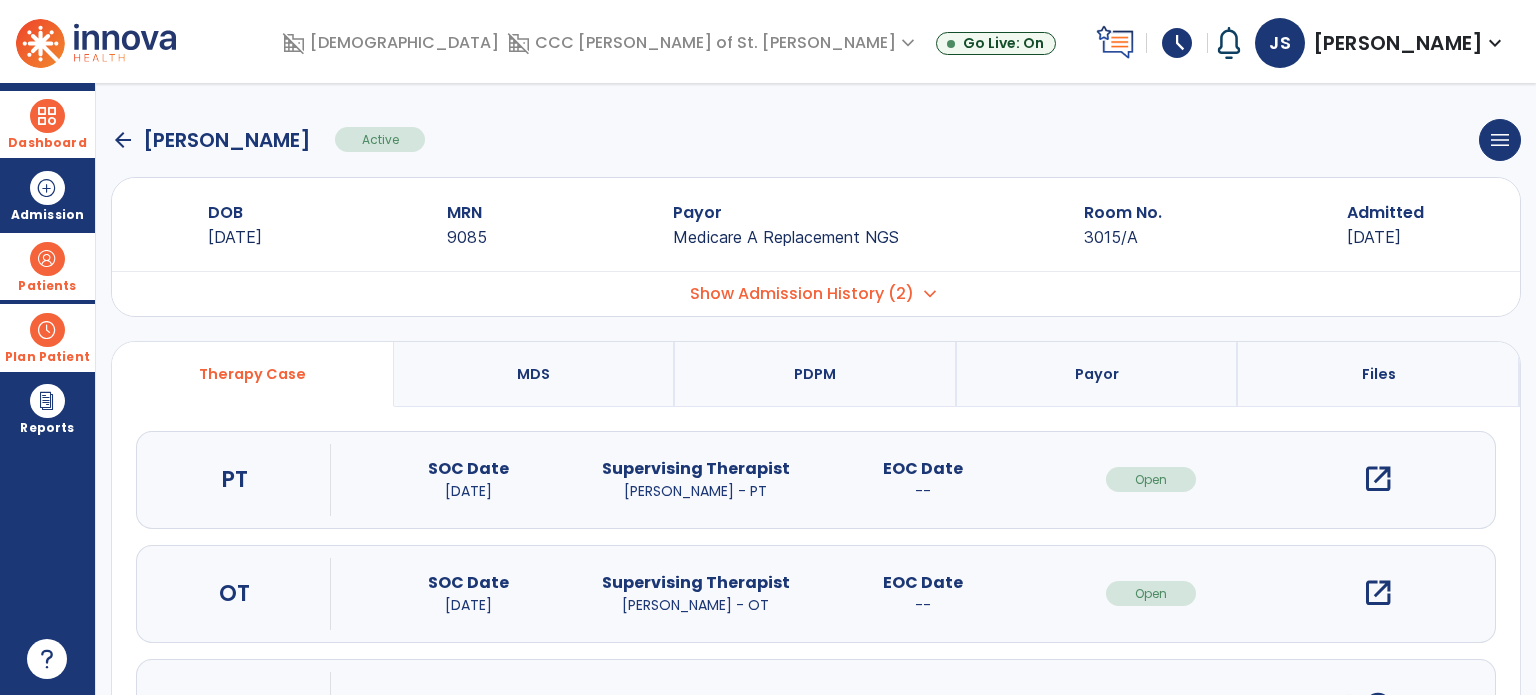 click on "open_in_new" at bounding box center (1378, 479) 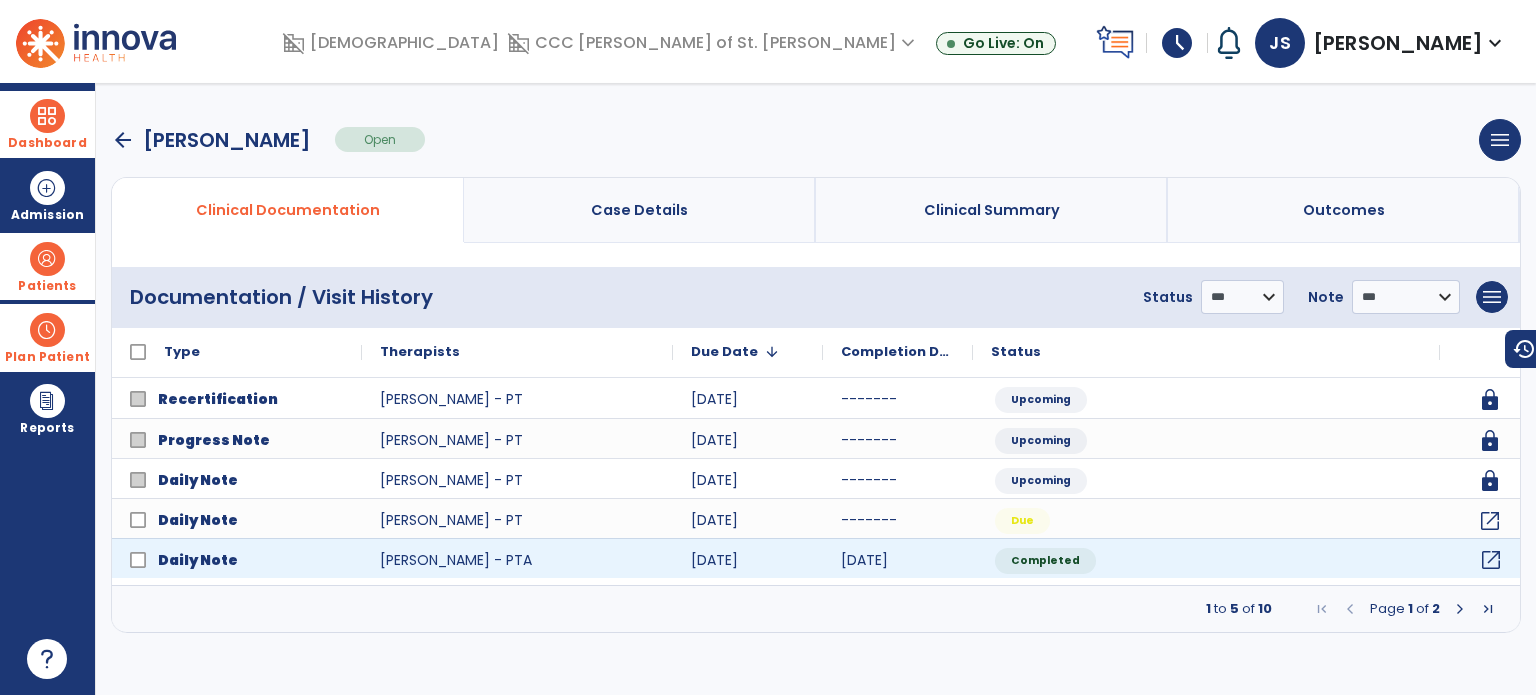 click on "open_in_new" 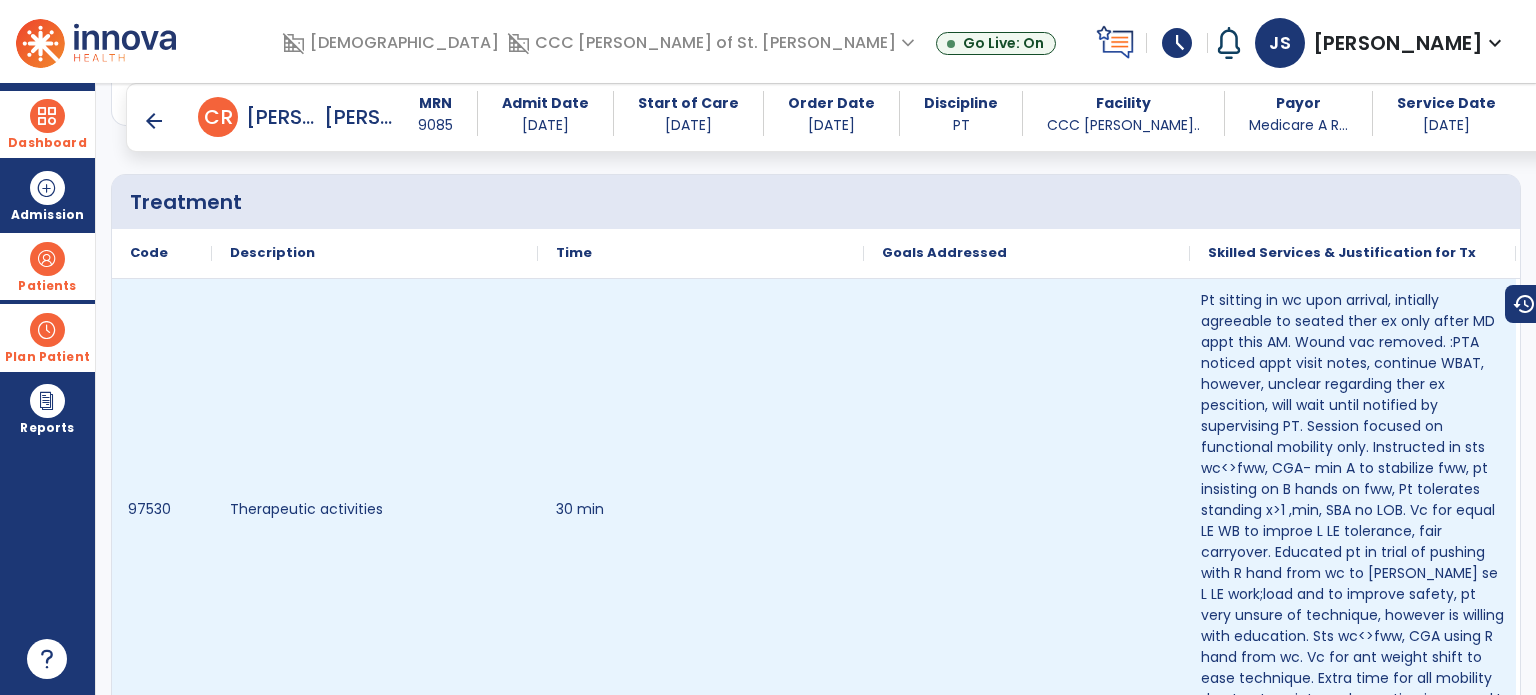 scroll, scrollTop: 1463, scrollLeft: 0, axis: vertical 